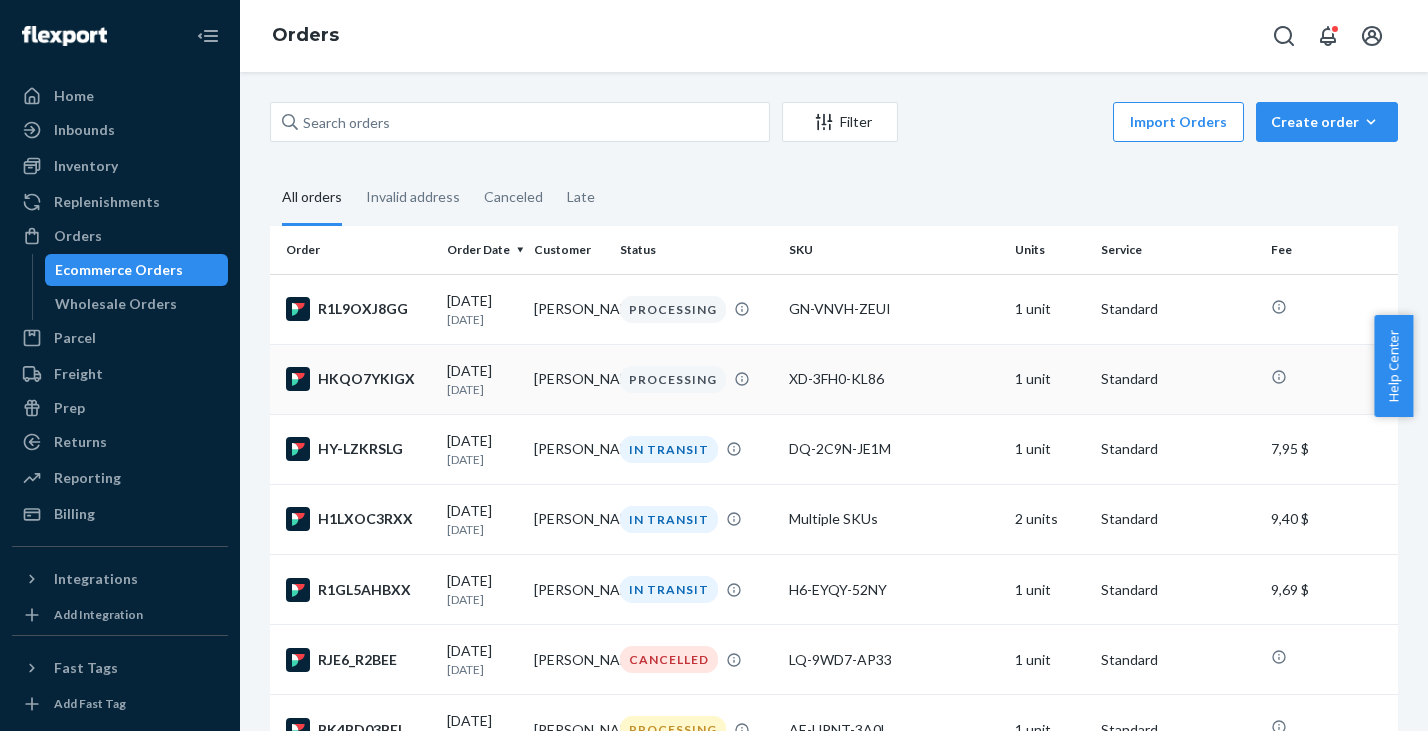 scroll, scrollTop: 0, scrollLeft: 0, axis: both 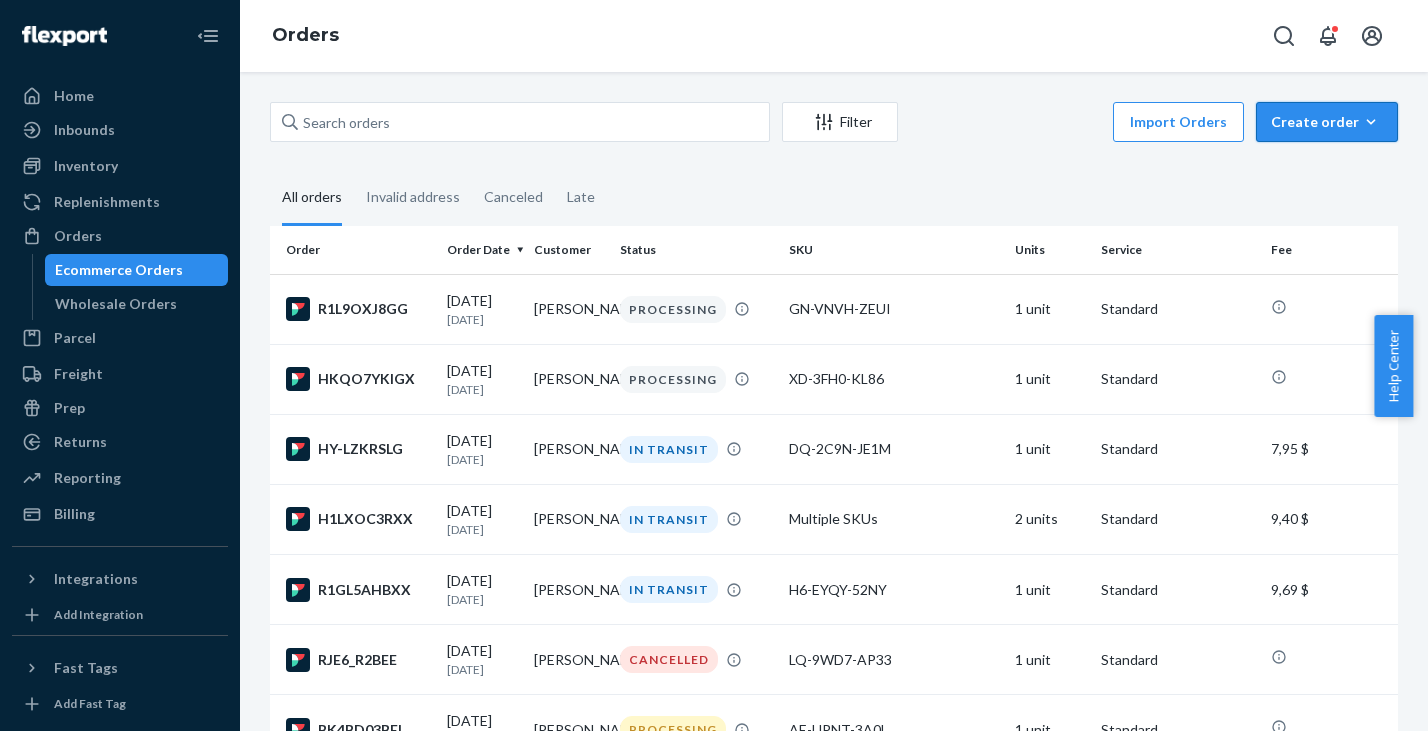 click on "Create order" at bounding box center (1327, 122) 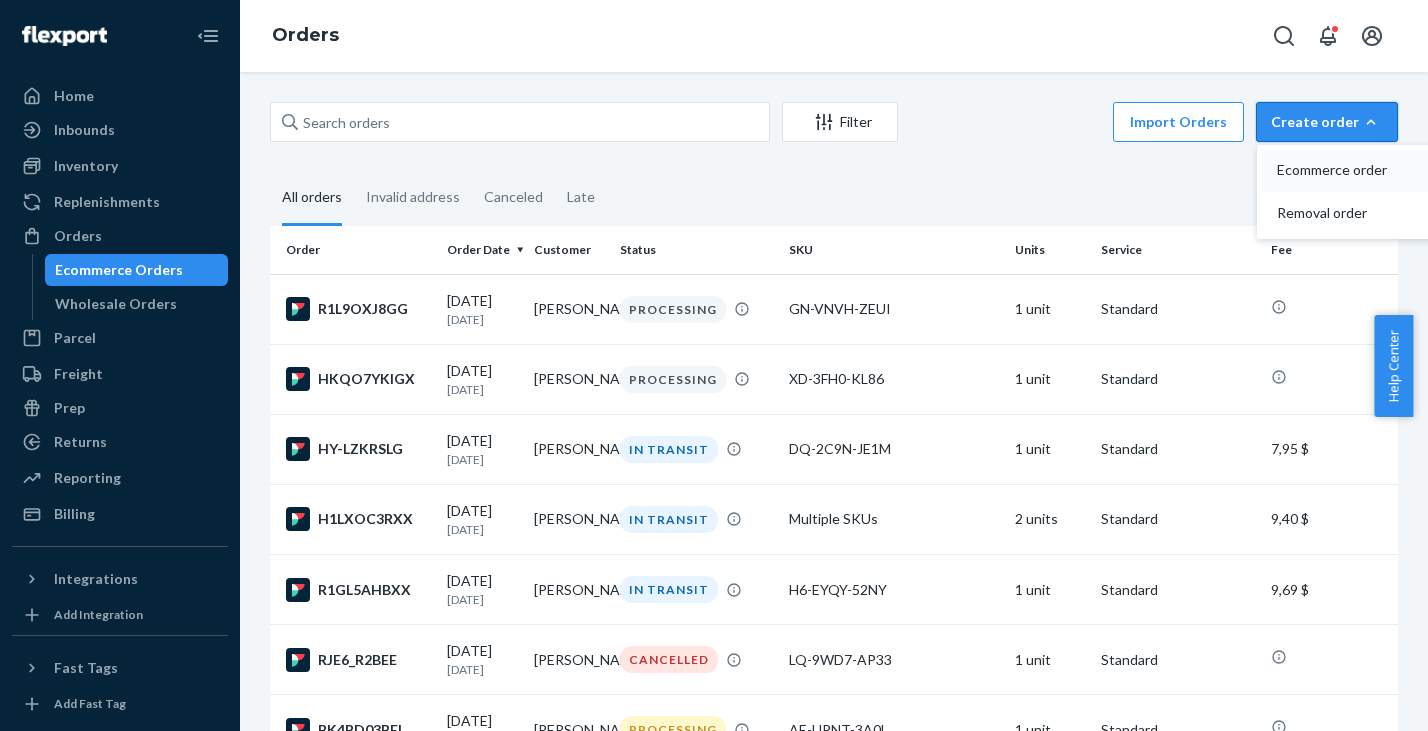 click on "Ecommerce order" at bounding box center [1339, 170] 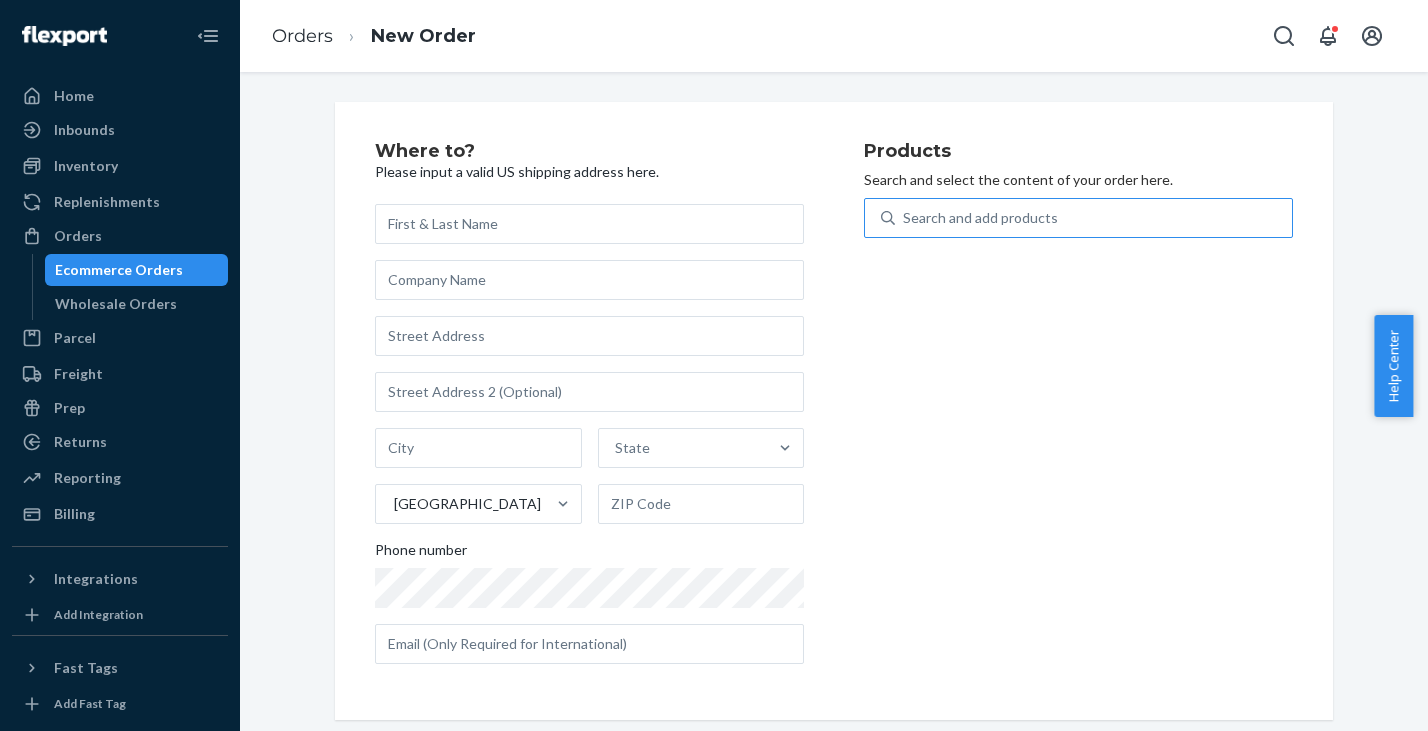 click on "Search and add products" at bounding box center (980, 218) 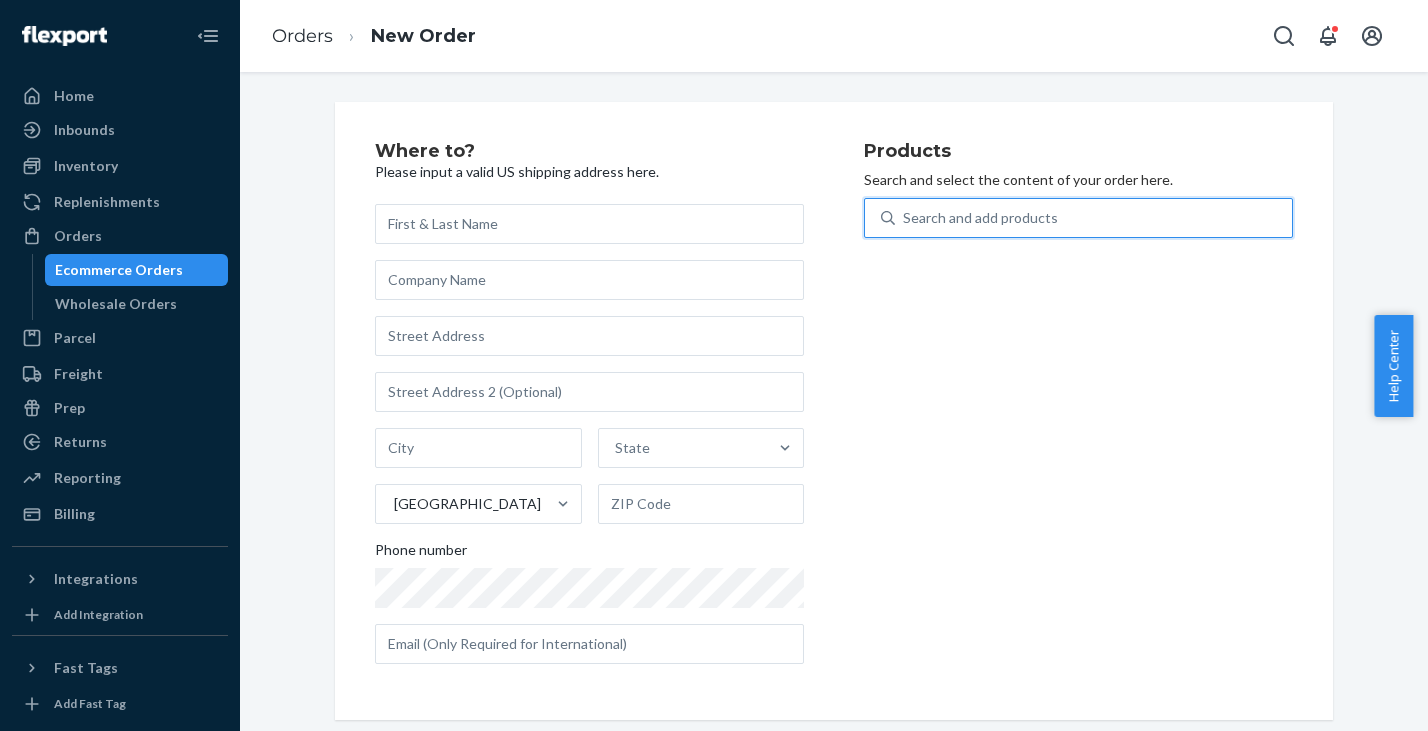 paste on "ZO-B6KP-DIXW" 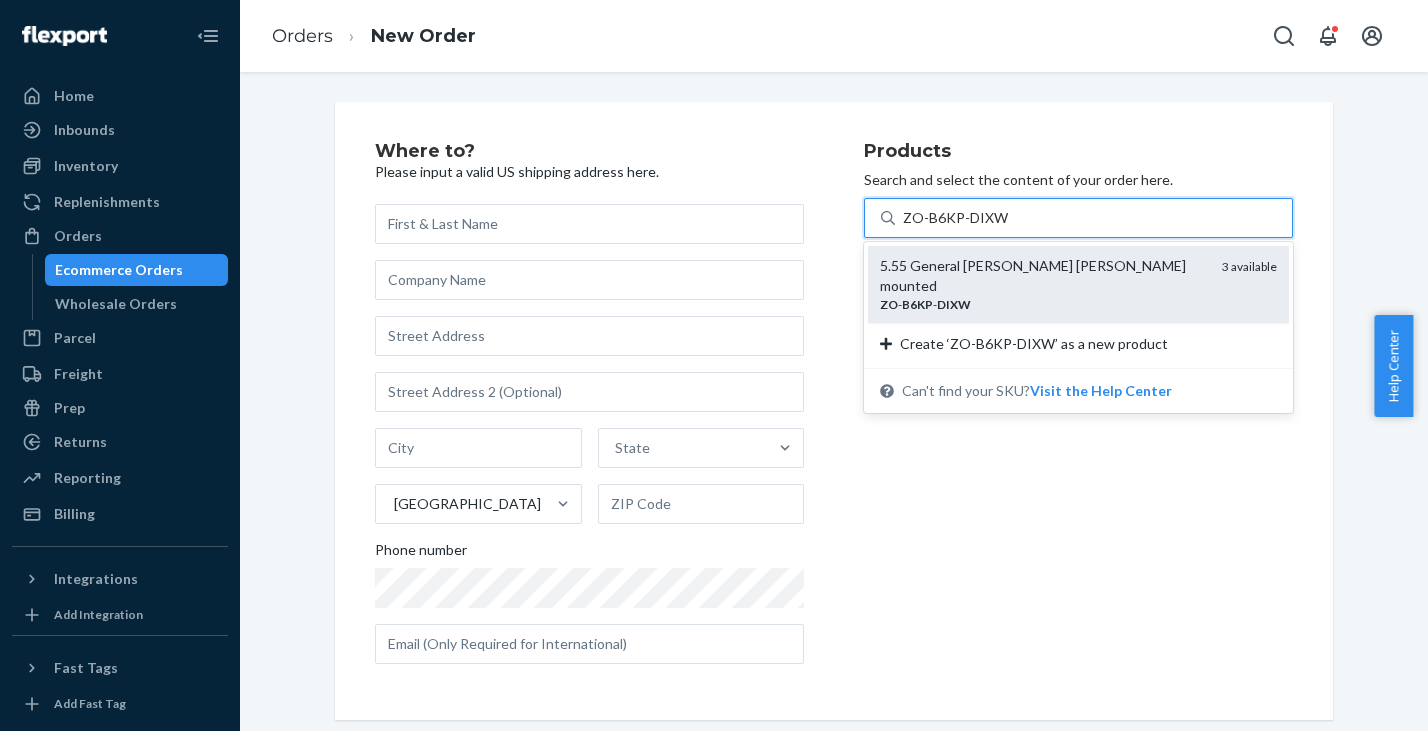click on "ZO - B6KP - DIXW" at bounding box center (1043, 304) 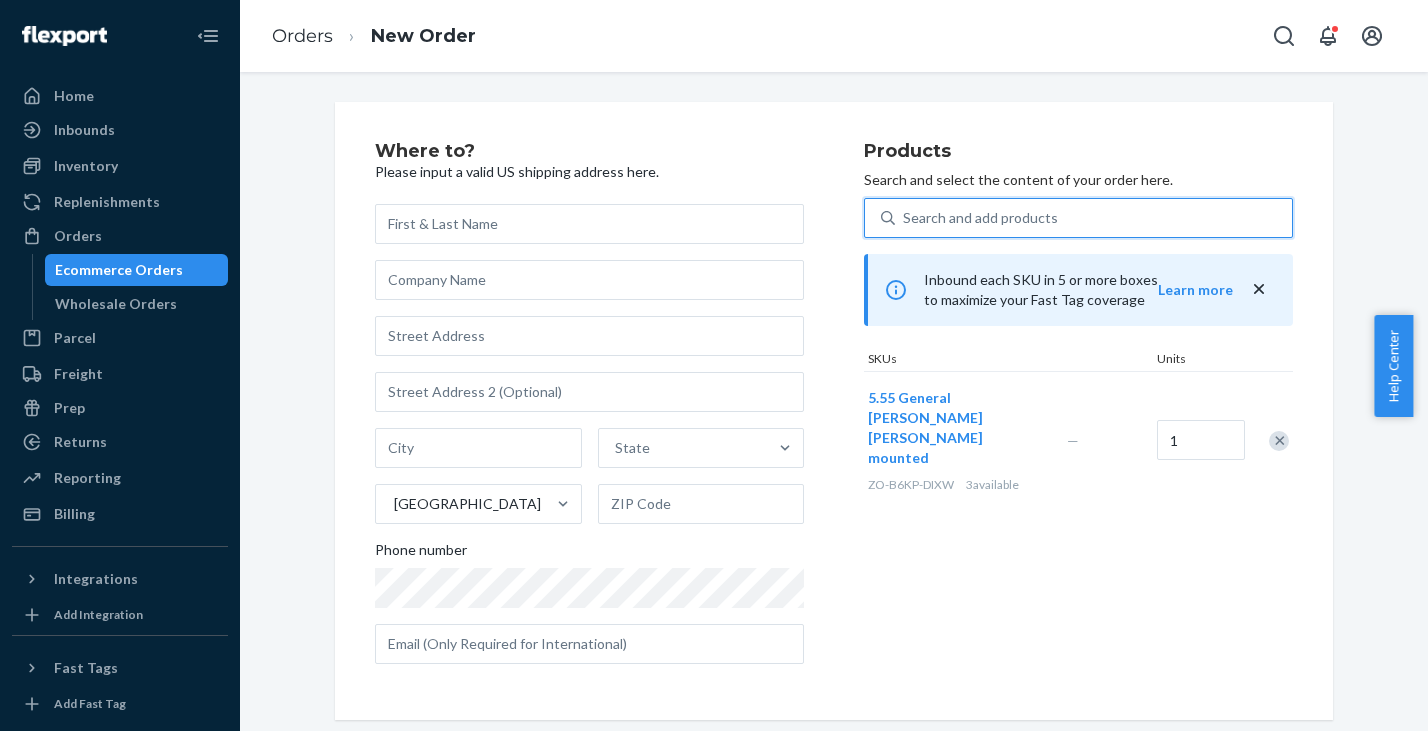 click on "Search and add products" at bounding box center (980, 218) 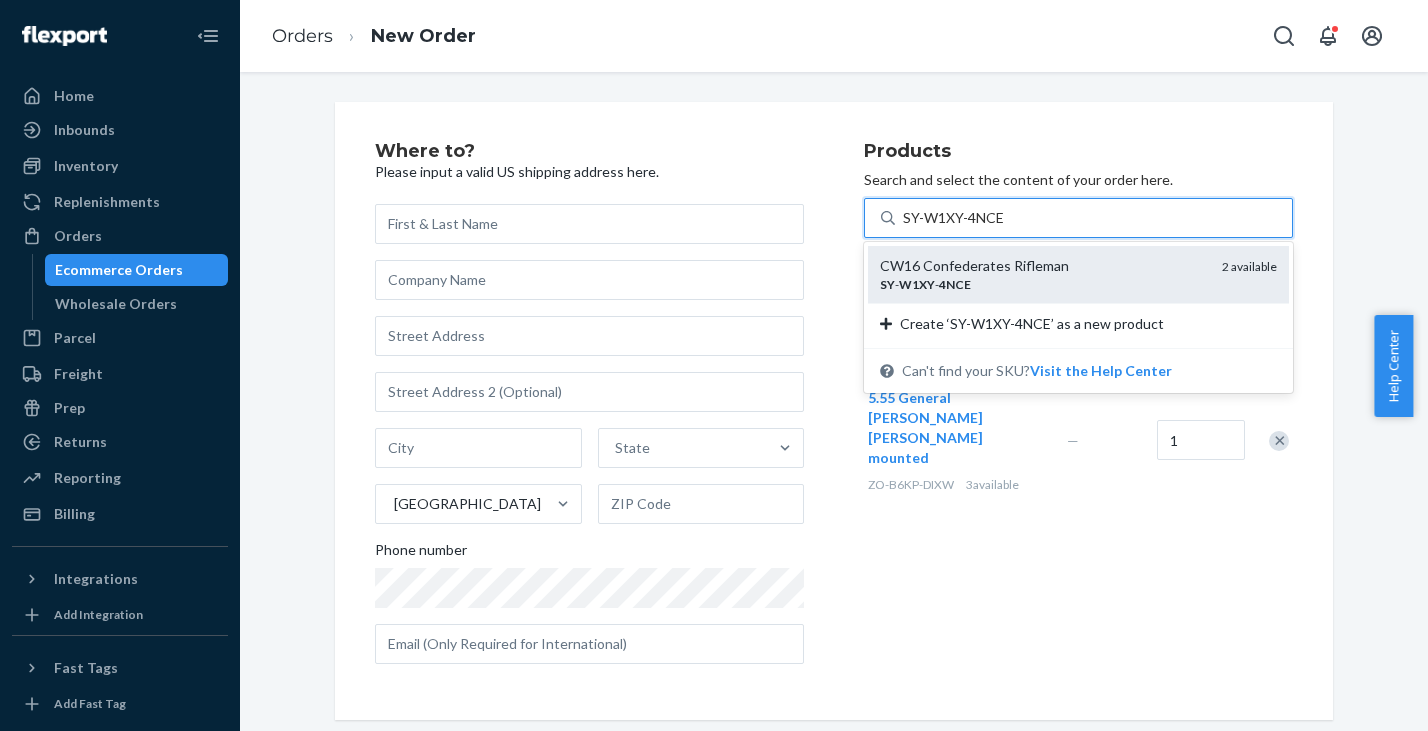 click on "CW16 Confederates Rifleman" at bounding box center (1043, 266) 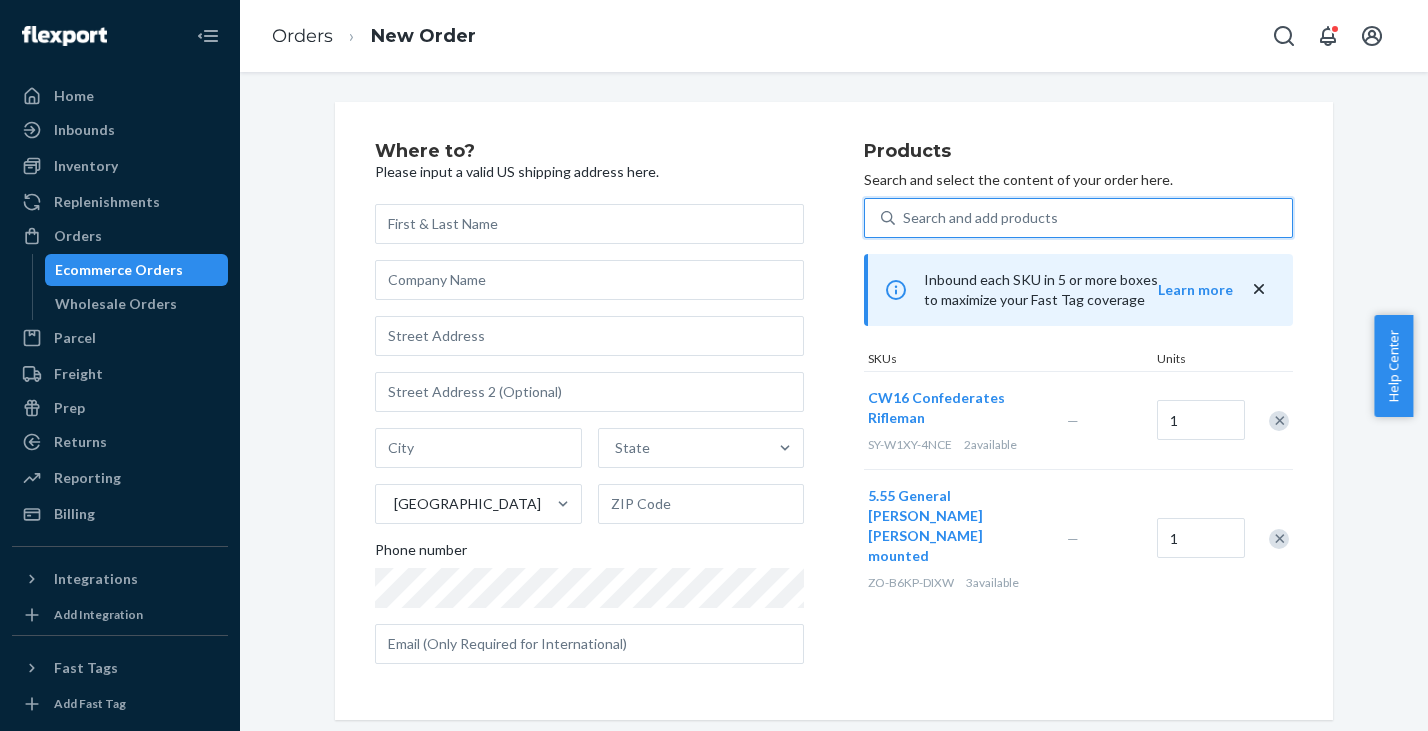 click on "Search and add products" at bounding box center (980, 218) 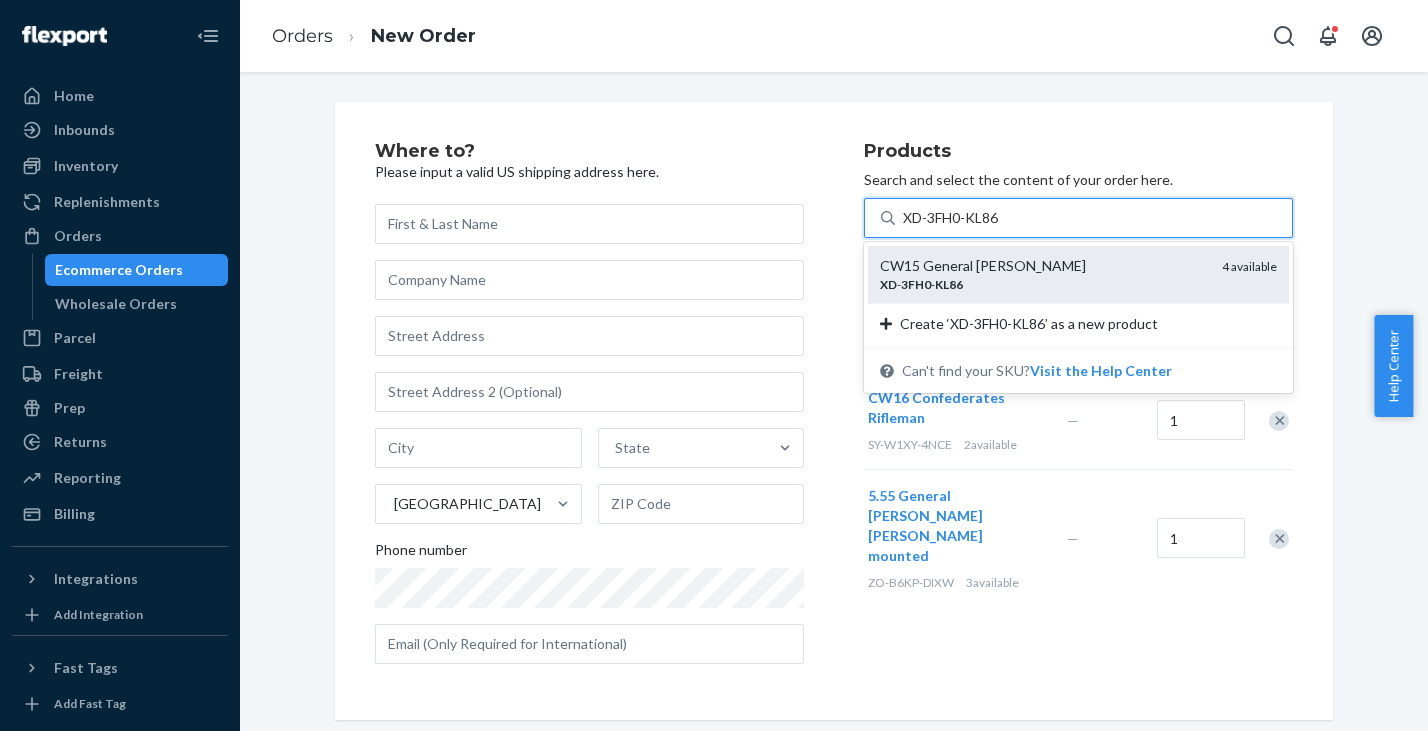 click on "CW15 General Longstreet" at bounding box center [1043, 266] 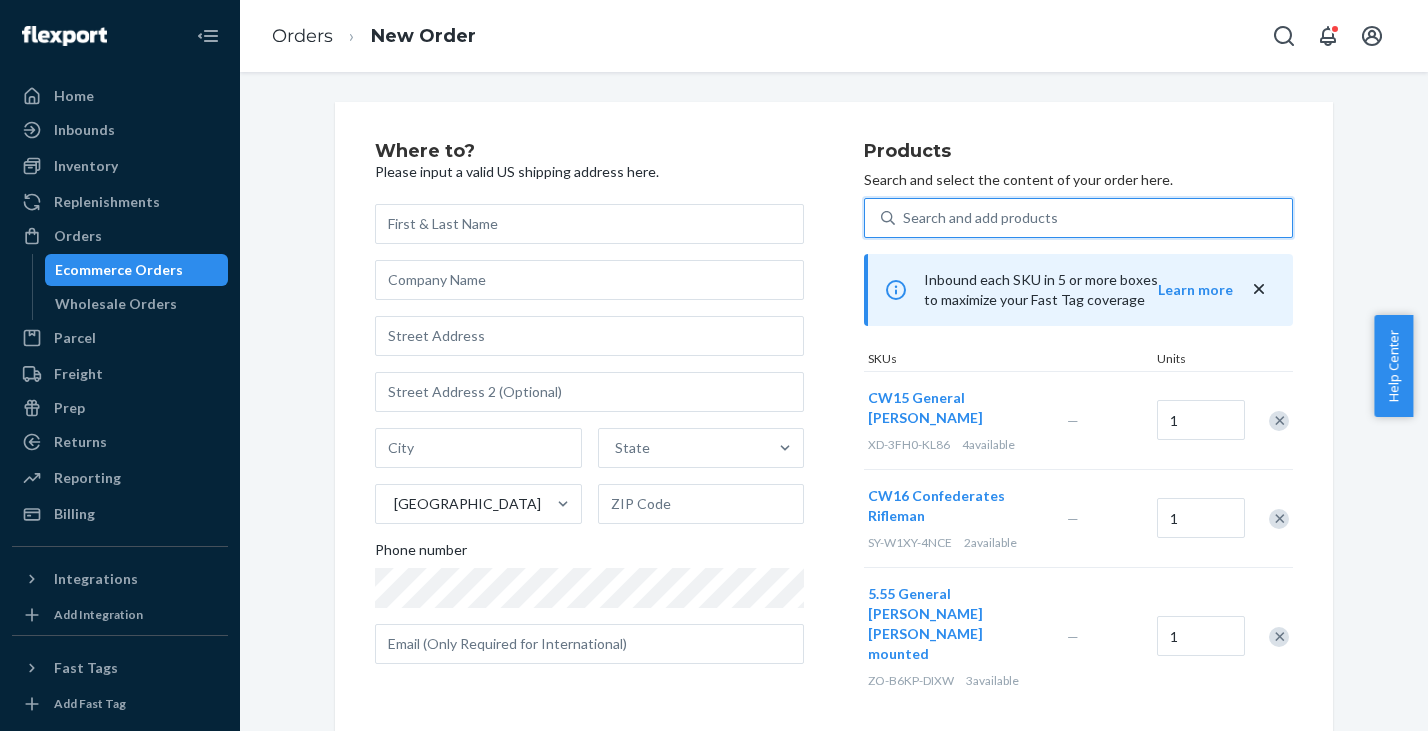 click on "Search and add products" at bounding box center (980, 218) 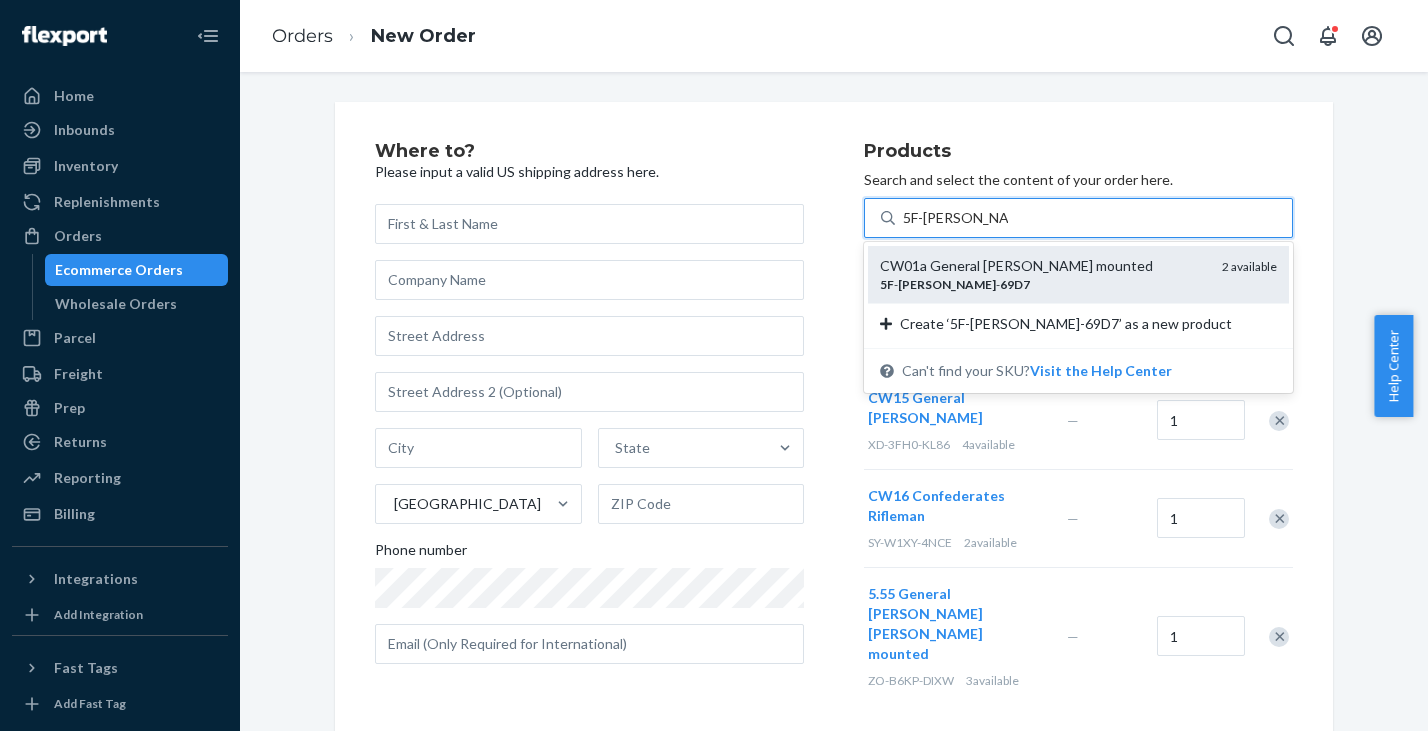 click on "CW01a General Ulysses Grant mounted" at bounding box center (1043, 266) 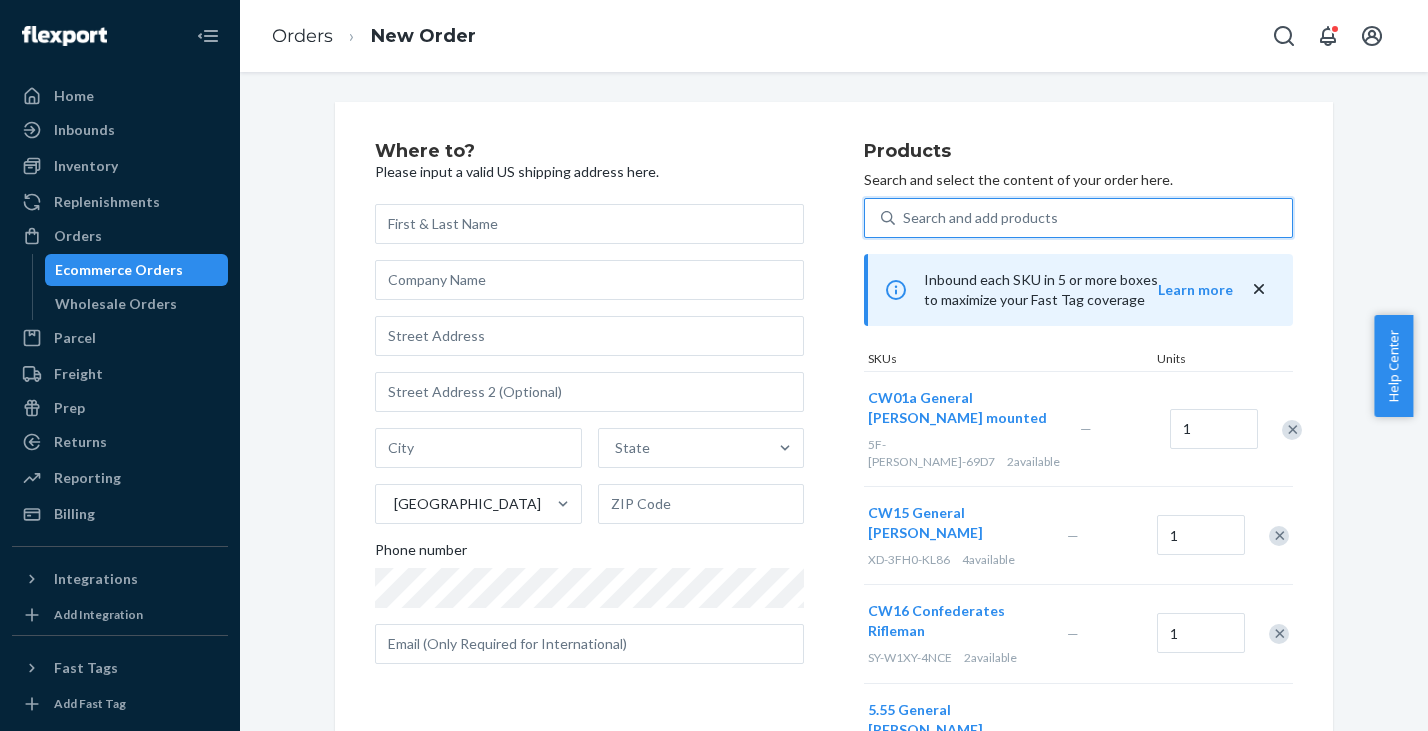 click on "Search and add products" at bounding box center [980, 218] 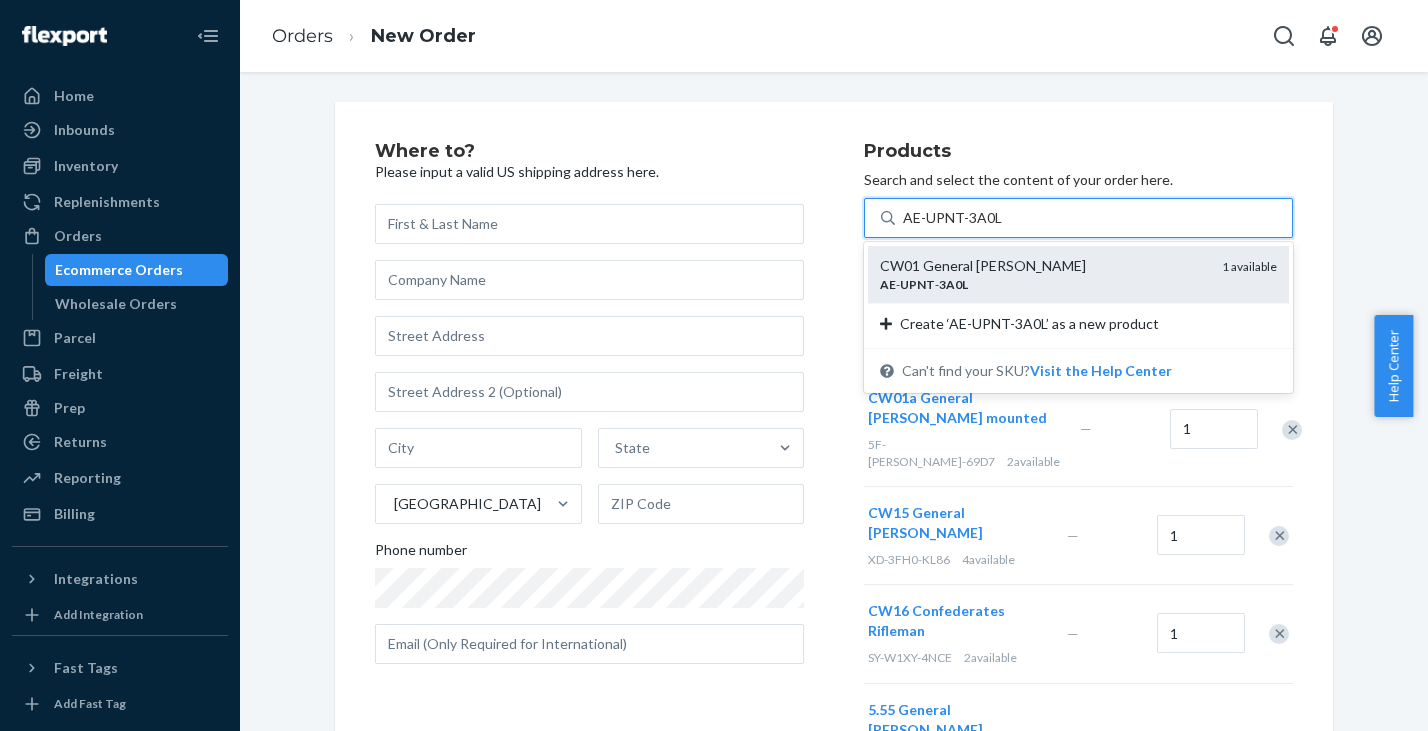 click on "CW01 General Ulysses Grant" at bounding box center (1043, 266) 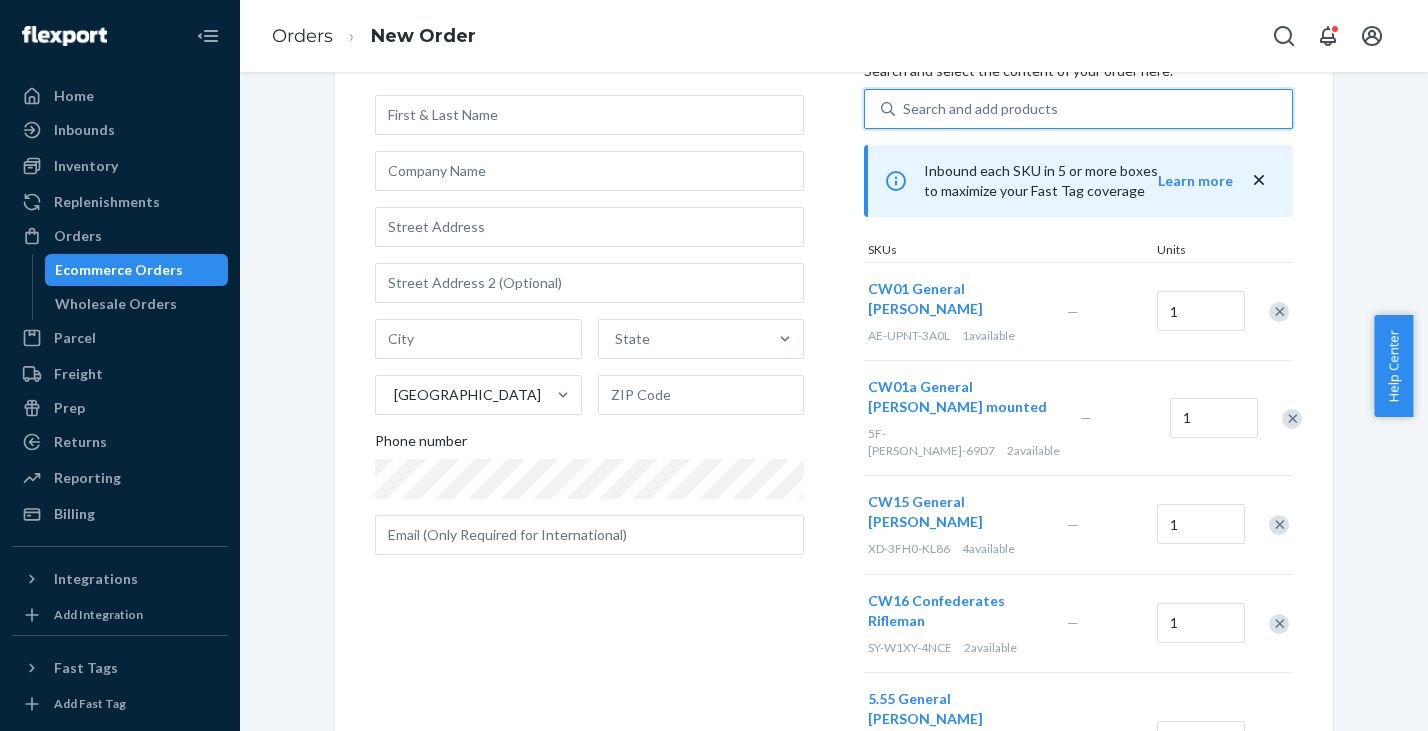 scroll, scrollTop: 87, scrollLeft: 0, axis: vertical 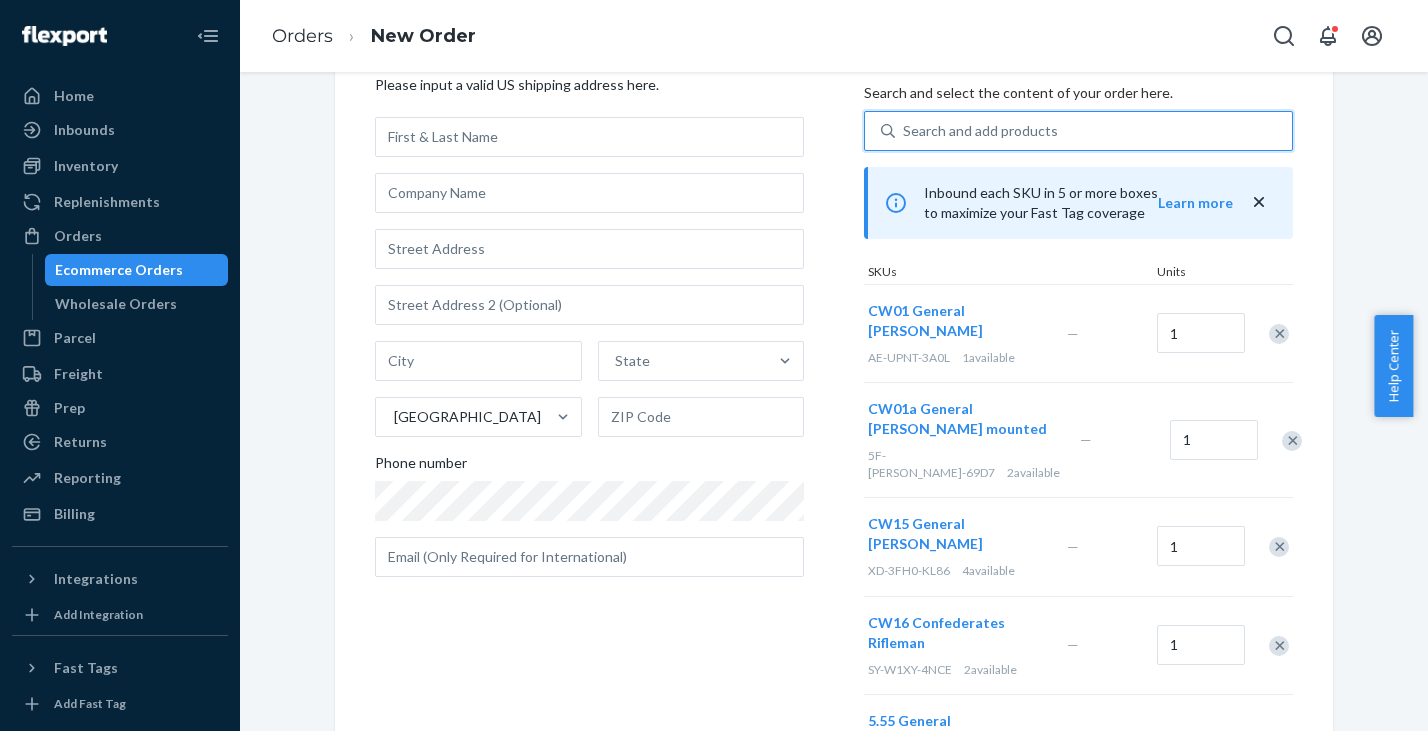 click on "Search and add products" at bounding box center [980, 131] 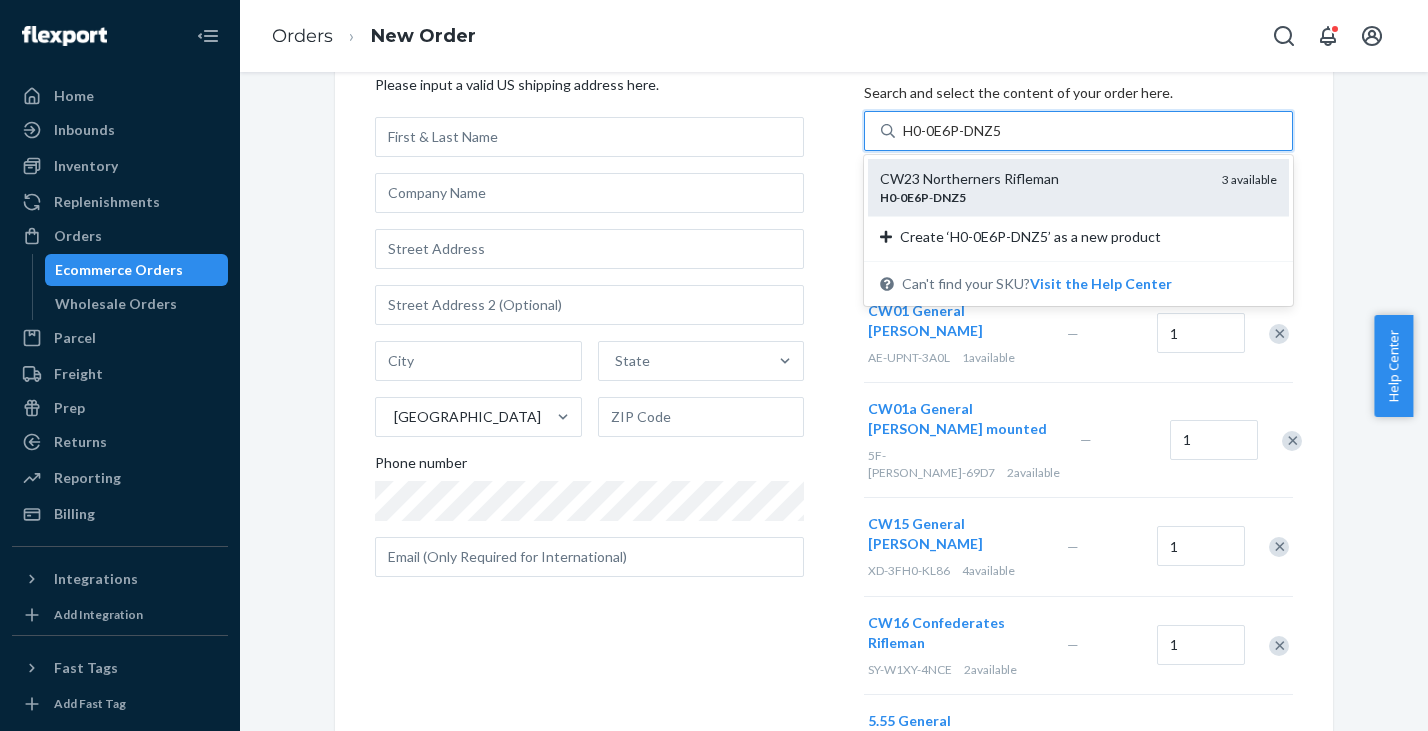 click on "CW23 Northerners Rifleman" at bounding box center [1043, 179] 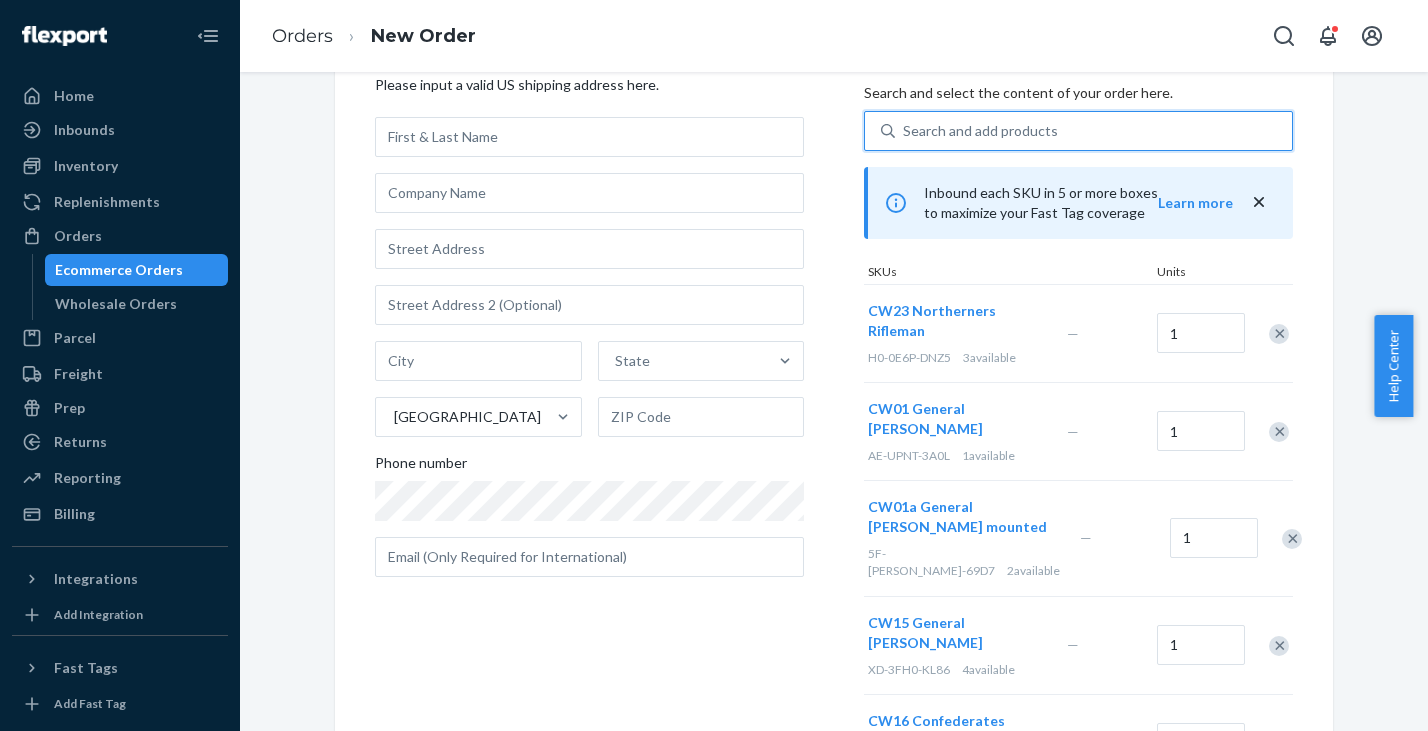 type 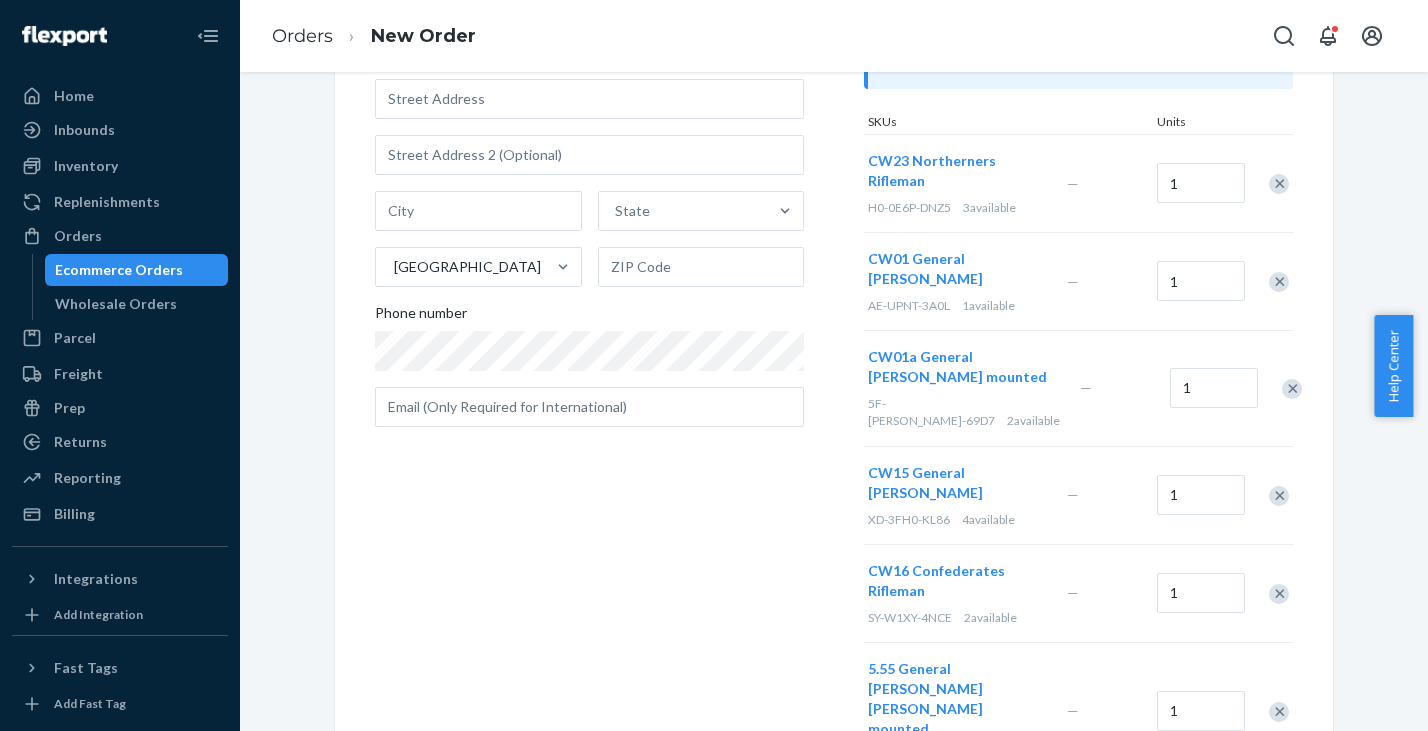 scroll, scrollTop: 253, scrollLeft: 0, axis: vertical 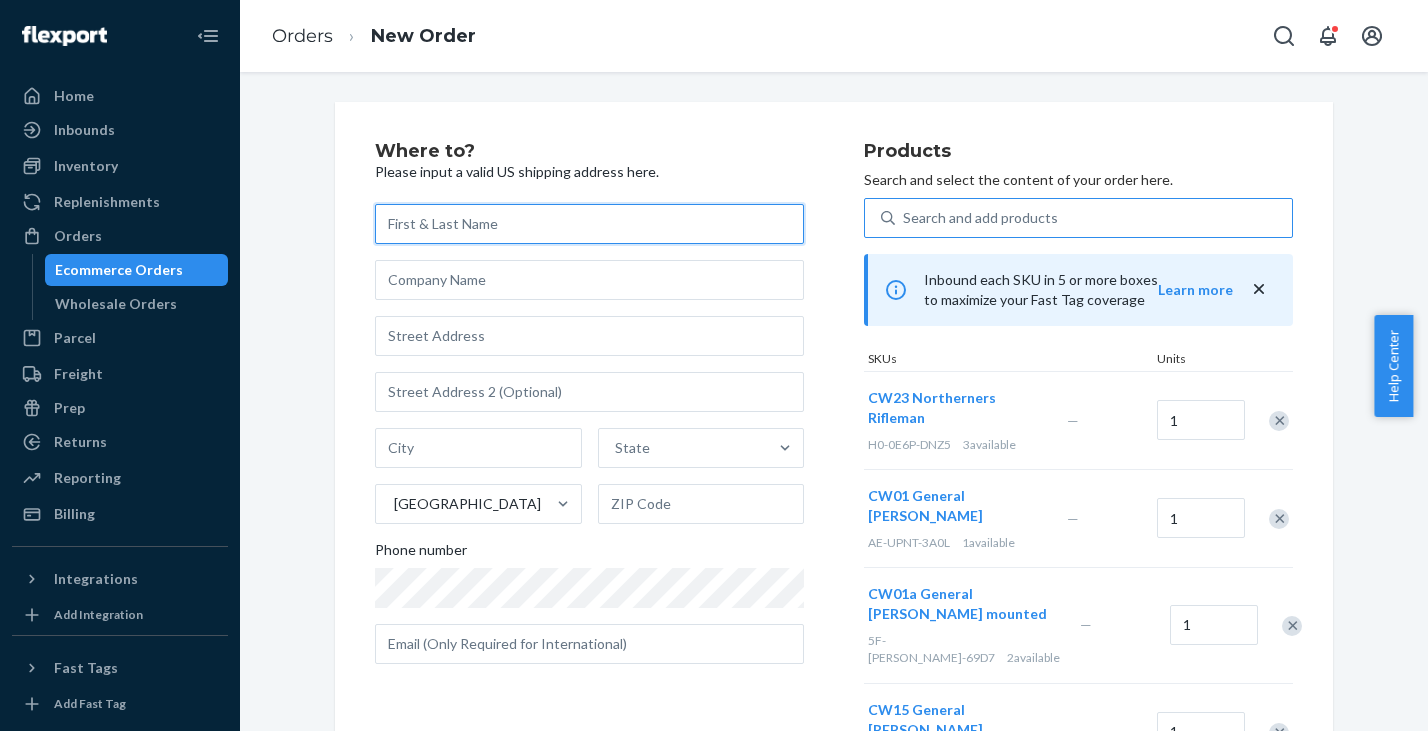 click at bounding box center (589, 224) 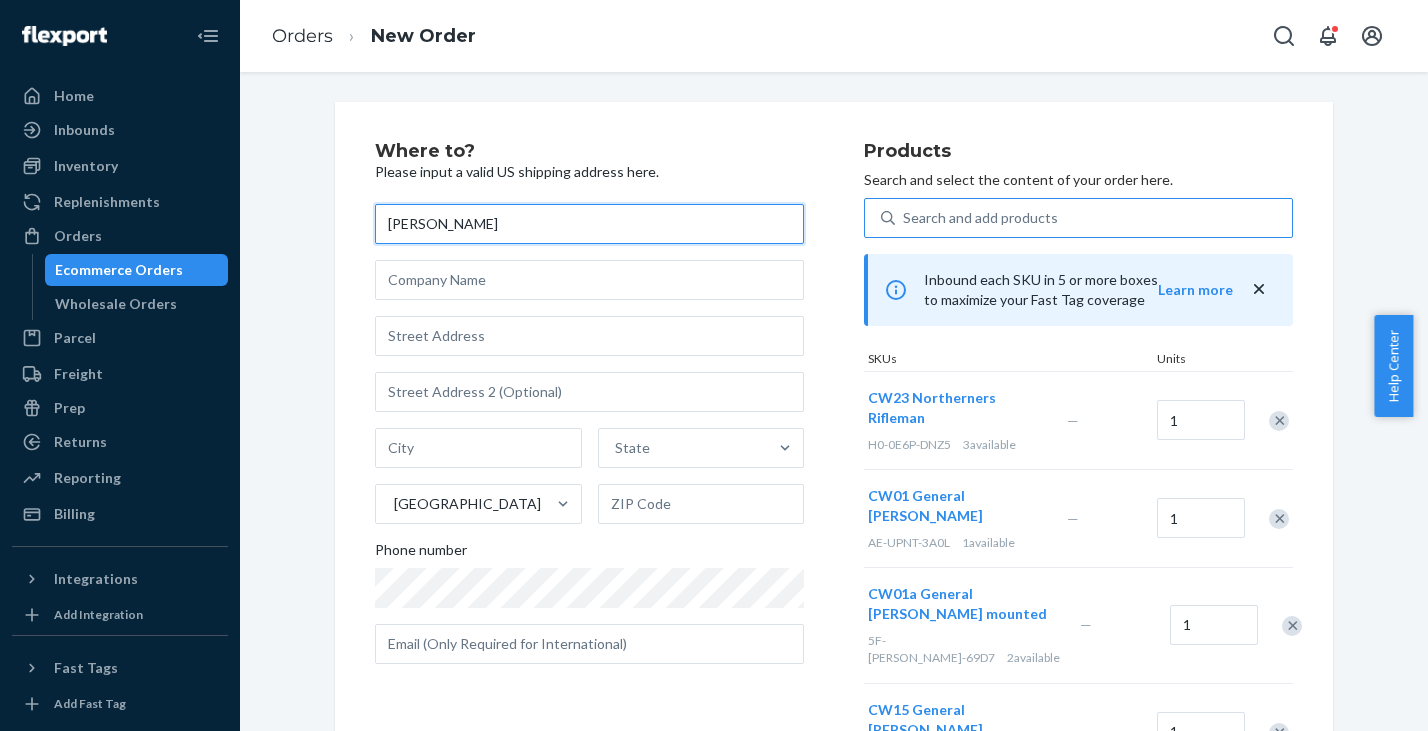 type on "[PERSON_NAME]" 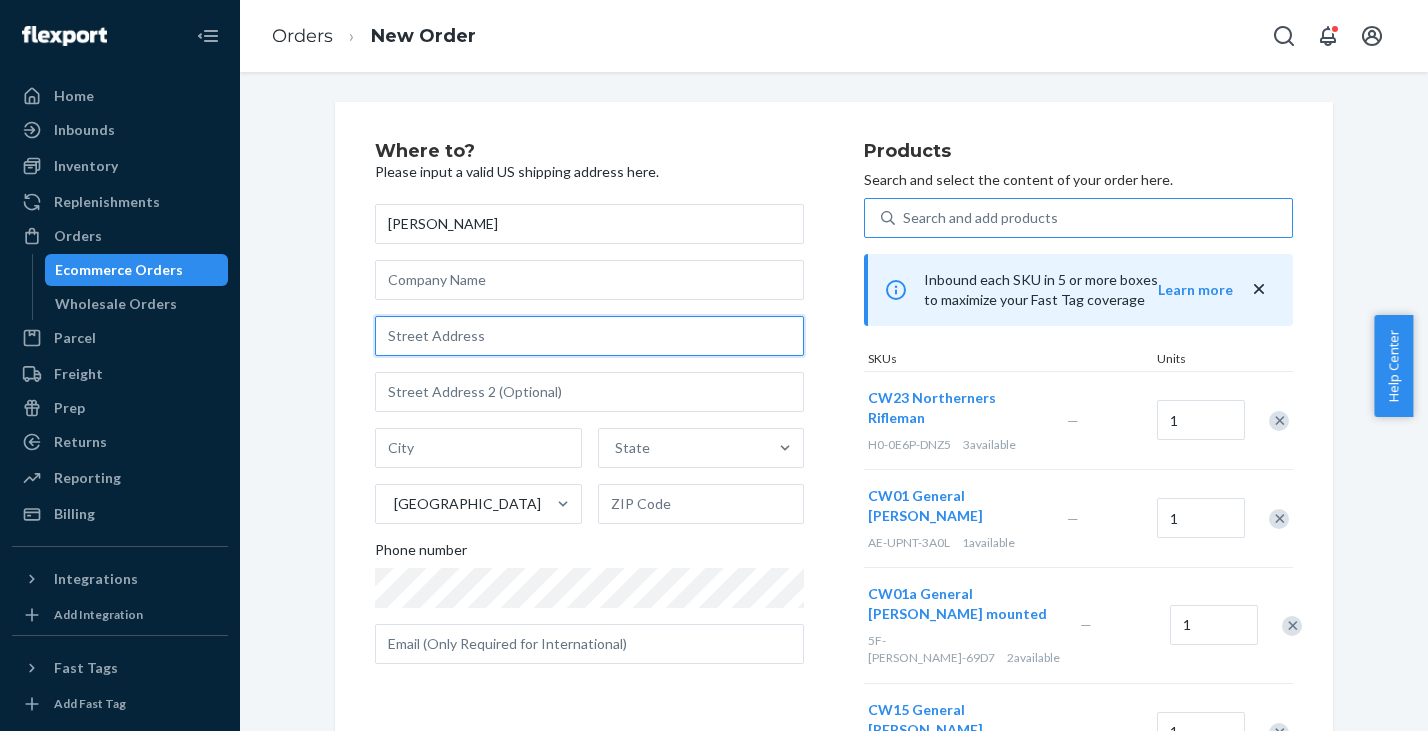 click at bounding box center (589, 336) 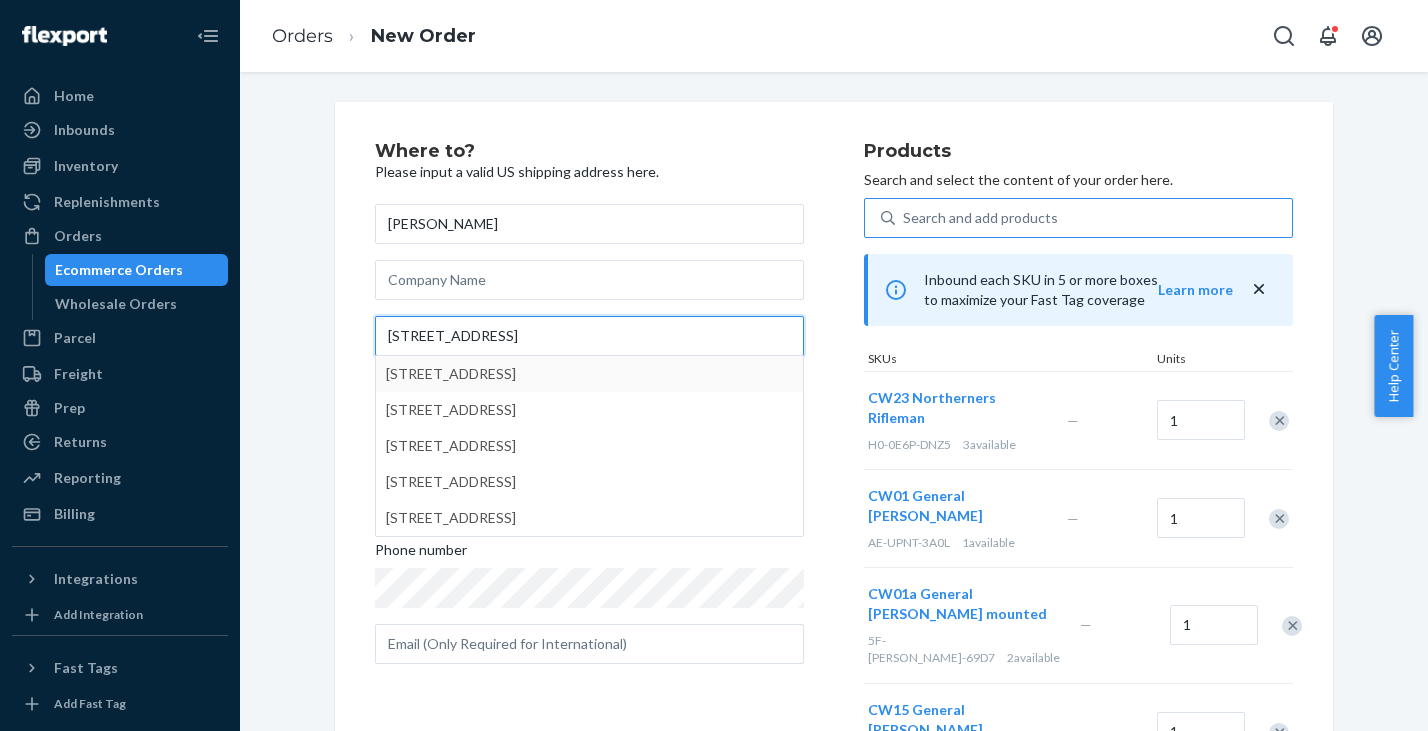 type on "965 OLD RANCH RD" 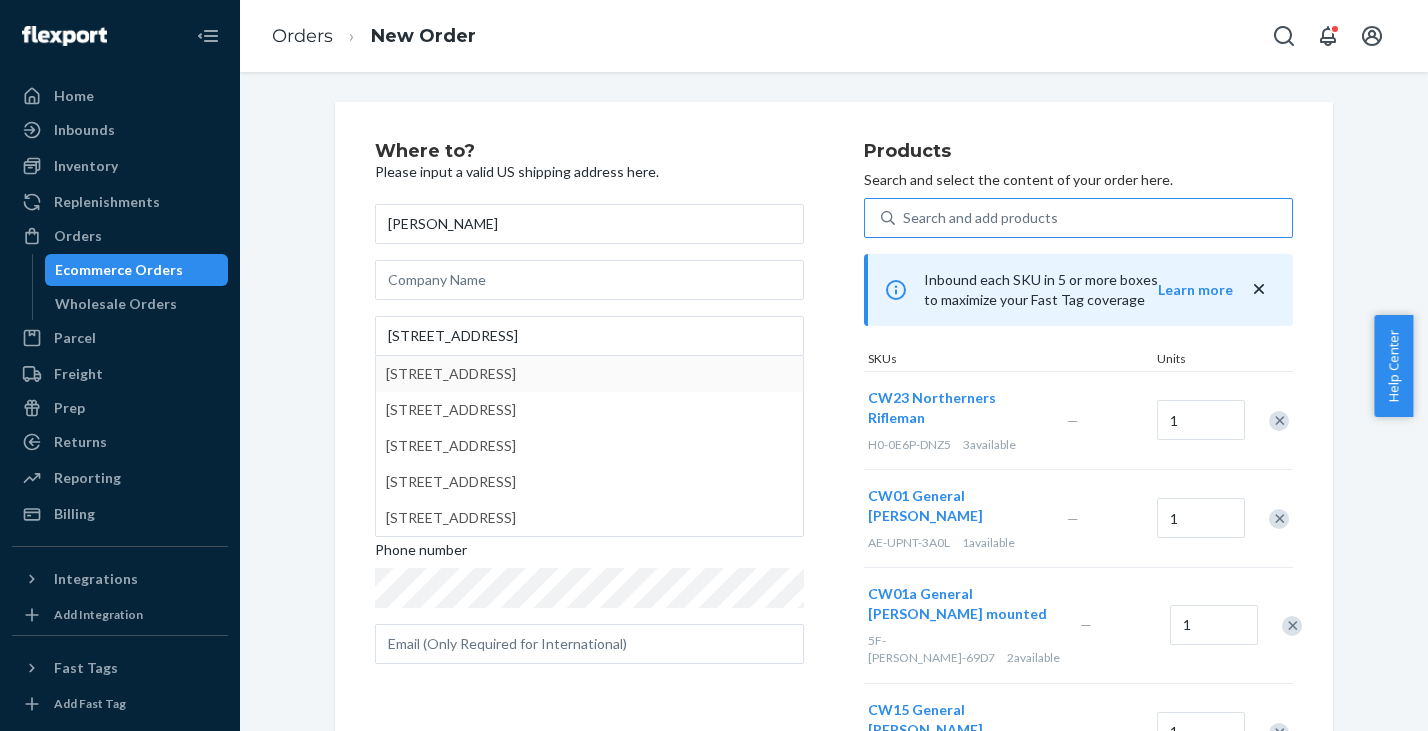 type on "Solvang" 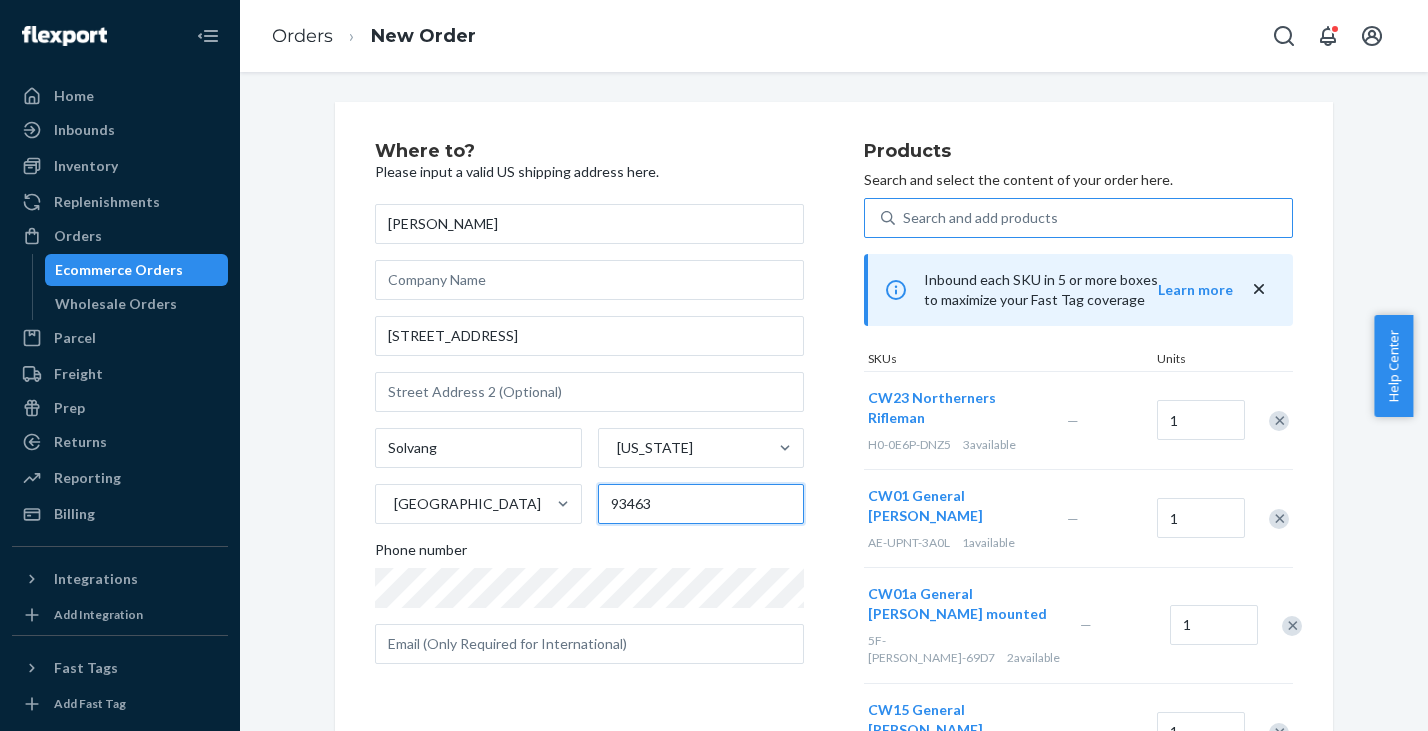 drag, startPoint x: 666, startPoint y: 507, endPoint x: 545, endPoint y: 496, distance: 121.49897 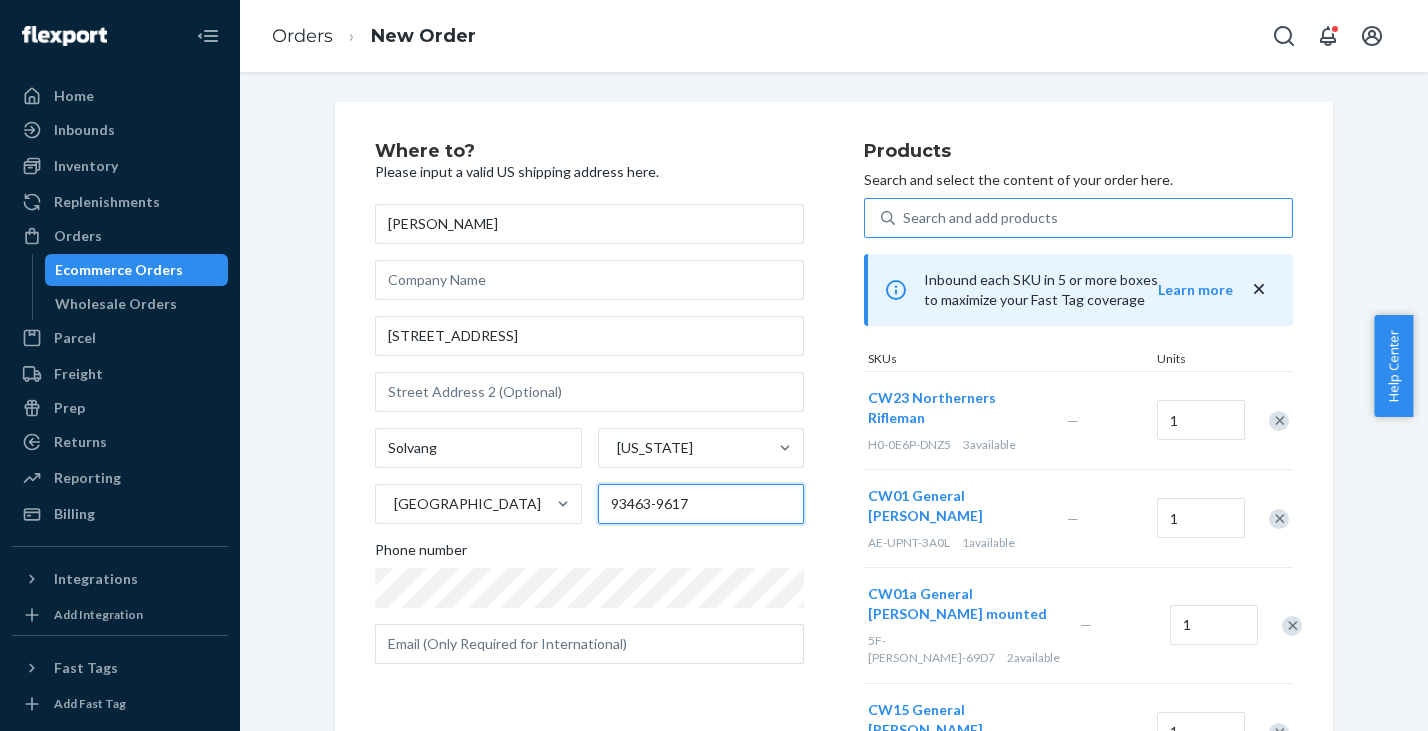 type on "93463-9617" 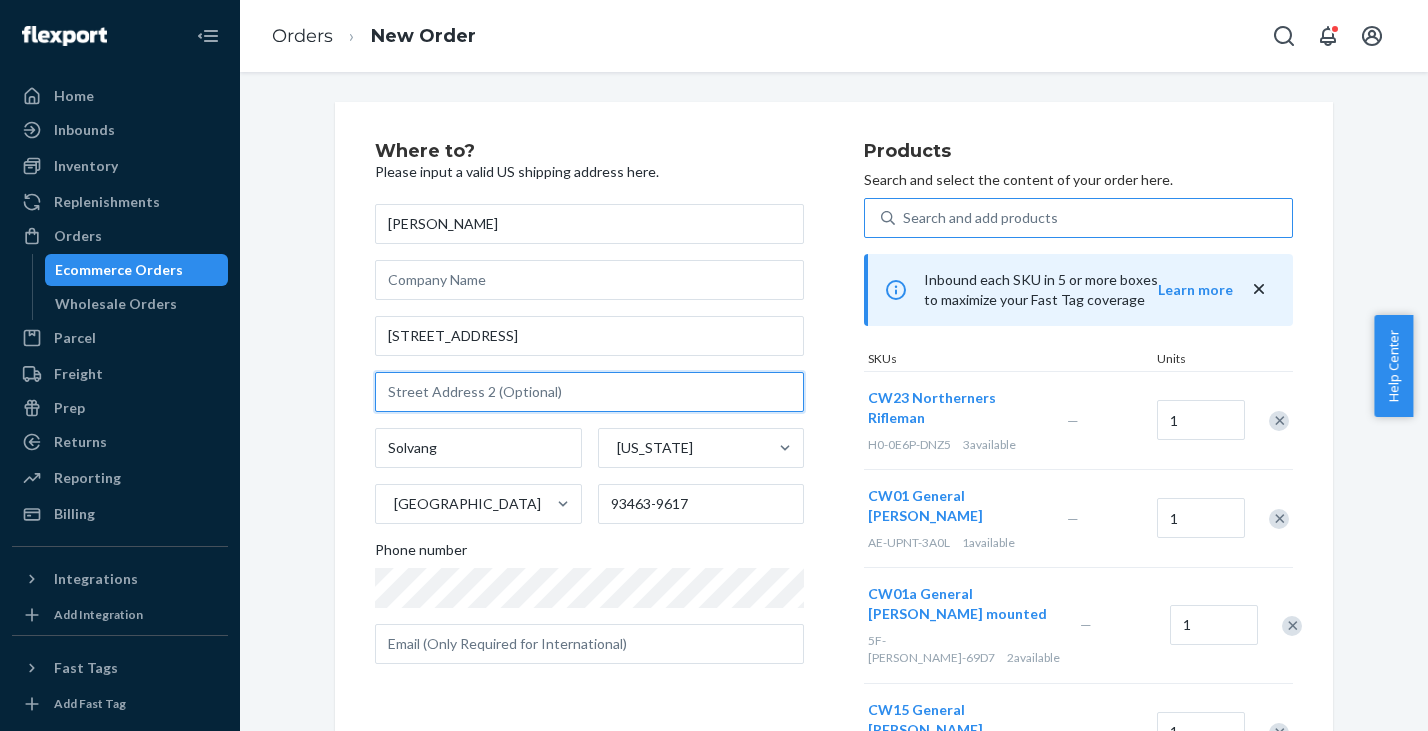 click at bounding box center [589, 392] 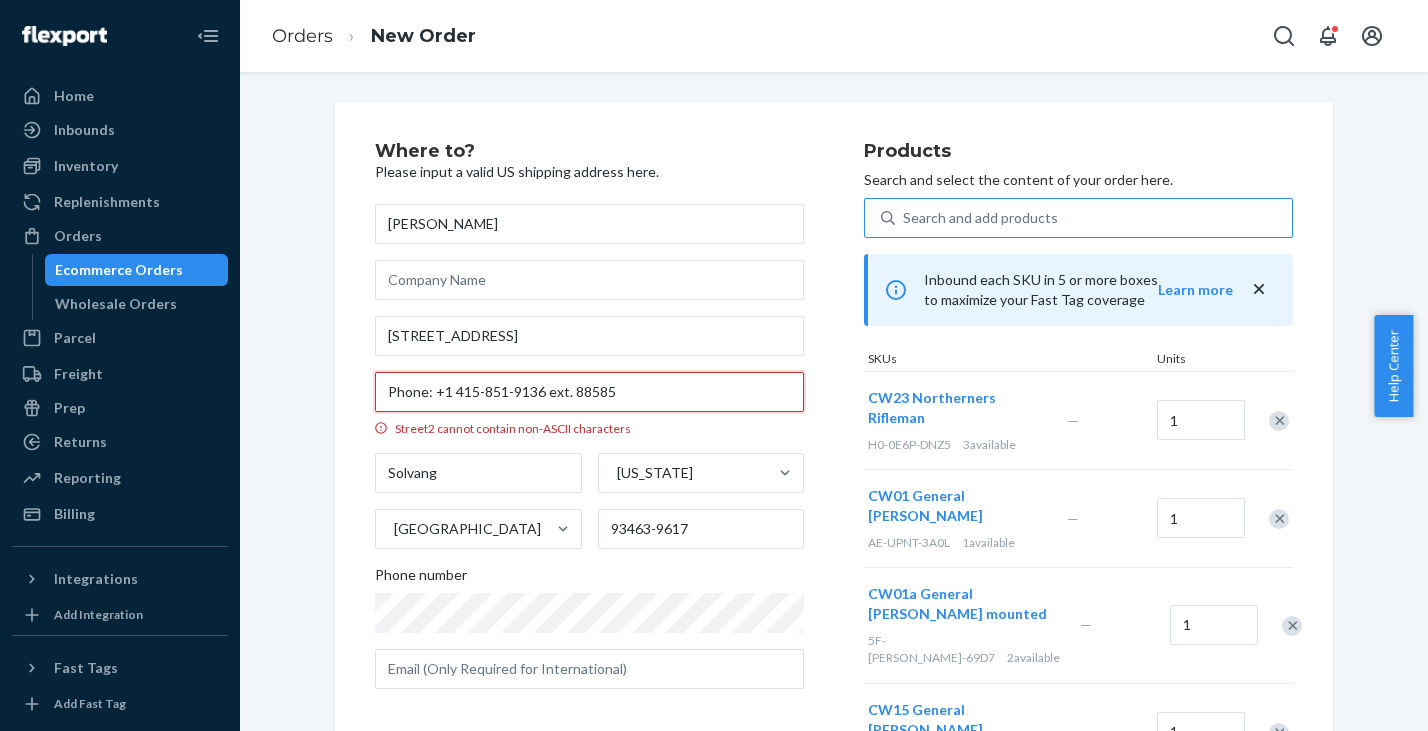 click on "Phone:	+1 415-851-9136 ext. 88585" at bounding box center [589, 392] 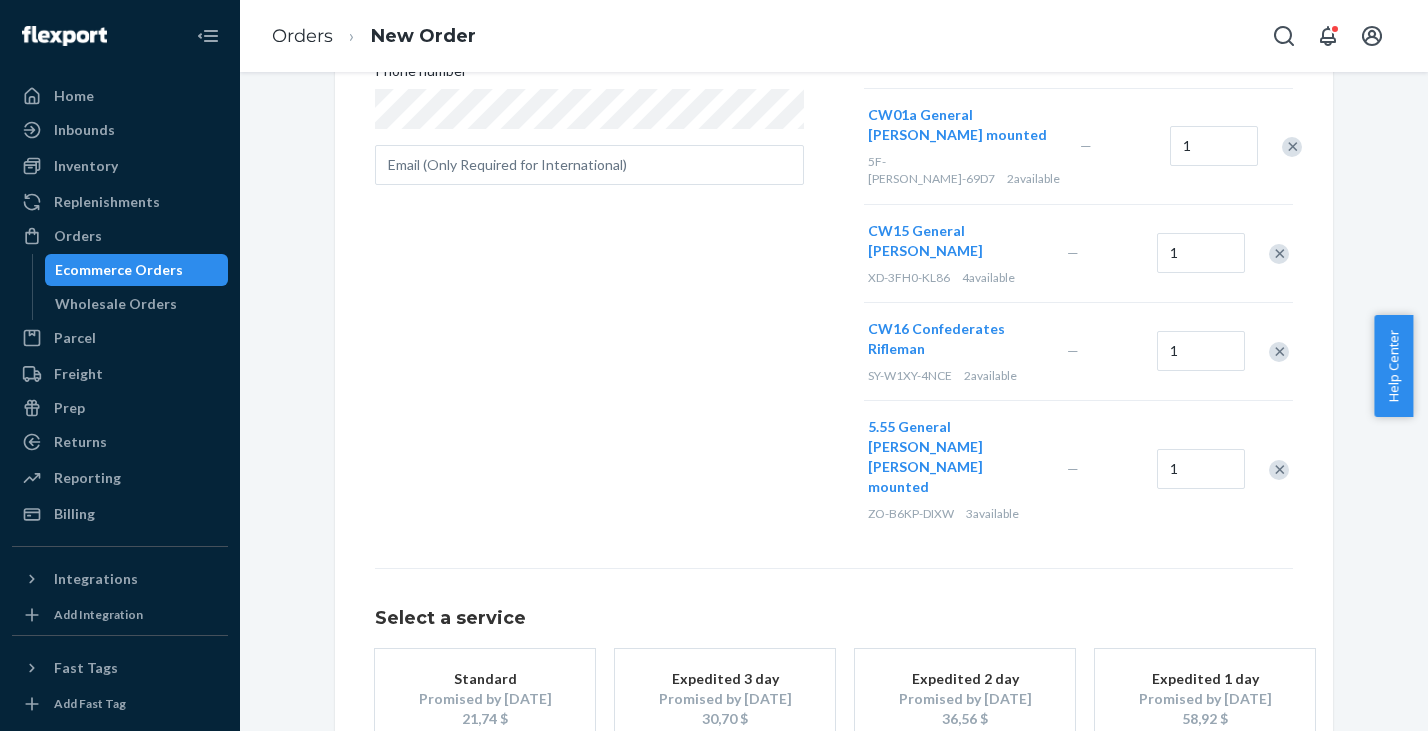 scroll, scrollTop: 510, scrollLeft: 0, axis: vertical 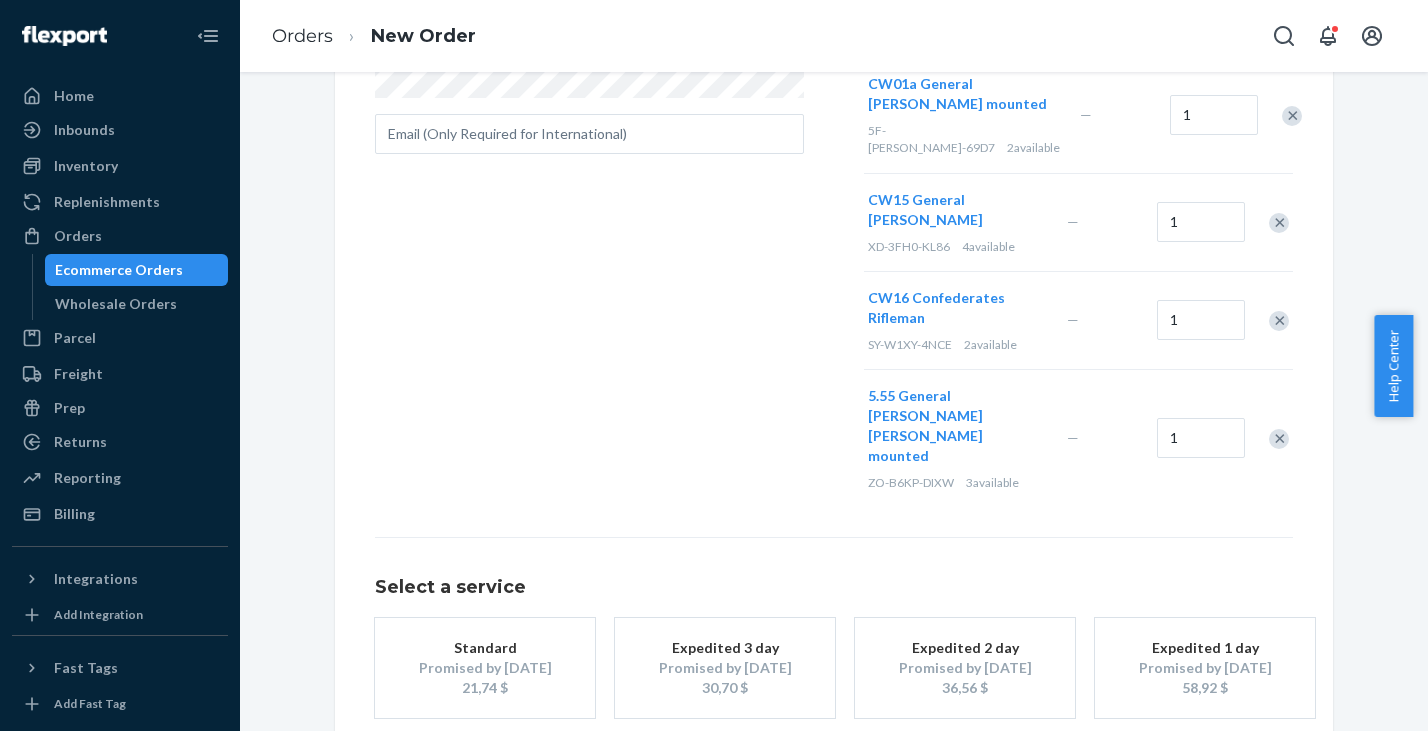 type on "Phone:+1 415-851-9136 ext. 88585" 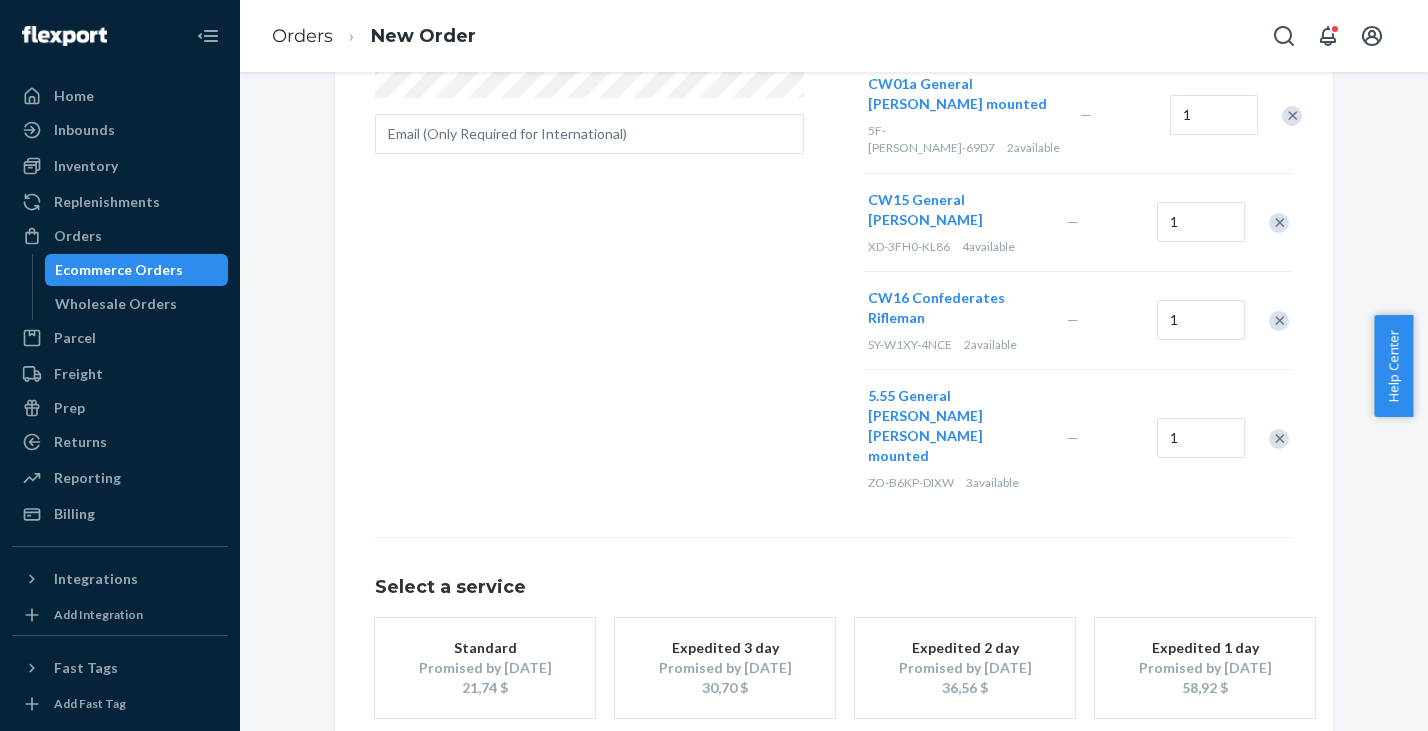click on "Promised by Jul 23, 2025" at bounding box center [485, 668] 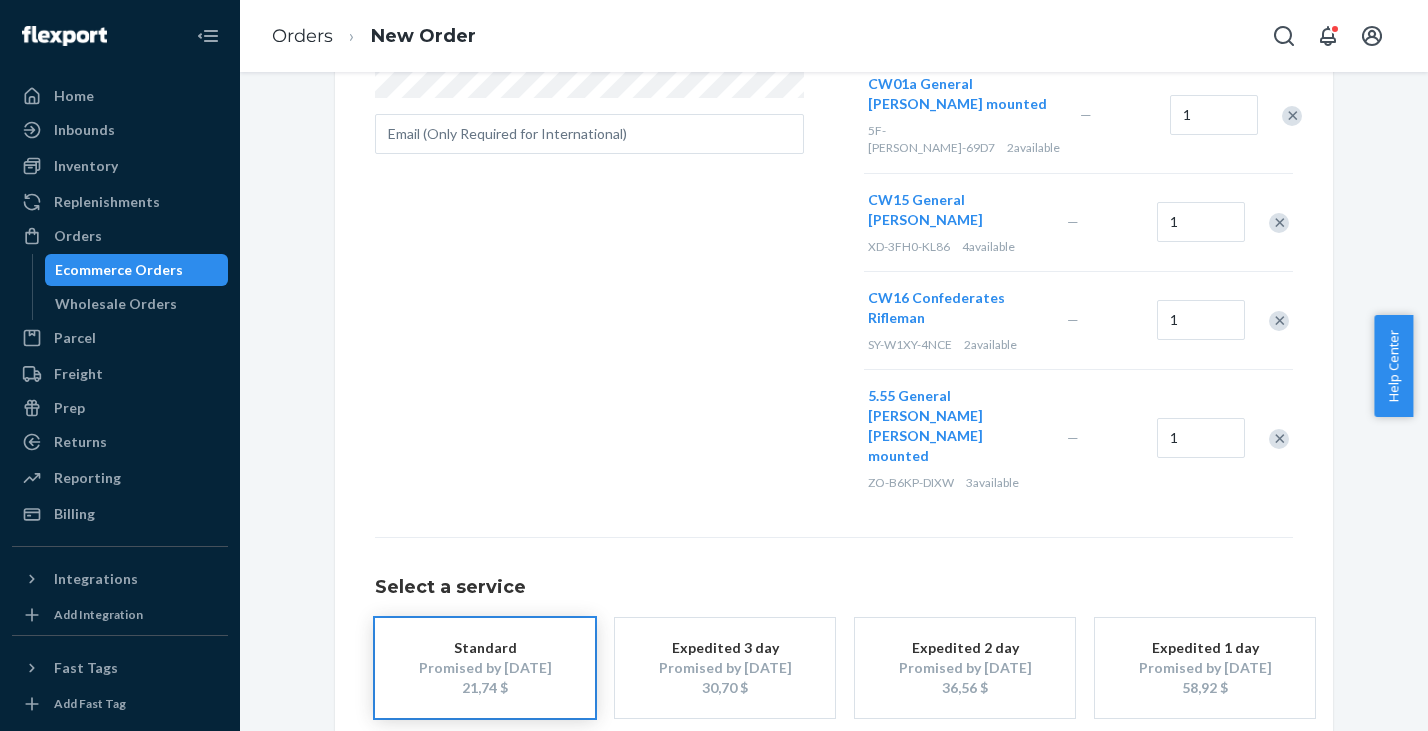 click on "Review Order" at bounding box center [1231, 778] 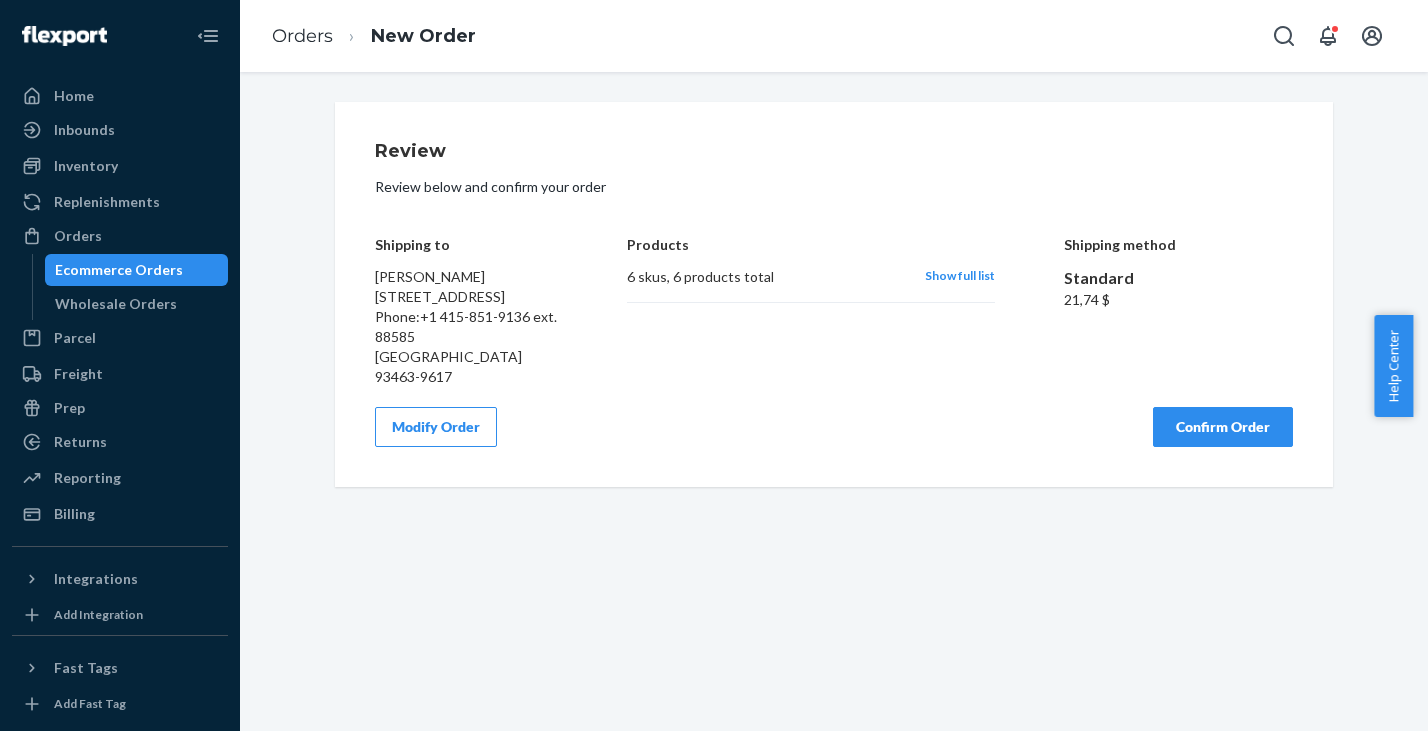 scroll, scrollTop: 0, scrollLeft: 0, axis: both 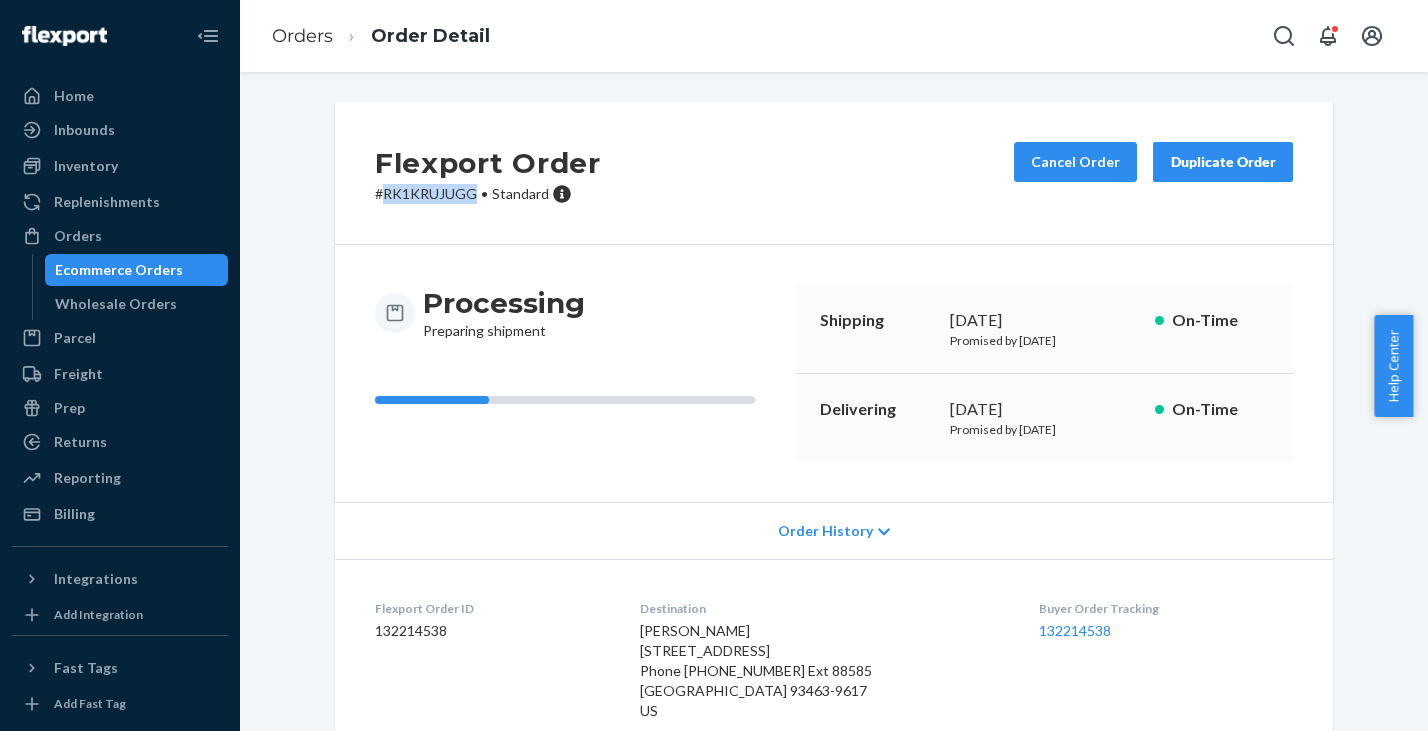 drag, startPoint x: 376, startPoint y: 193, endPoint x: 465, endPoint y: 195, distance: 89.02247 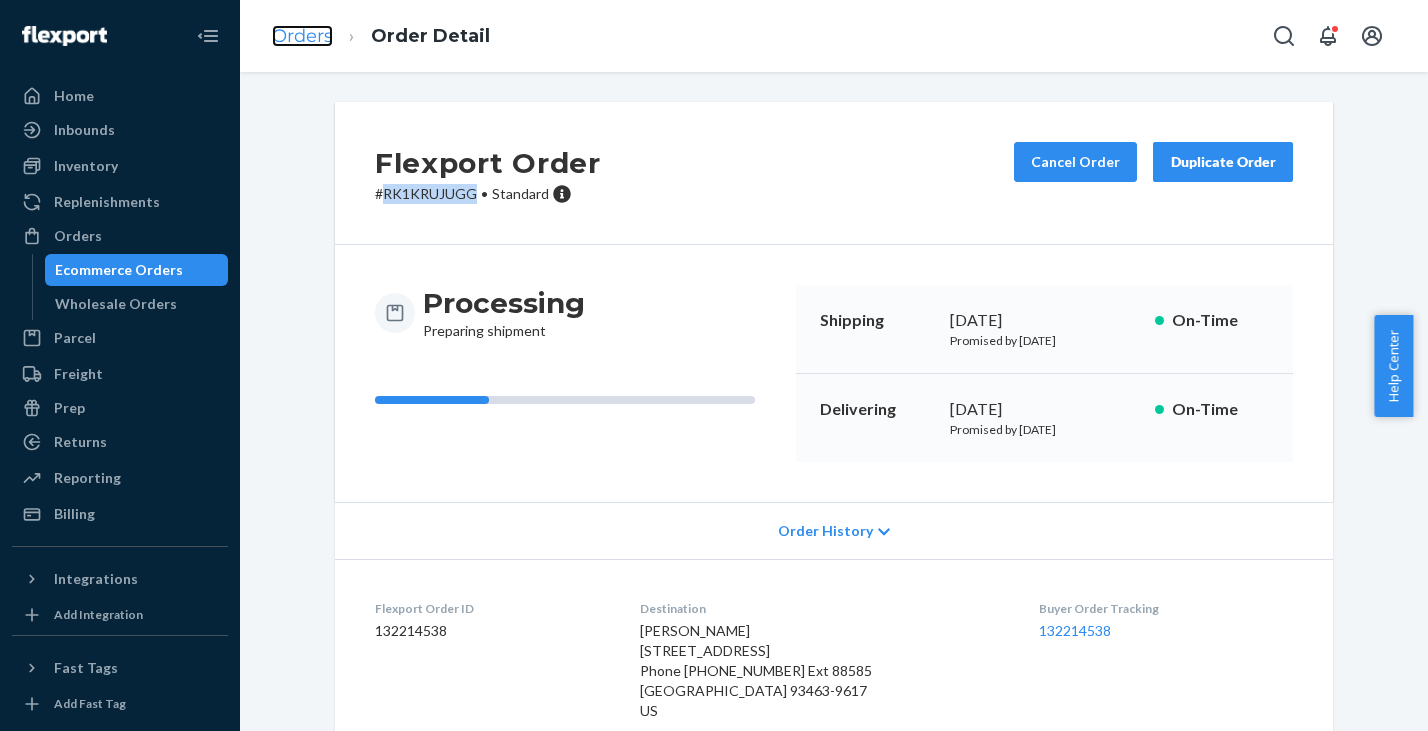 click on "Orders" at bounding box center [302, 36] 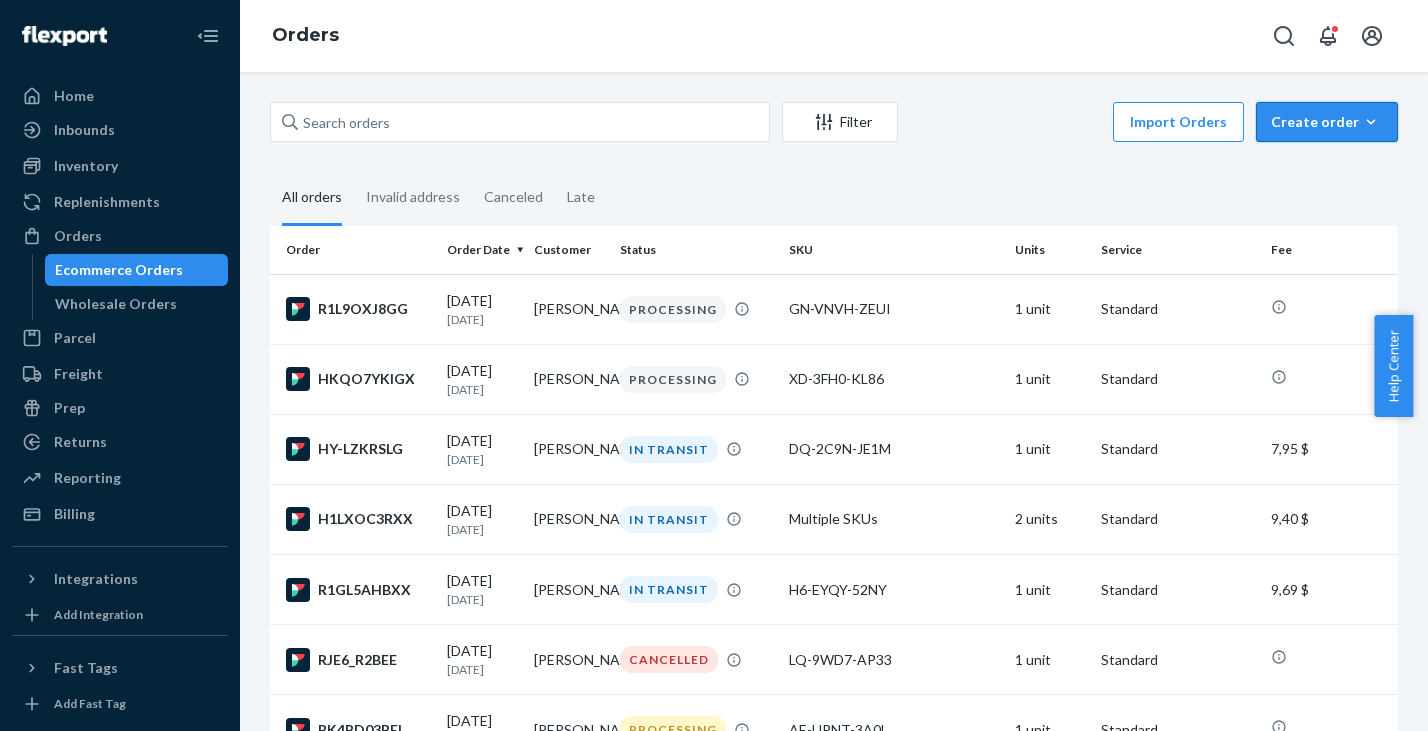 click on "Create order" at bounding box center [1327, 122] 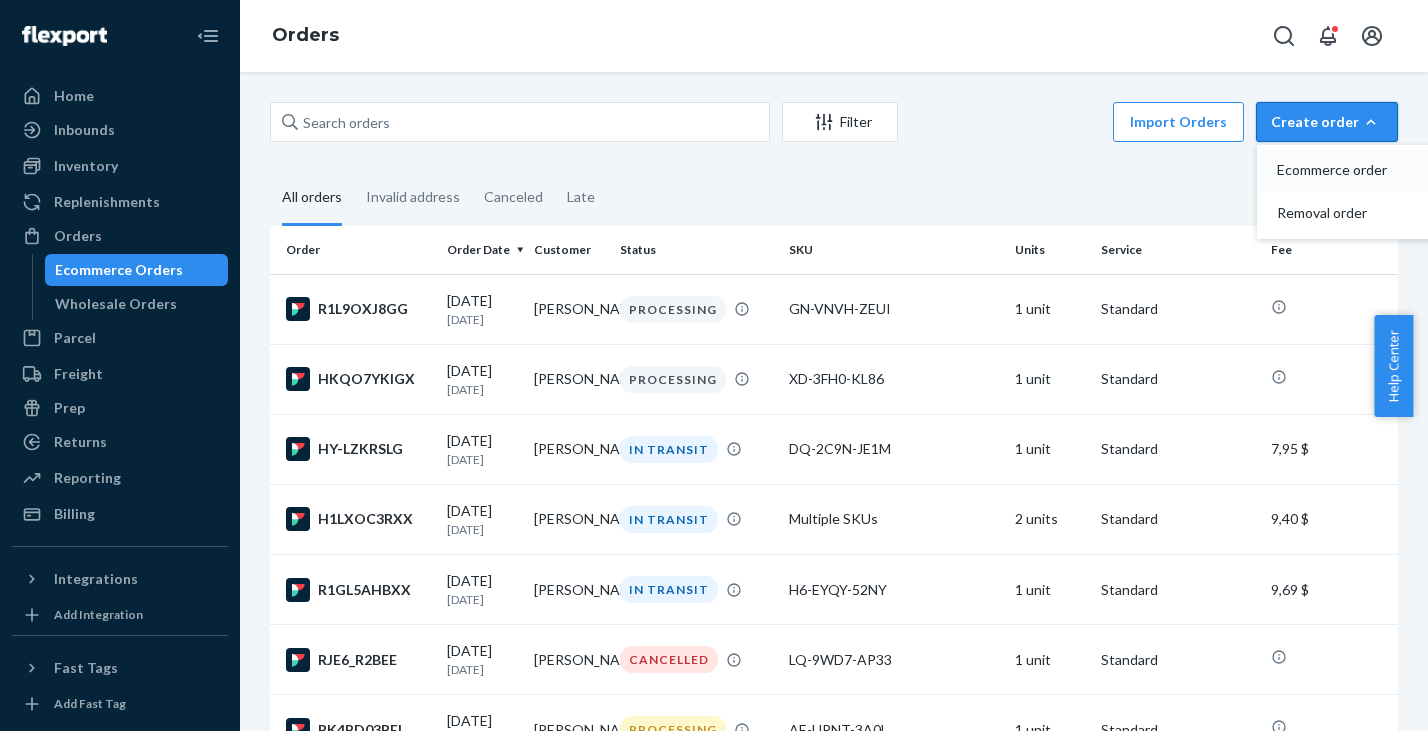 click on "Ecommerce order" at bounding box center (1339, 170) 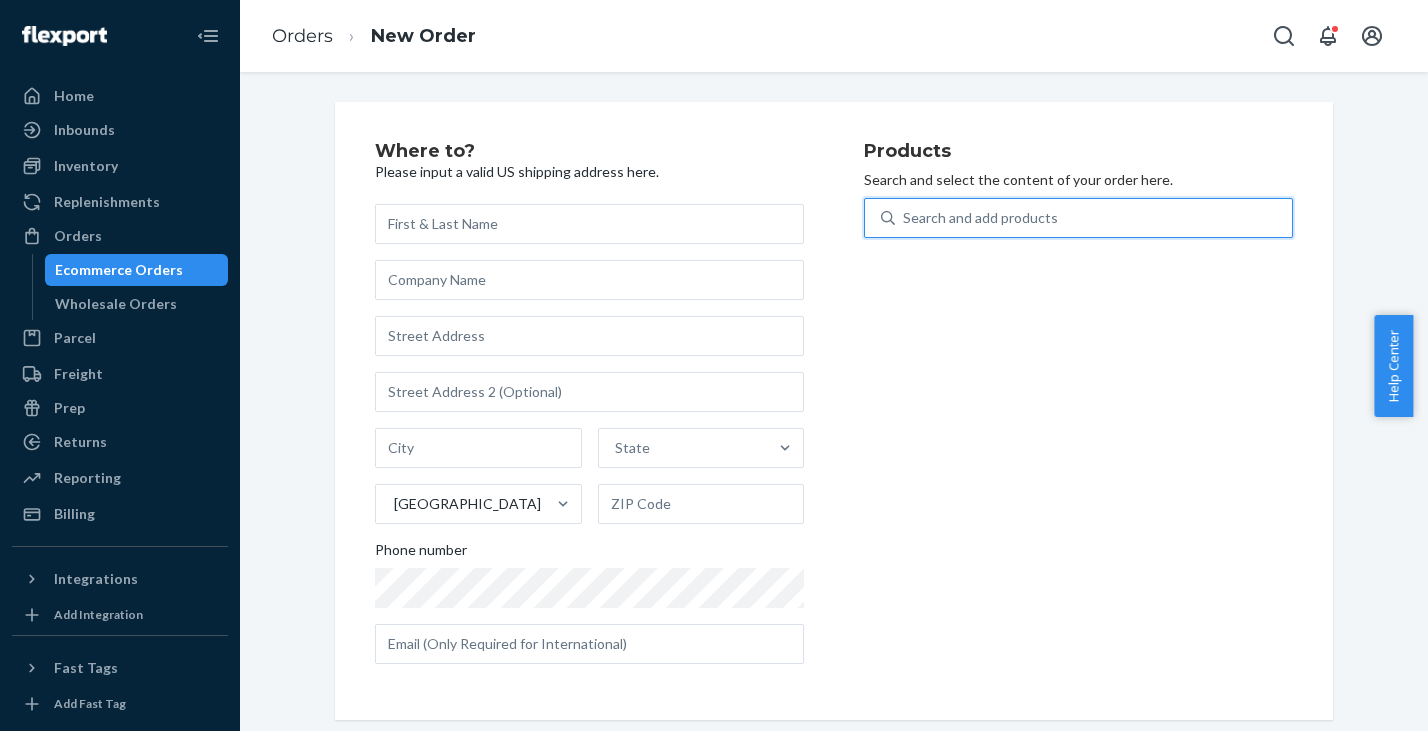 click on "Search and add products" at bounding box center (980, 218) 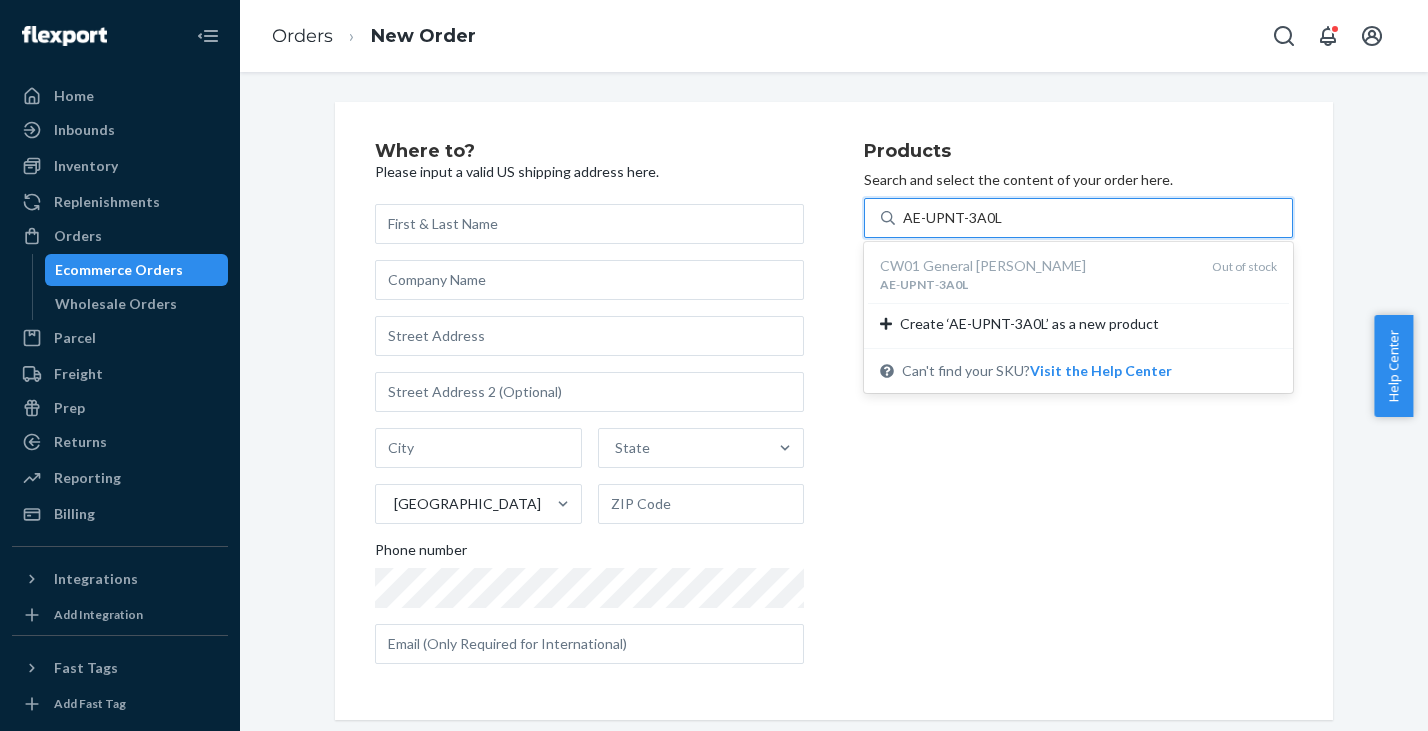 type on "AE-UPNT-3A0L" 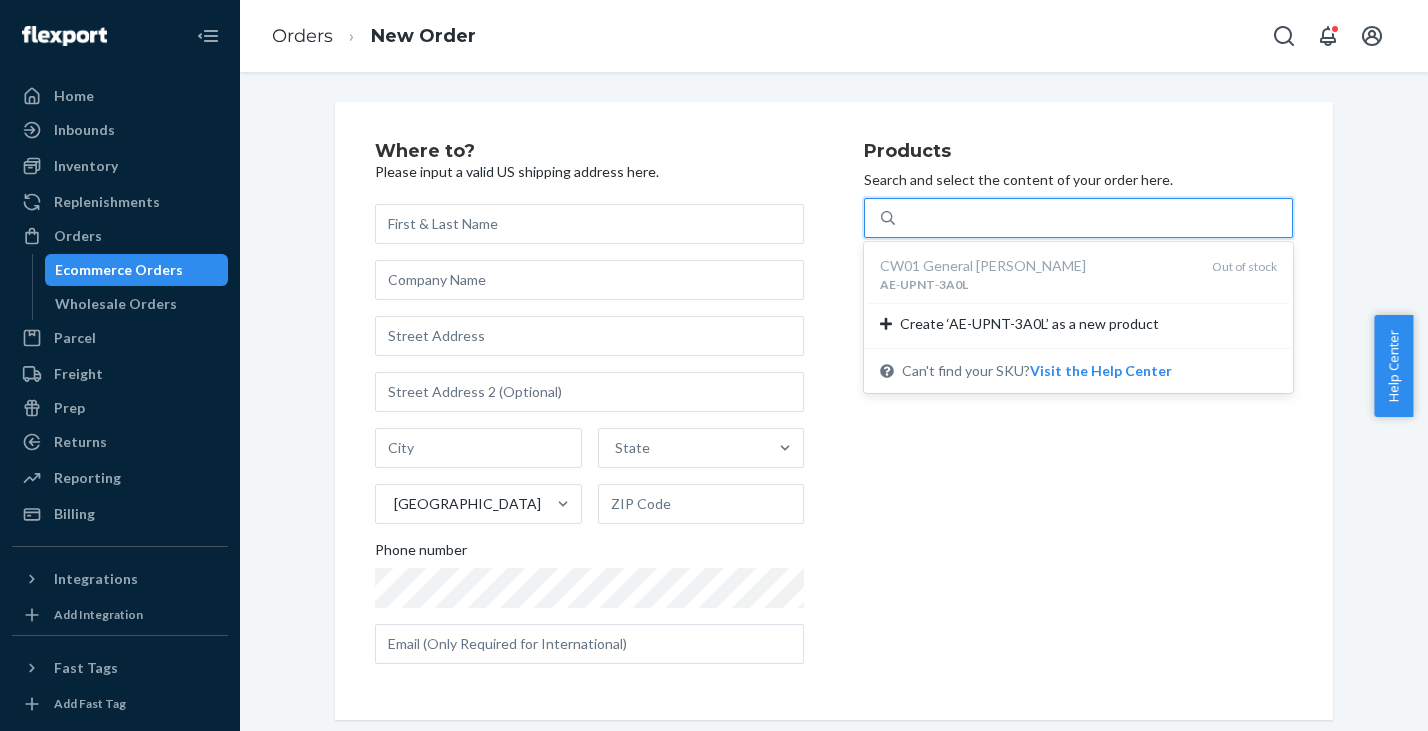 click on "Products Search and select the content of your order here.      option undefined focused, 1 of 1. 1 result available for search term AE-UPNT-3A0L. Use Up and Down to choose options, press Enter to select the currently focused option, press Escape to exit the menu, press Tab to select the option and exit the menu. AE-UPNT-3A0L CW01 General Ulysses Grant AE - UPNT - 3A0L Out of stock Create ‘AE-UPNT-3A0L’ as a new product Can't find your SKU?  Visit the Help Center" at bounding box center (1078, 411) 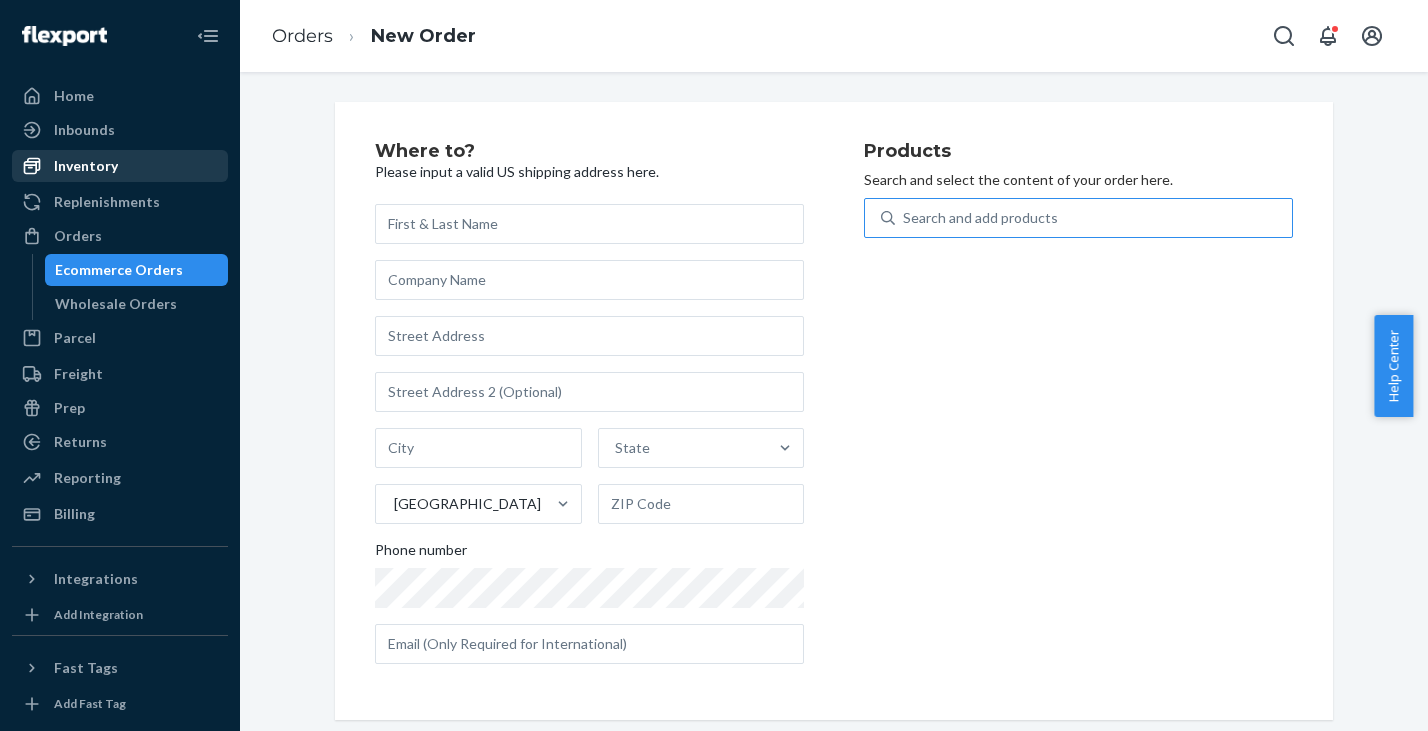click on "Inventory" at bounding box center (86, 166) 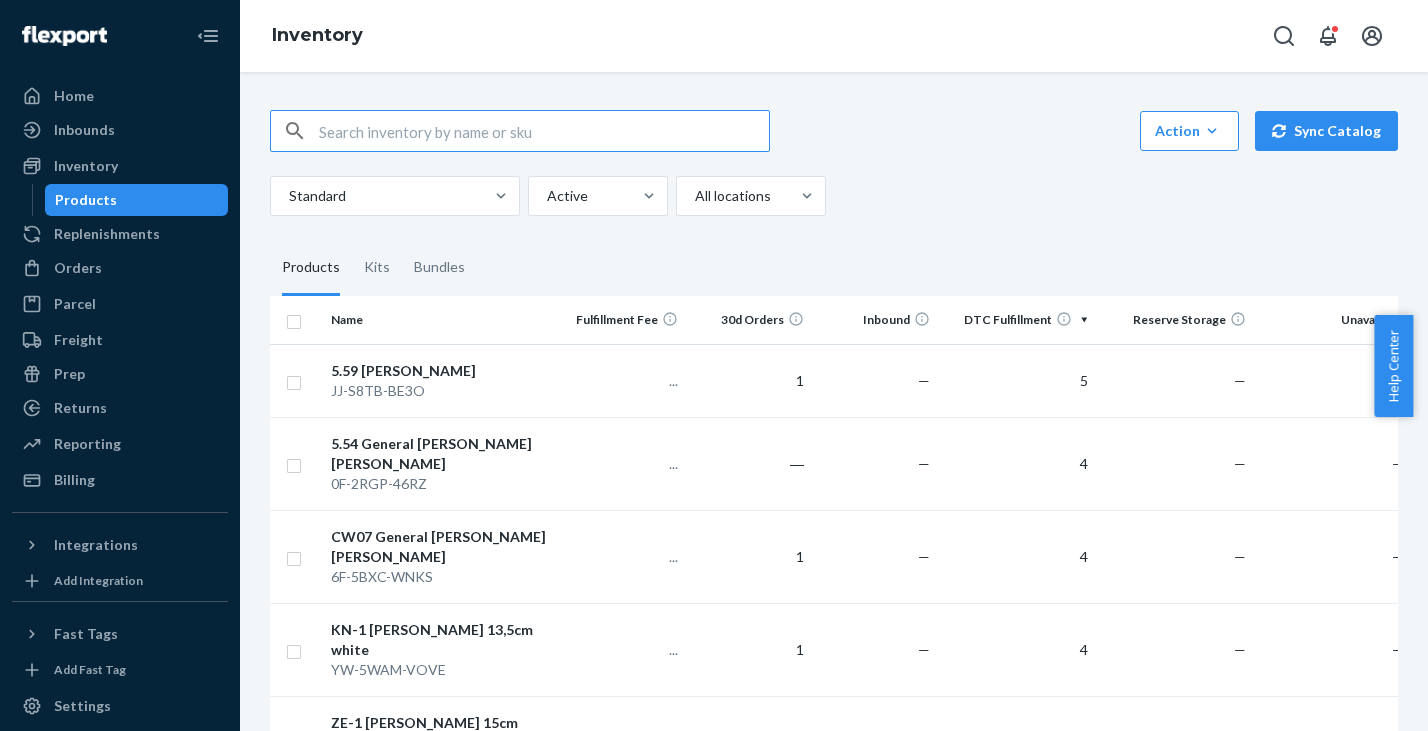 type on "AE-UPNT-3A0L" 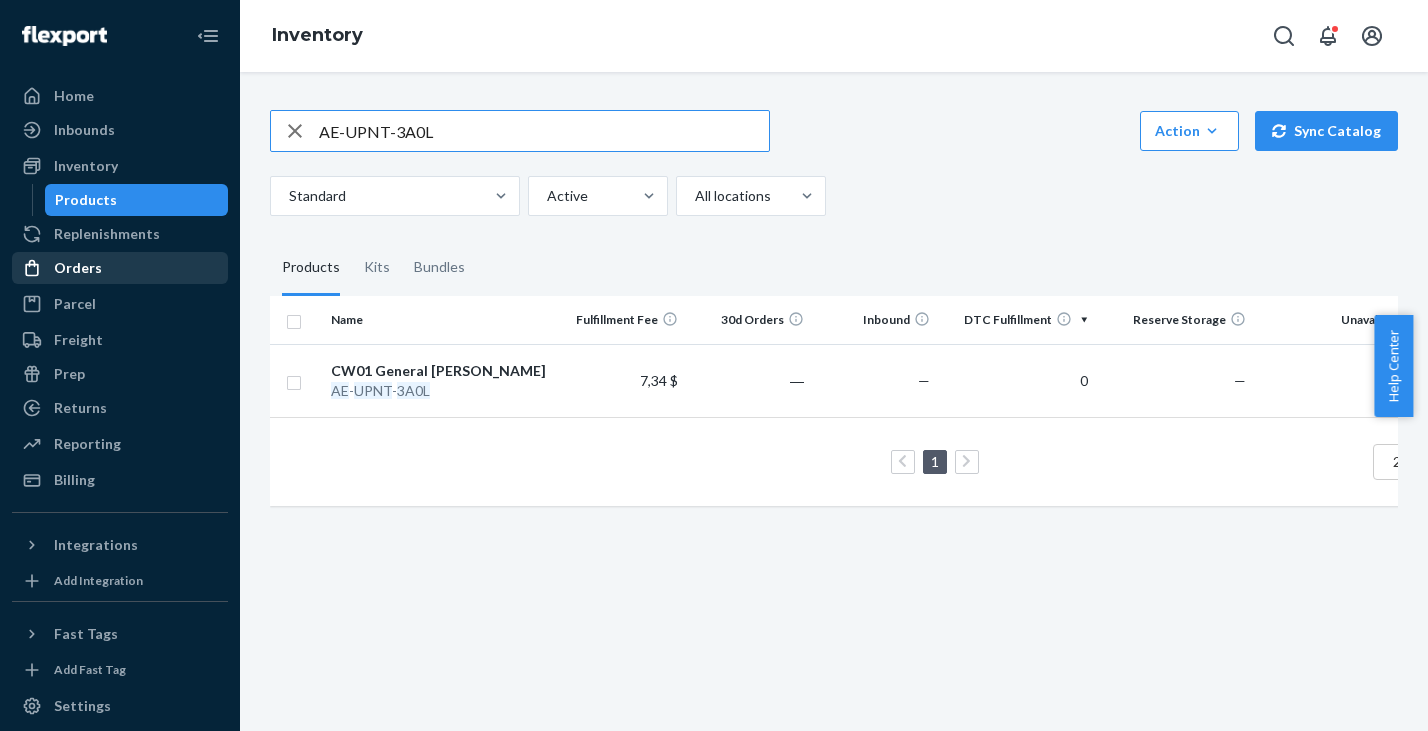 click on "Orders" at bounding box center (120, 268) 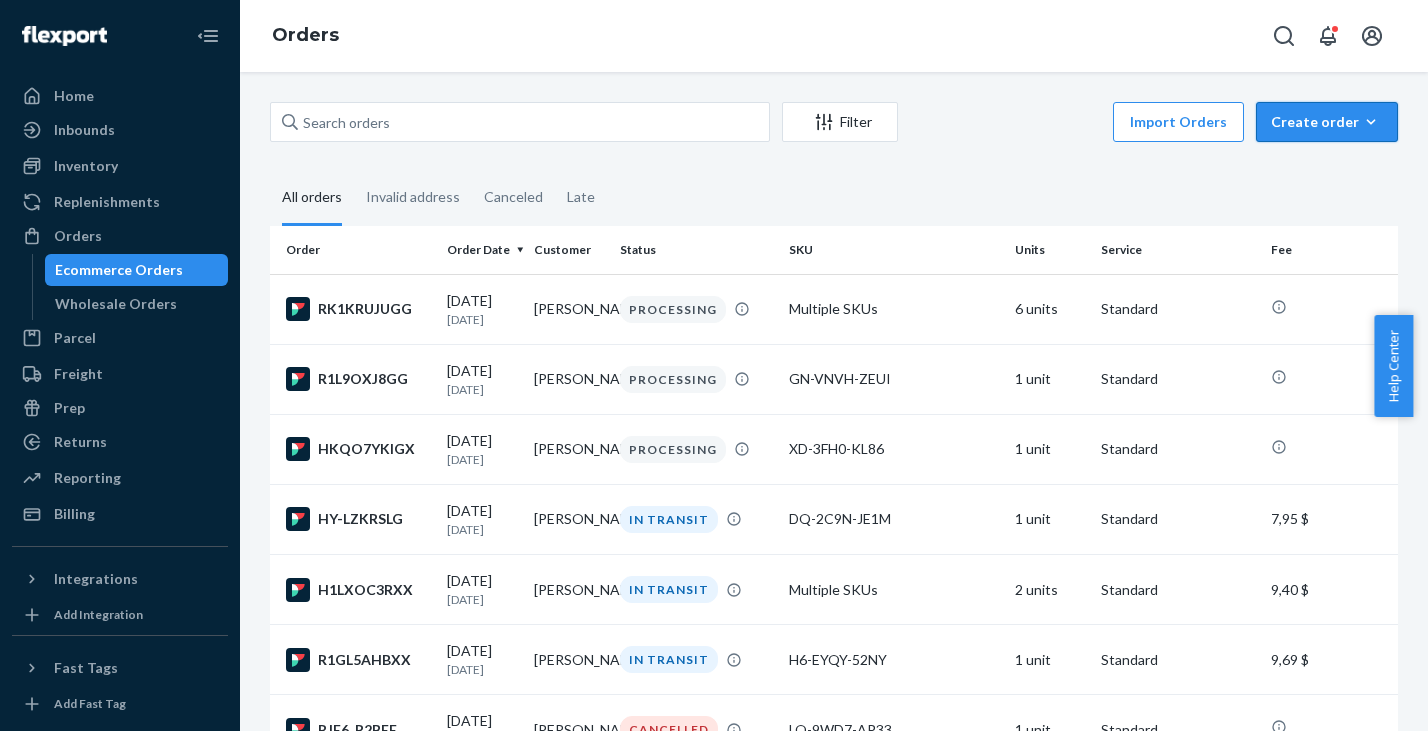 click on "Create order" at bounding box center (1327, 122) 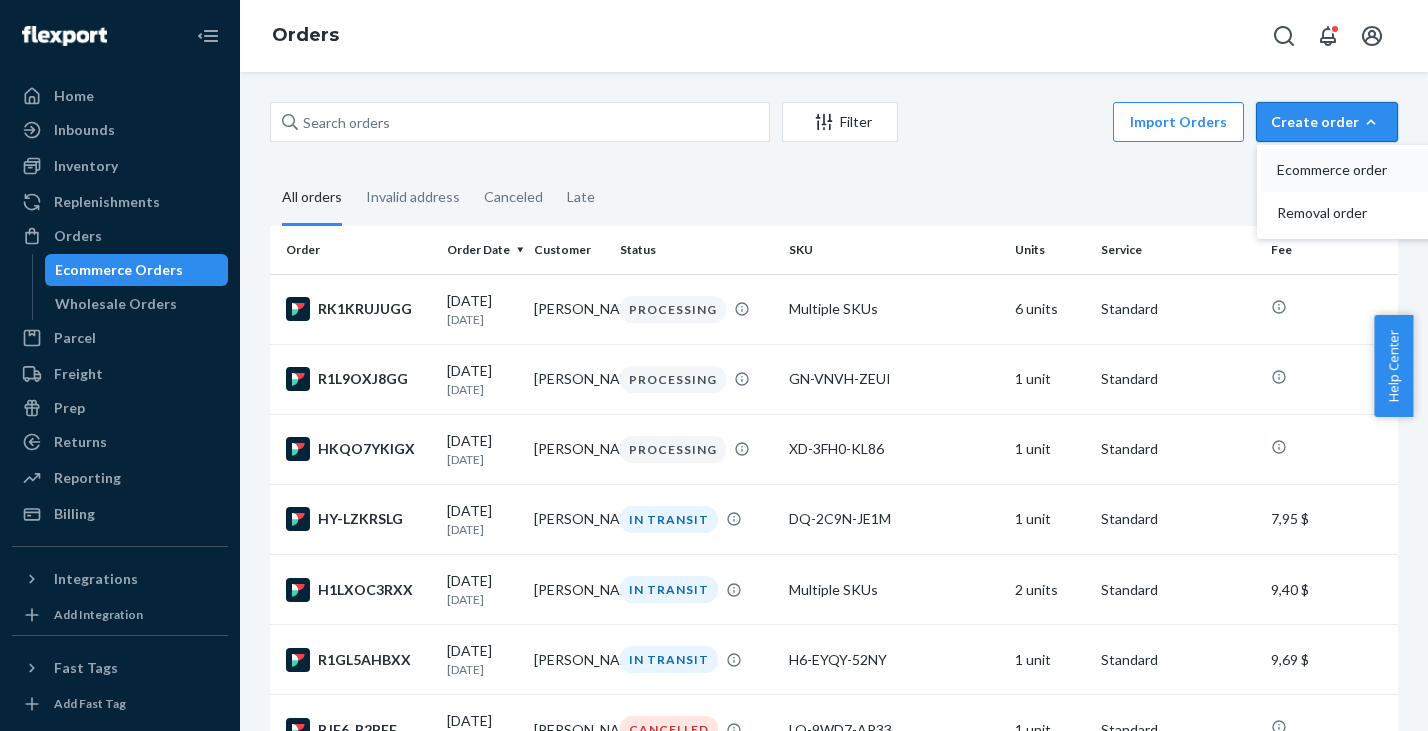 click on "Ecommerce order" at bounding box center (1339, 170) 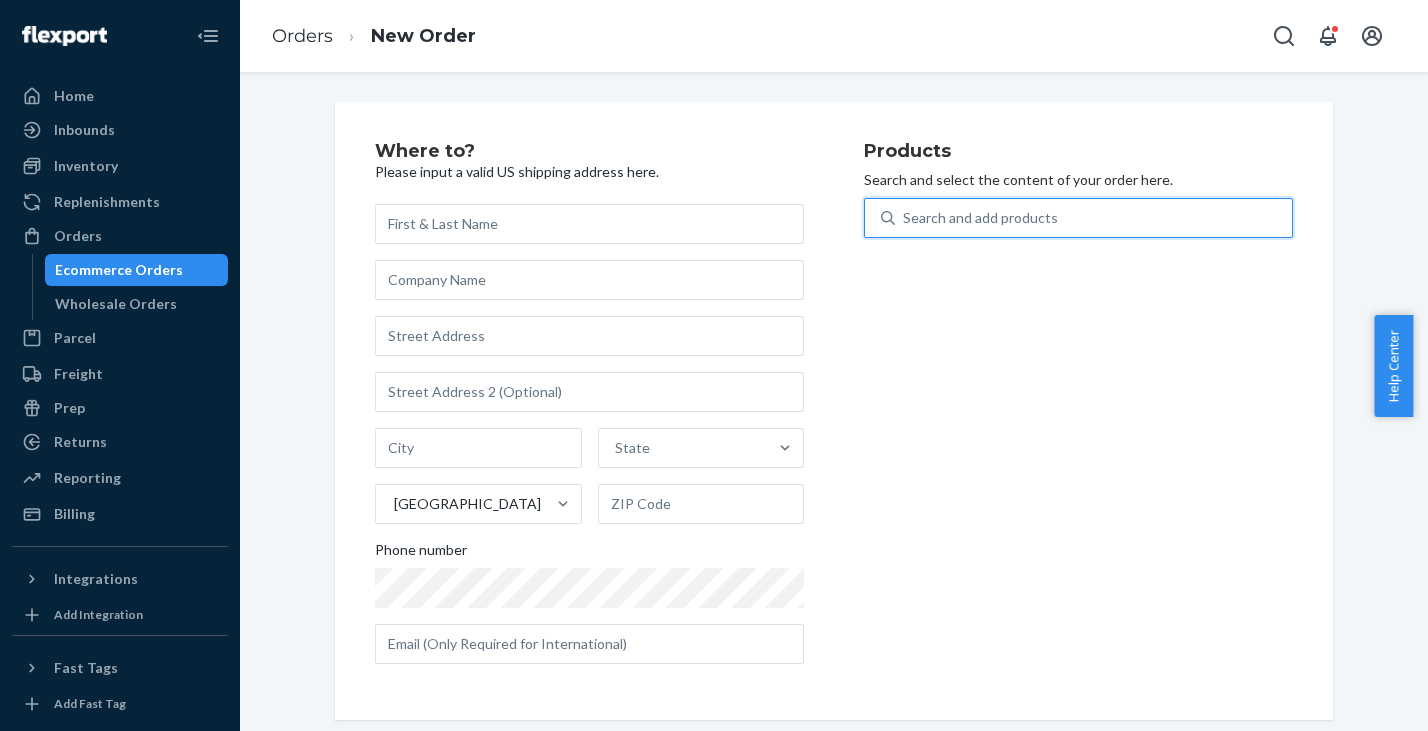click on "Search and add products" at bounding box center [980, 218] 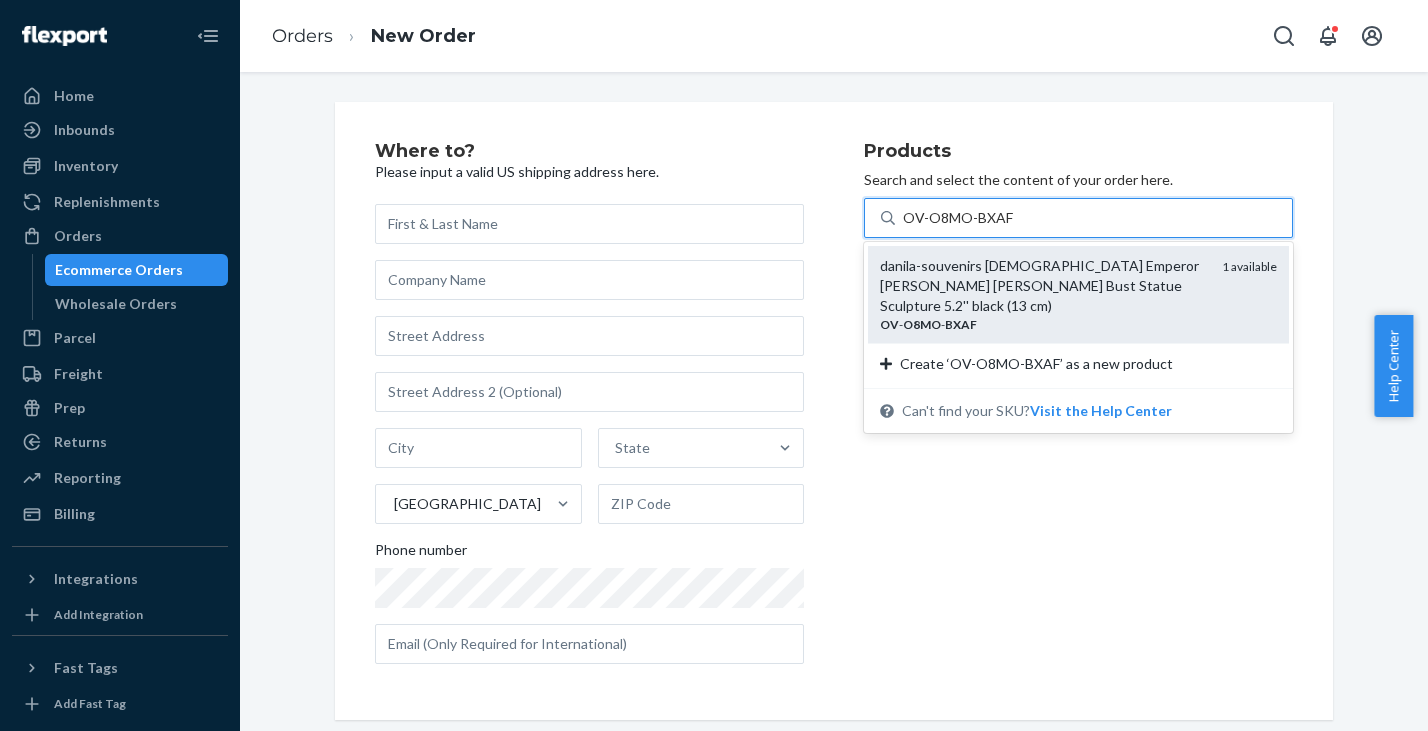 click on "danila-souvenirs French Emperor Napoleon Bonaparte Stone Bust Statue Sculpture 5.2'' black (13 cm)" at bounding box center [1043, 286] 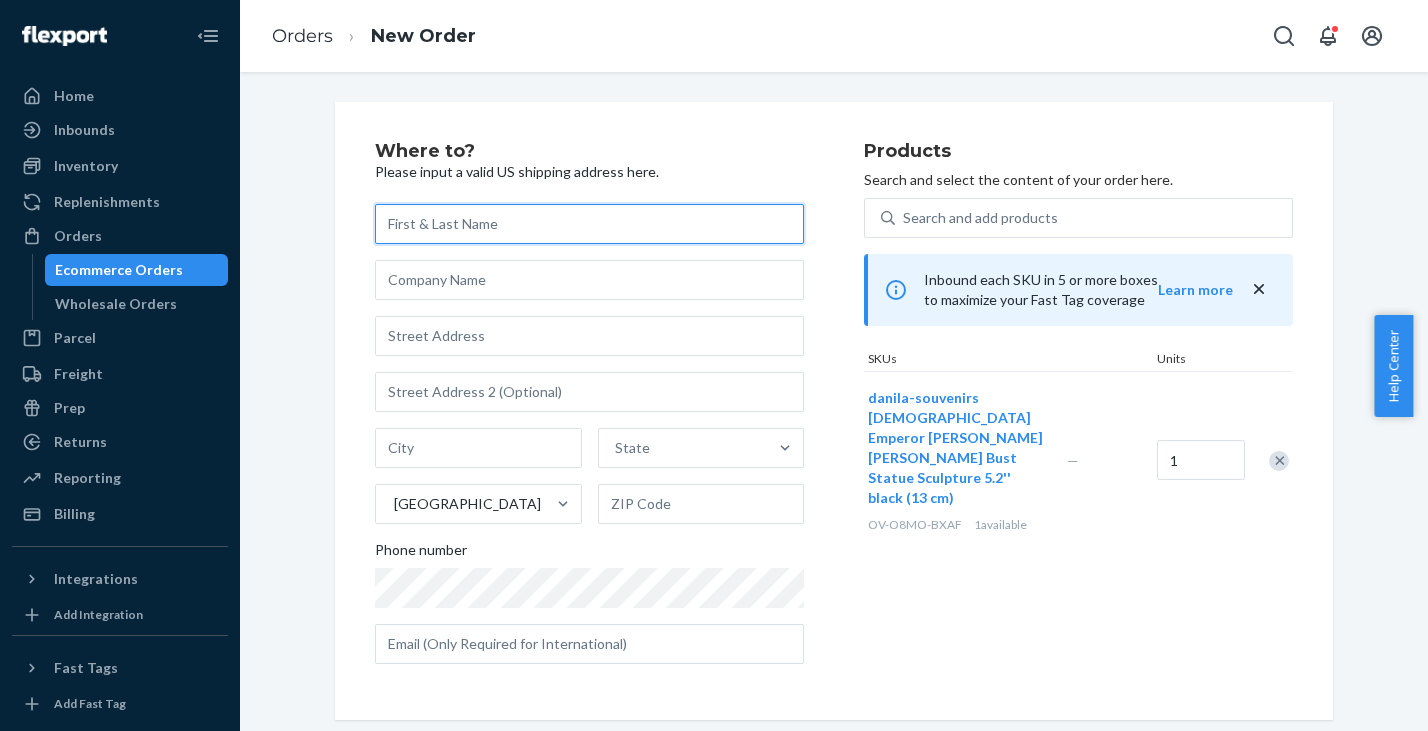 click at bounding box center [589, 224] 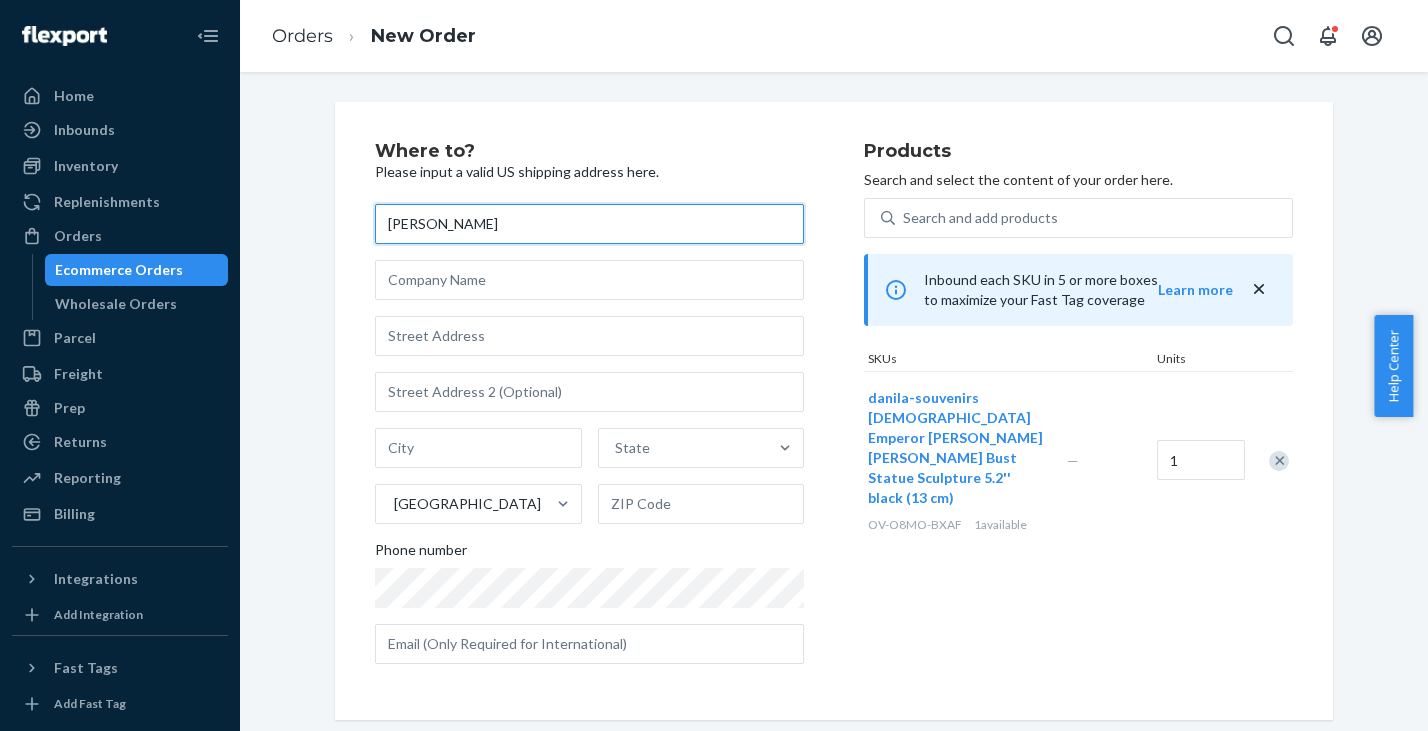 type on "[PERSON_NAME]" 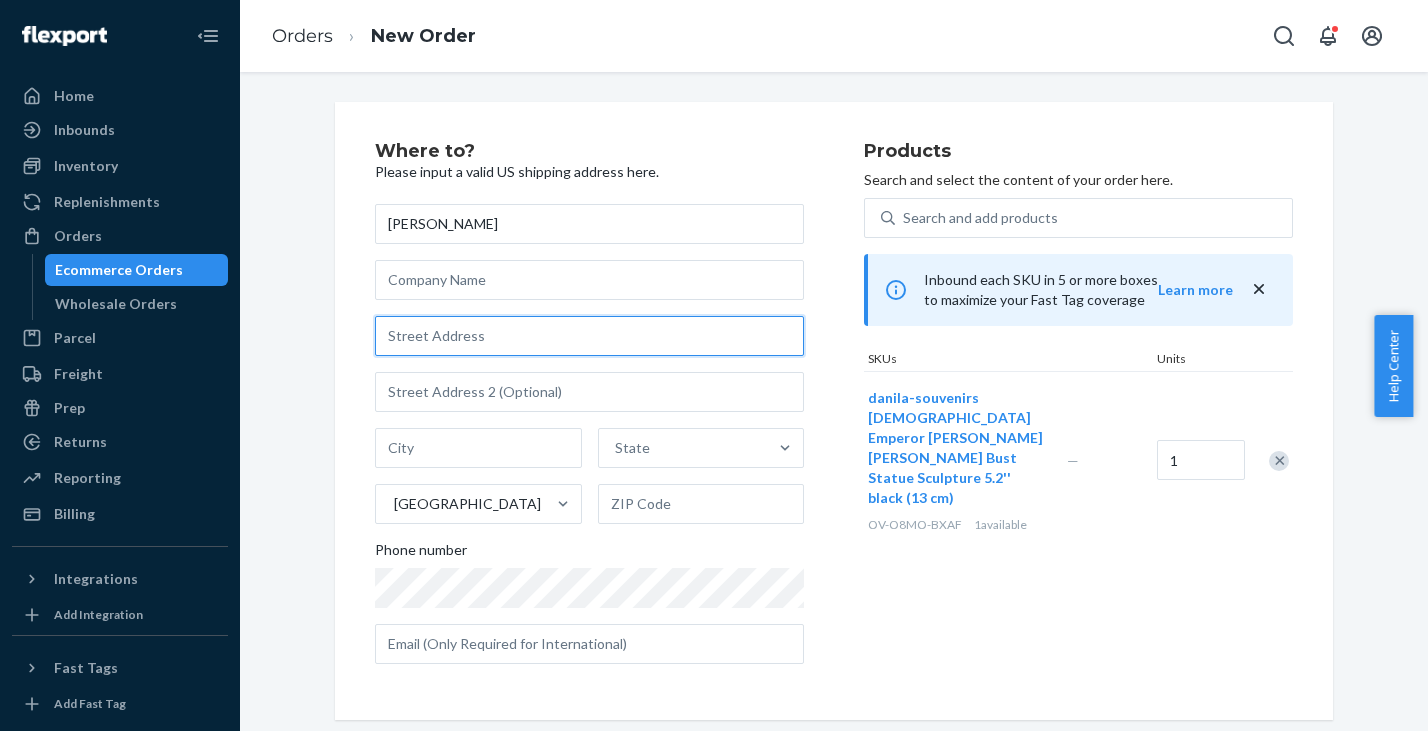 drag, startPoint x: 454, startPoint y: 336, endPoint x: 471, endPoint y: 344, distance: 18.788294 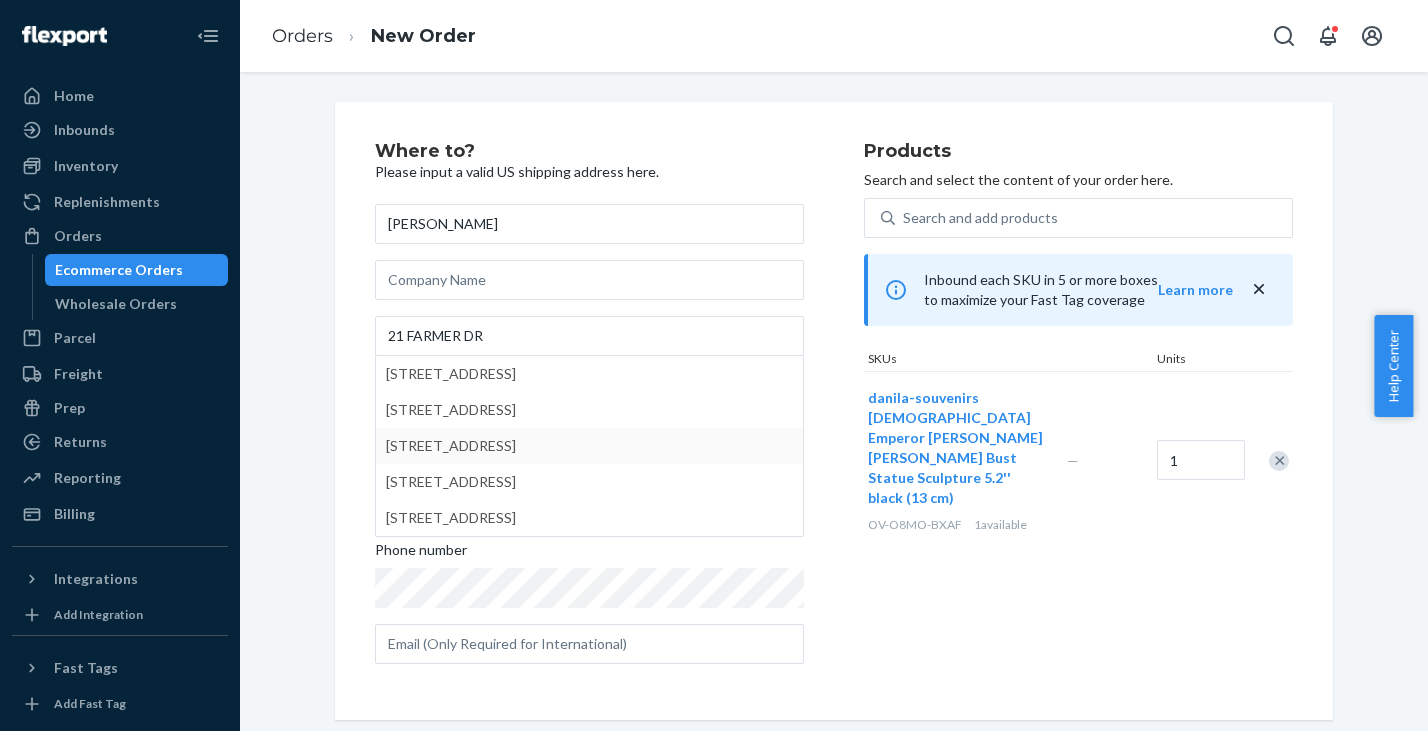 type on "21 Farmer Dr" 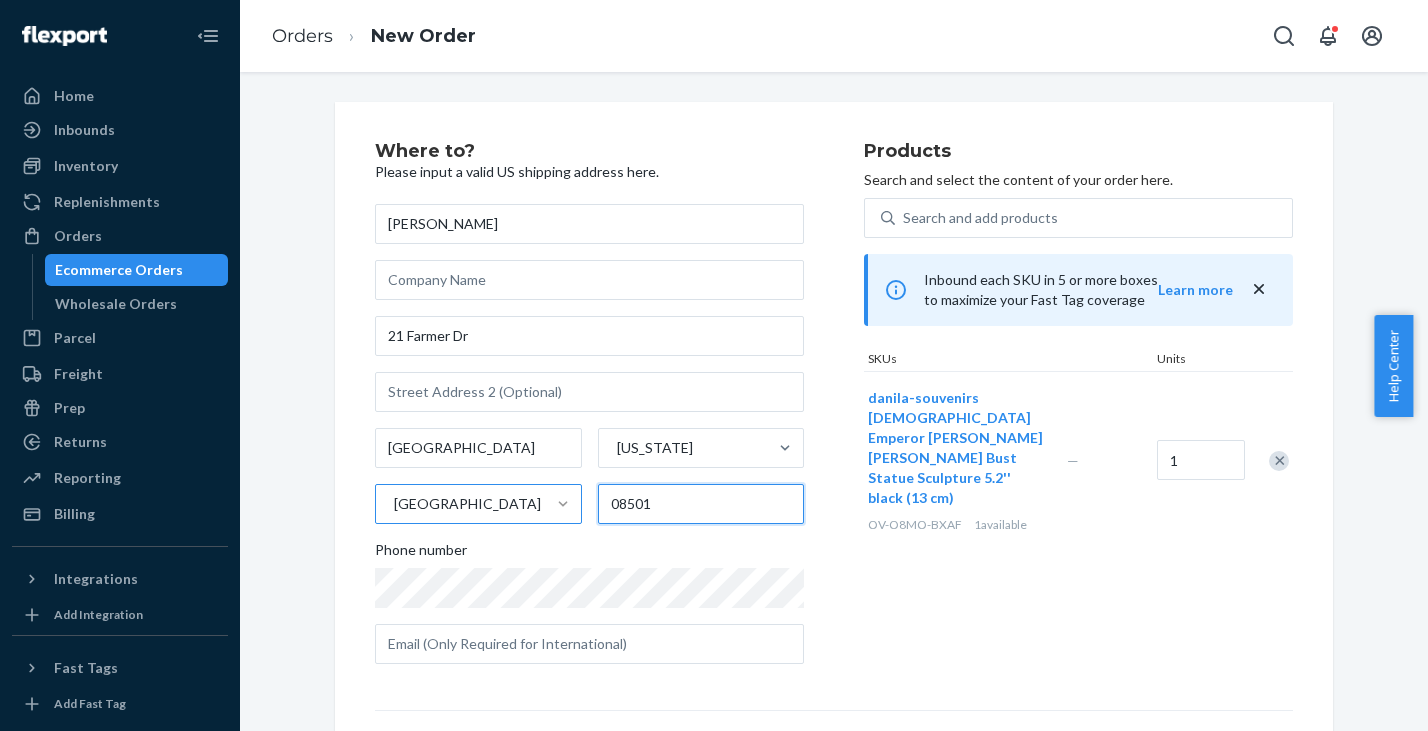 drag, startPoint x: 688, startPoint y: 509, endPoint x: 542, endPoint y: 507, distance: 146.0137 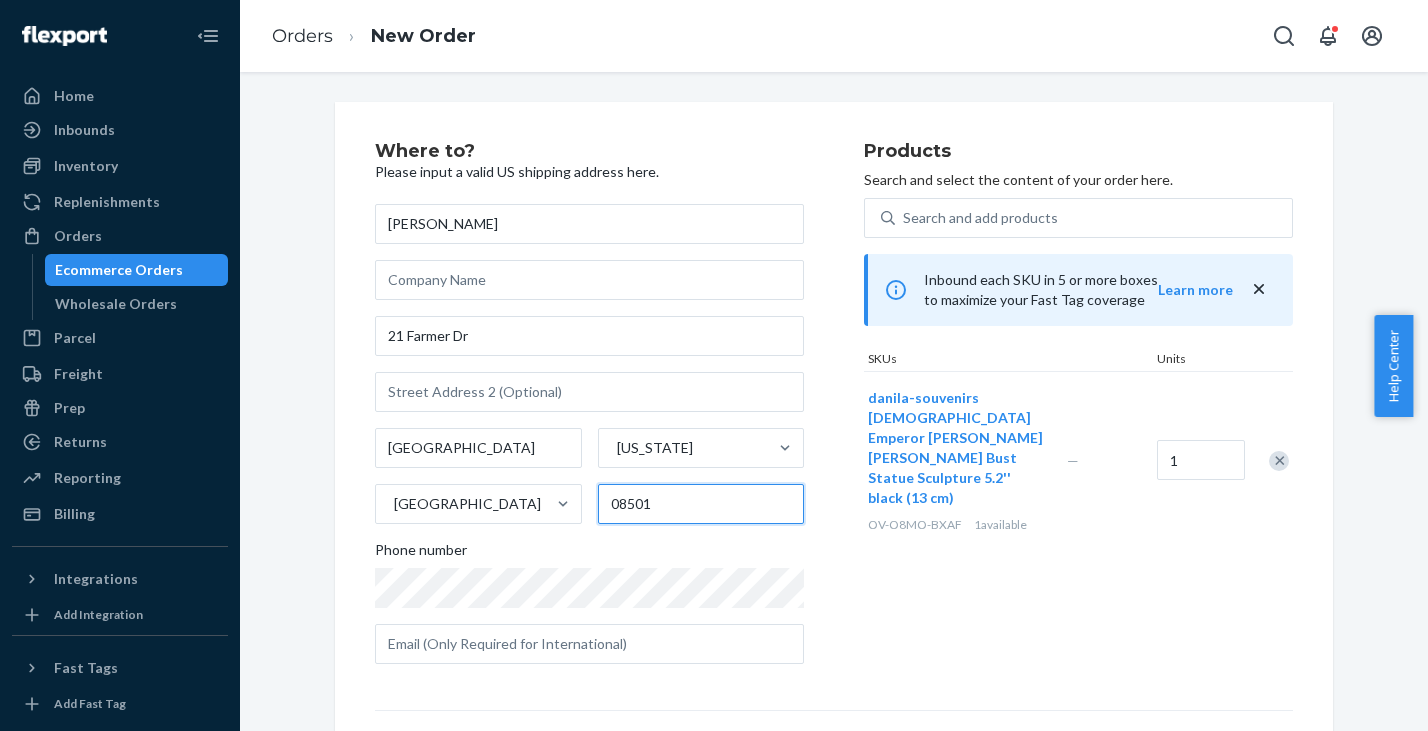 paste on "-1702" 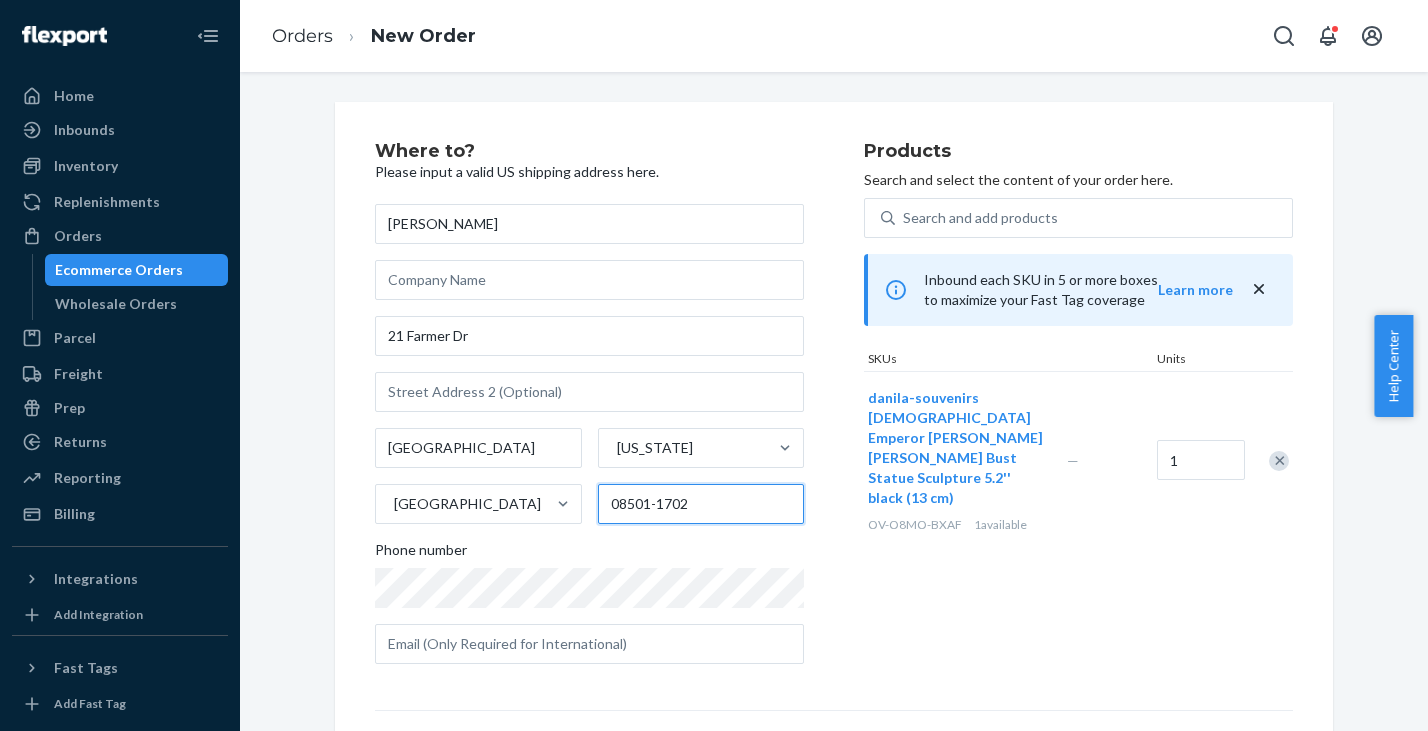 type on "08501-1702" 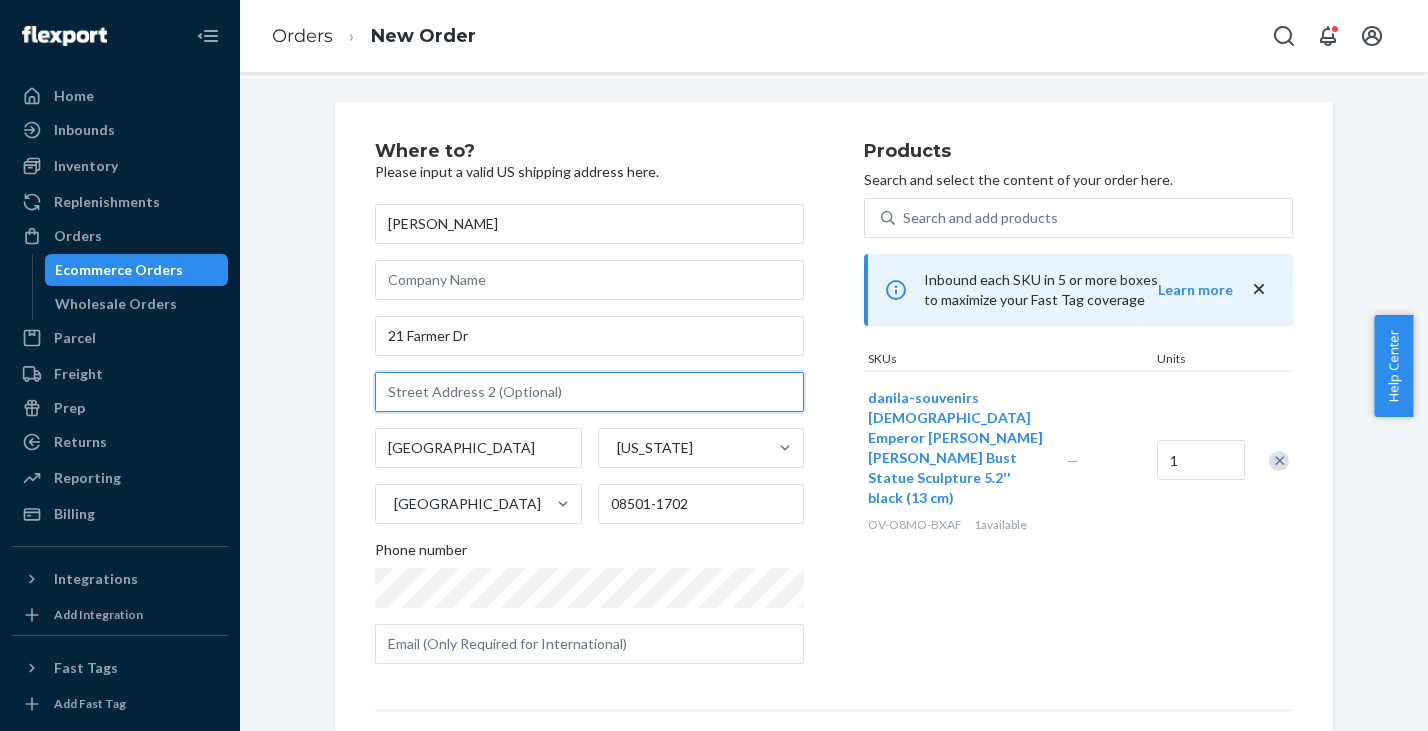 click at bounding box center (589, 392) 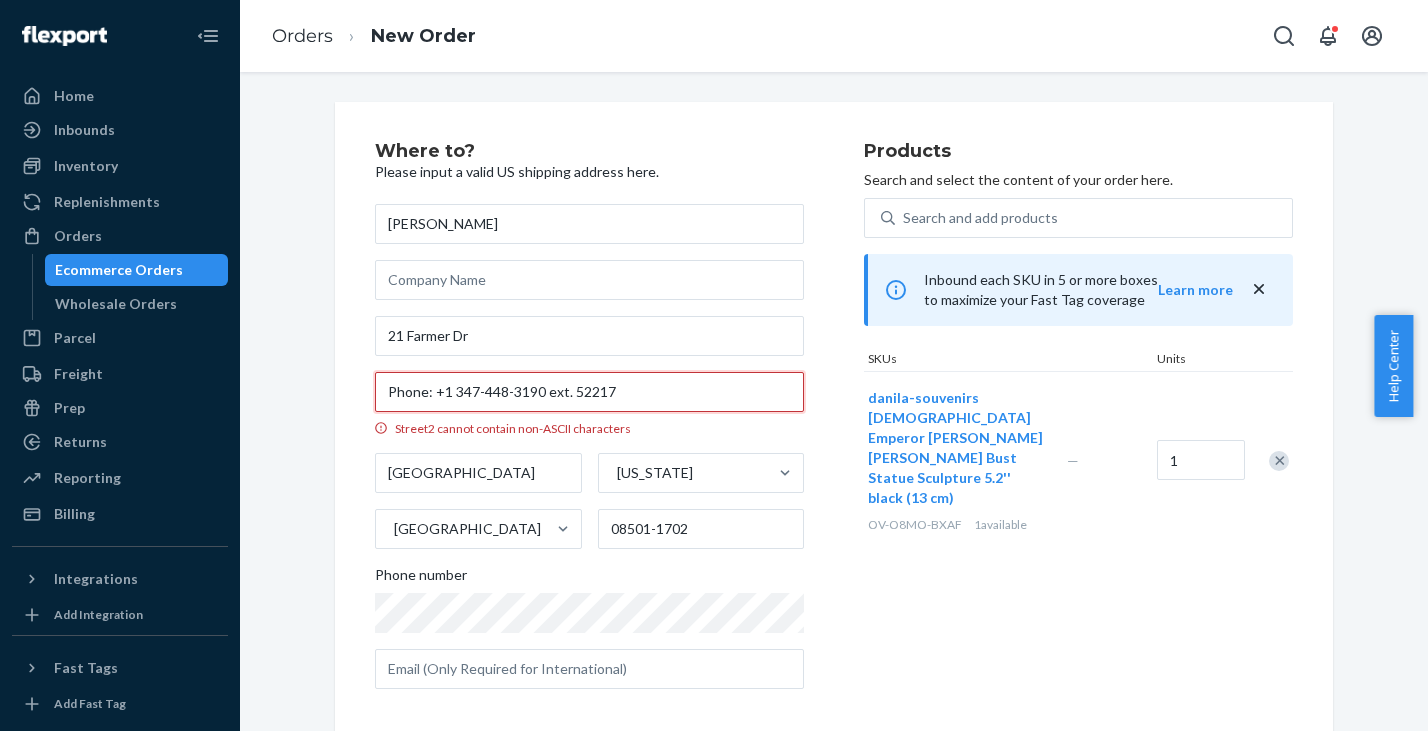 click on "Phone:	+1 347-448-3190 ext. 52217" at bounding box center [589, 392] 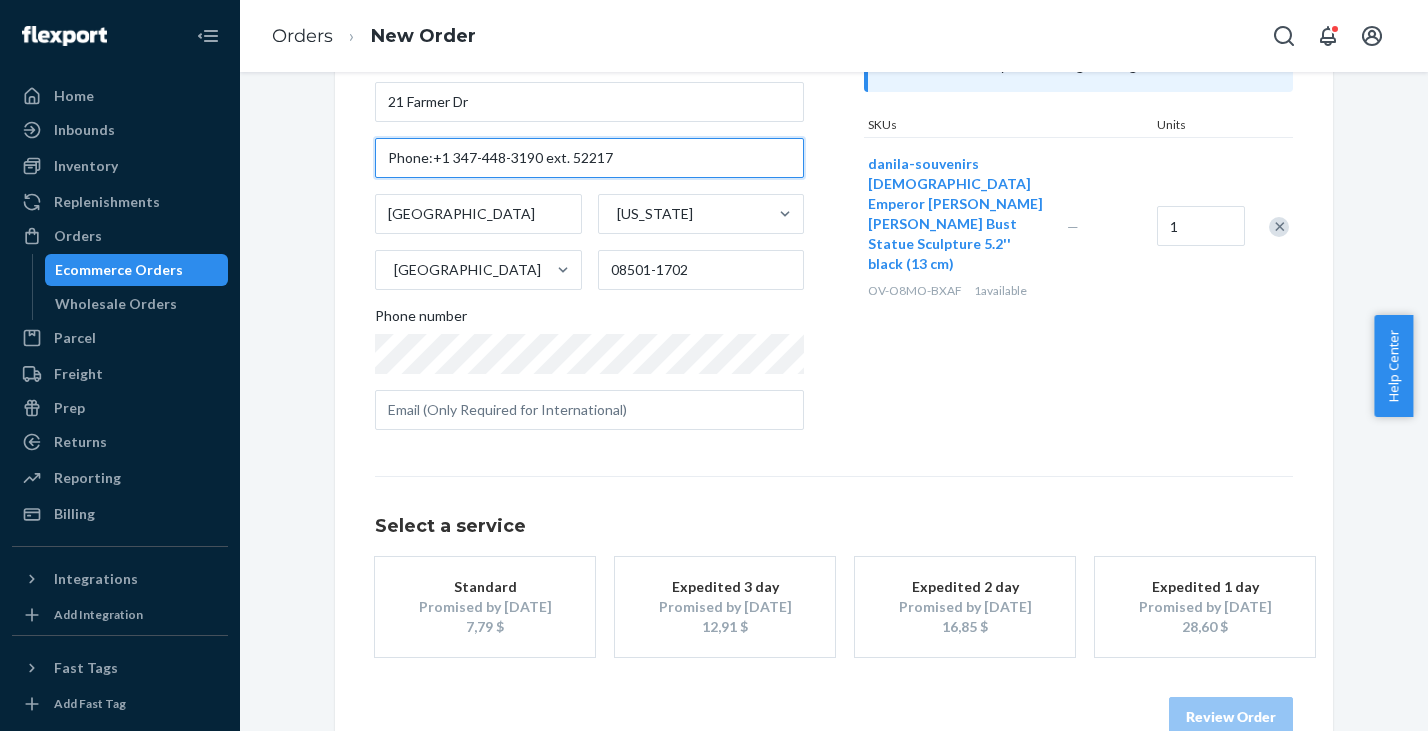 scroll, scrollTop: 272, scrollLeft: 0, axis: vertical 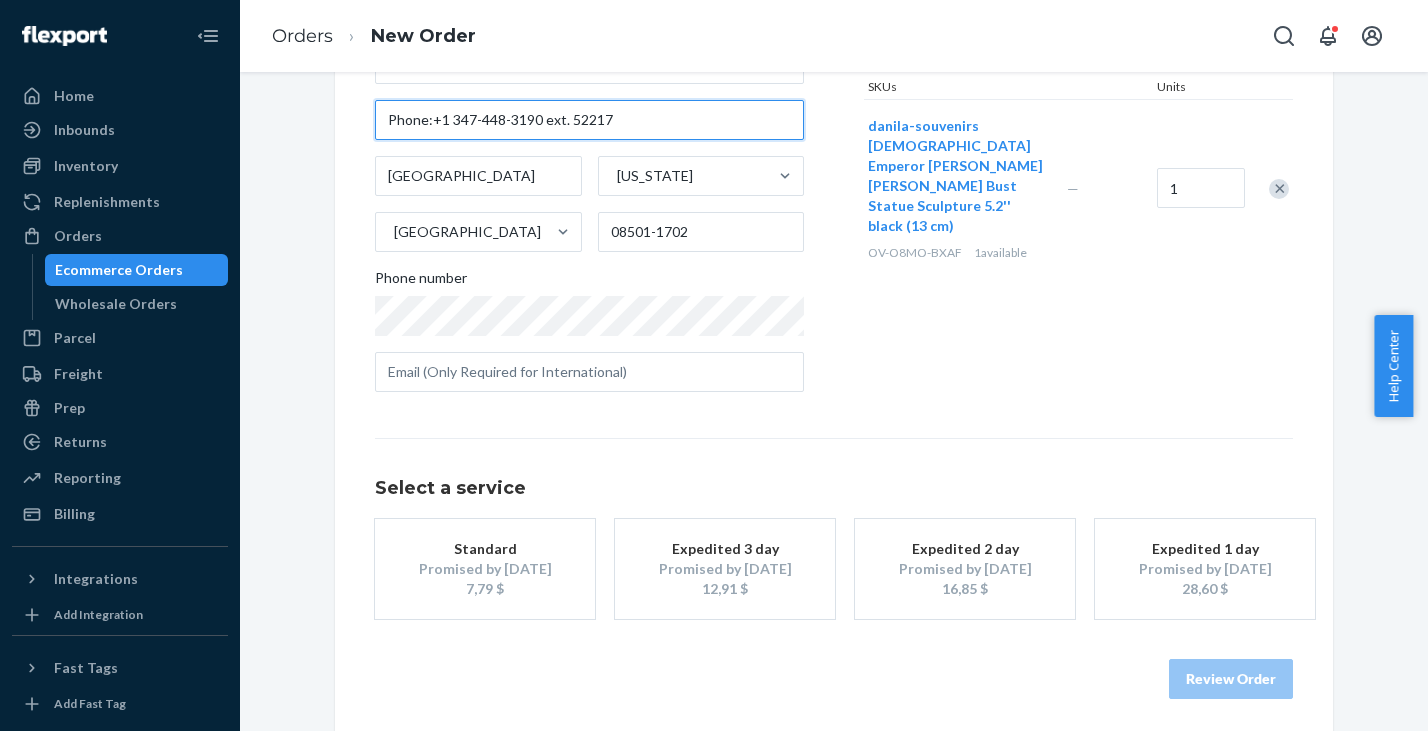 type on "Phone:+1 347-448-3190 ext. 52217" 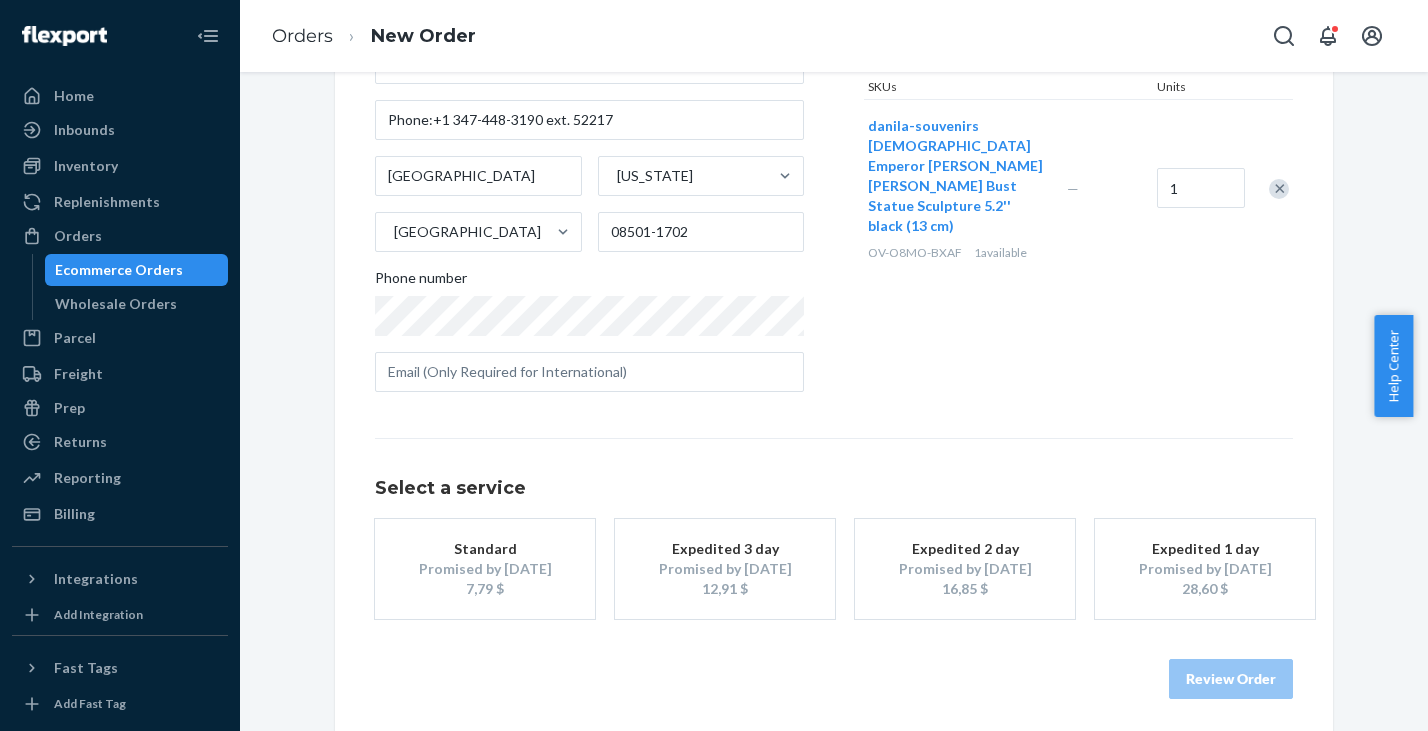 click on "7,79 $" at bounding box center [485, 589] 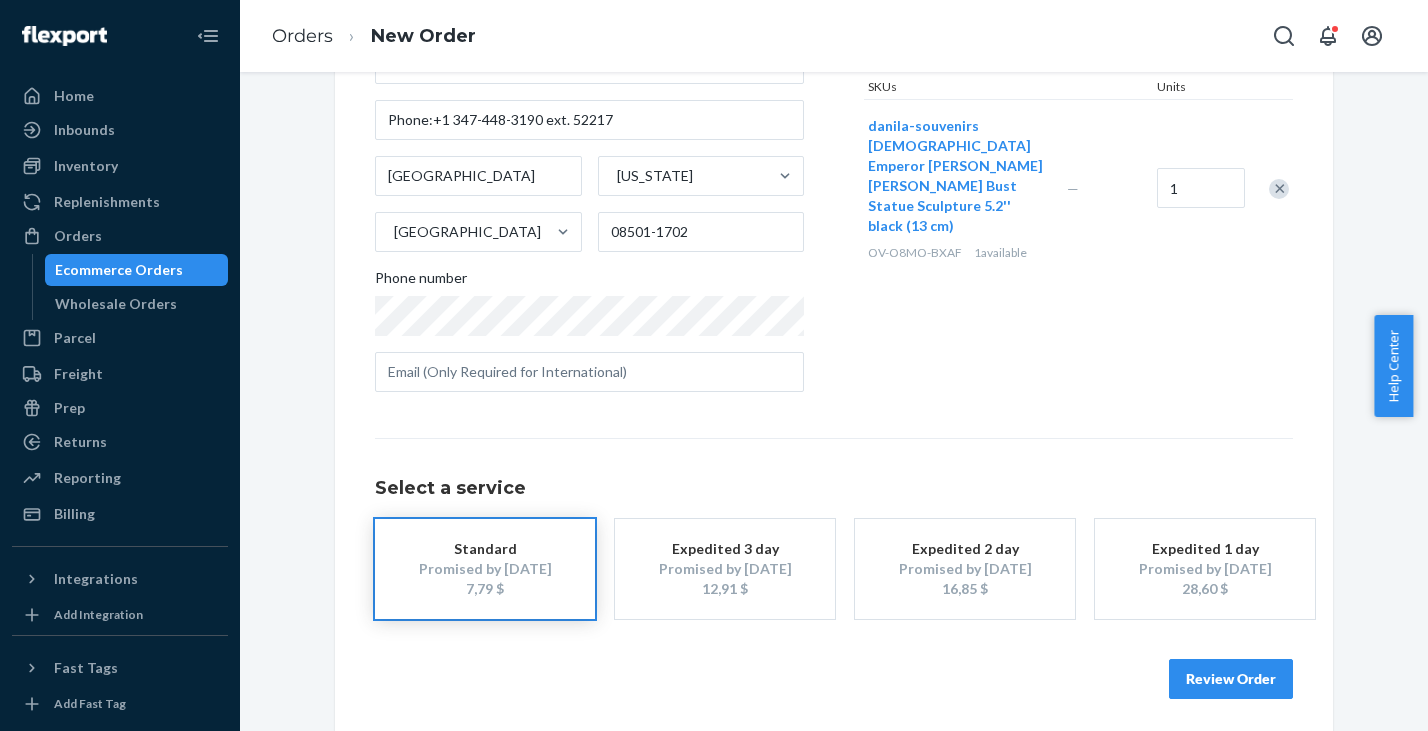 click on "Review Order" at bounding box center [1231, 679] 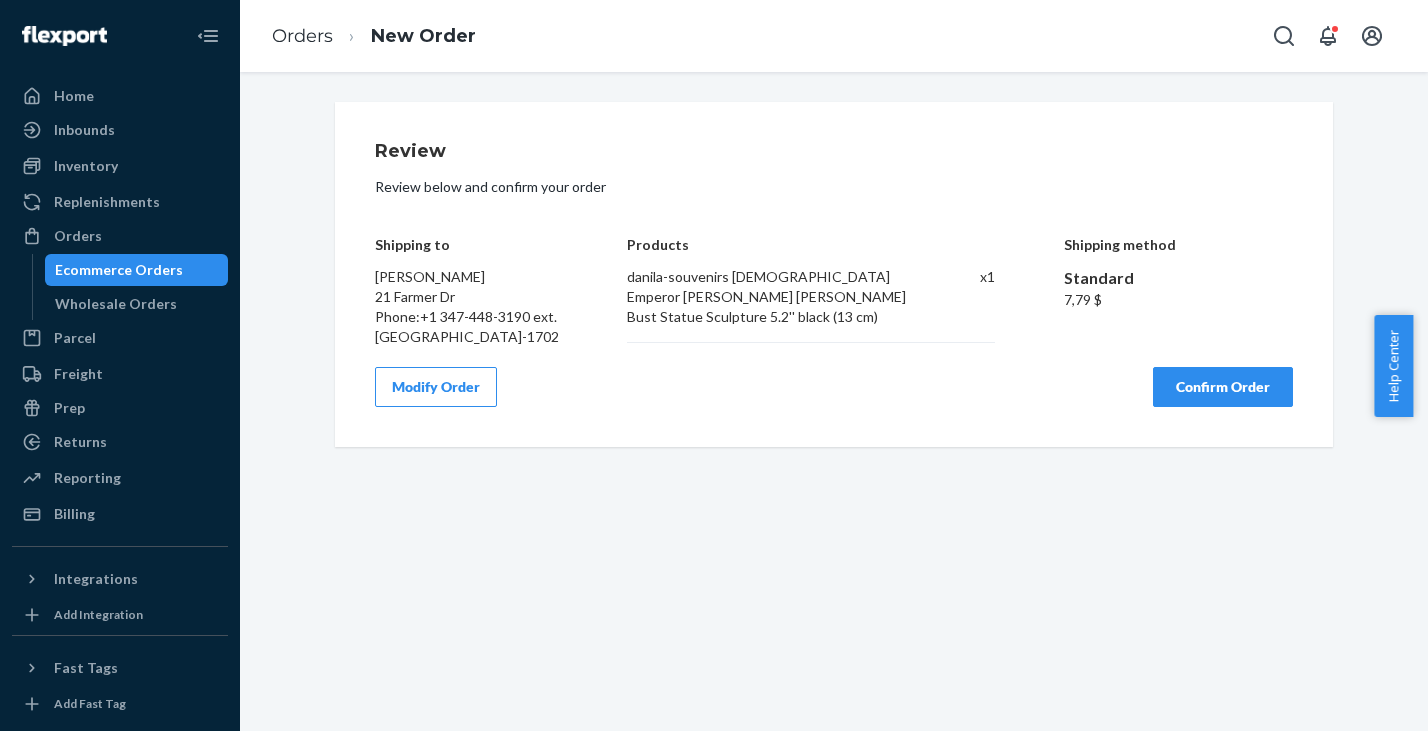 scroll, scrollTop: 0, scrollLeft: 0, axis: both 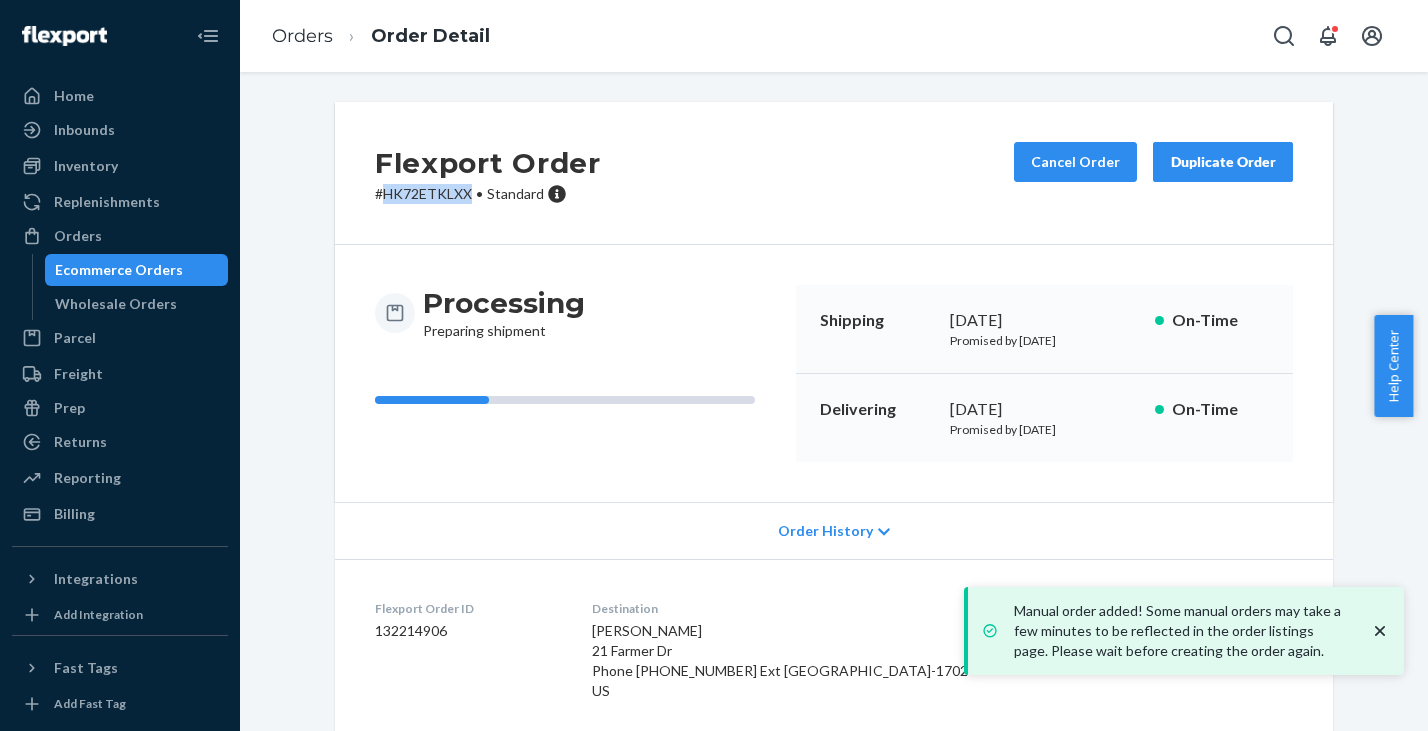 drag, startPoint x: 376, startPoint y: 192, endPoint x: 462, endPoint y: 195, distance: 86.05231 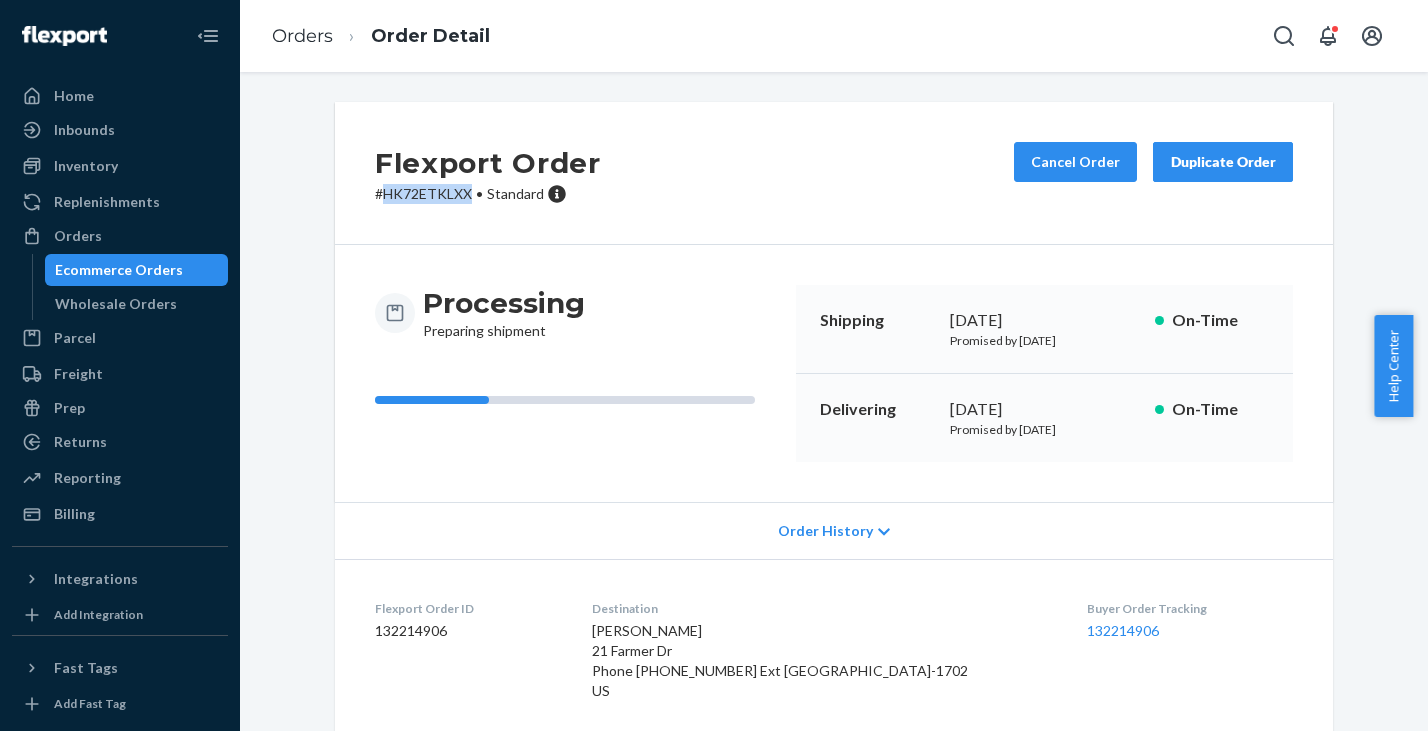 copy on "HK72ETKLXX" 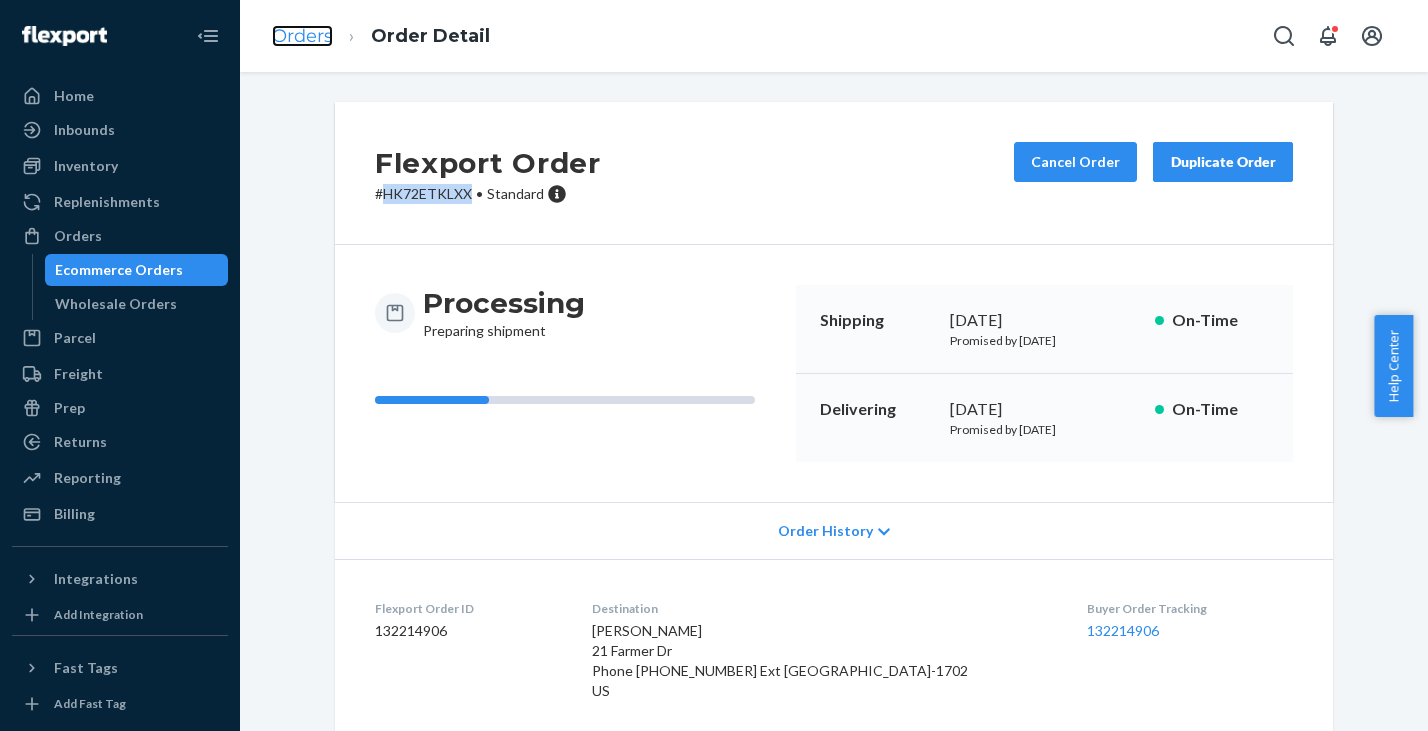 click on "Orders" at bounding box center [302, 36] 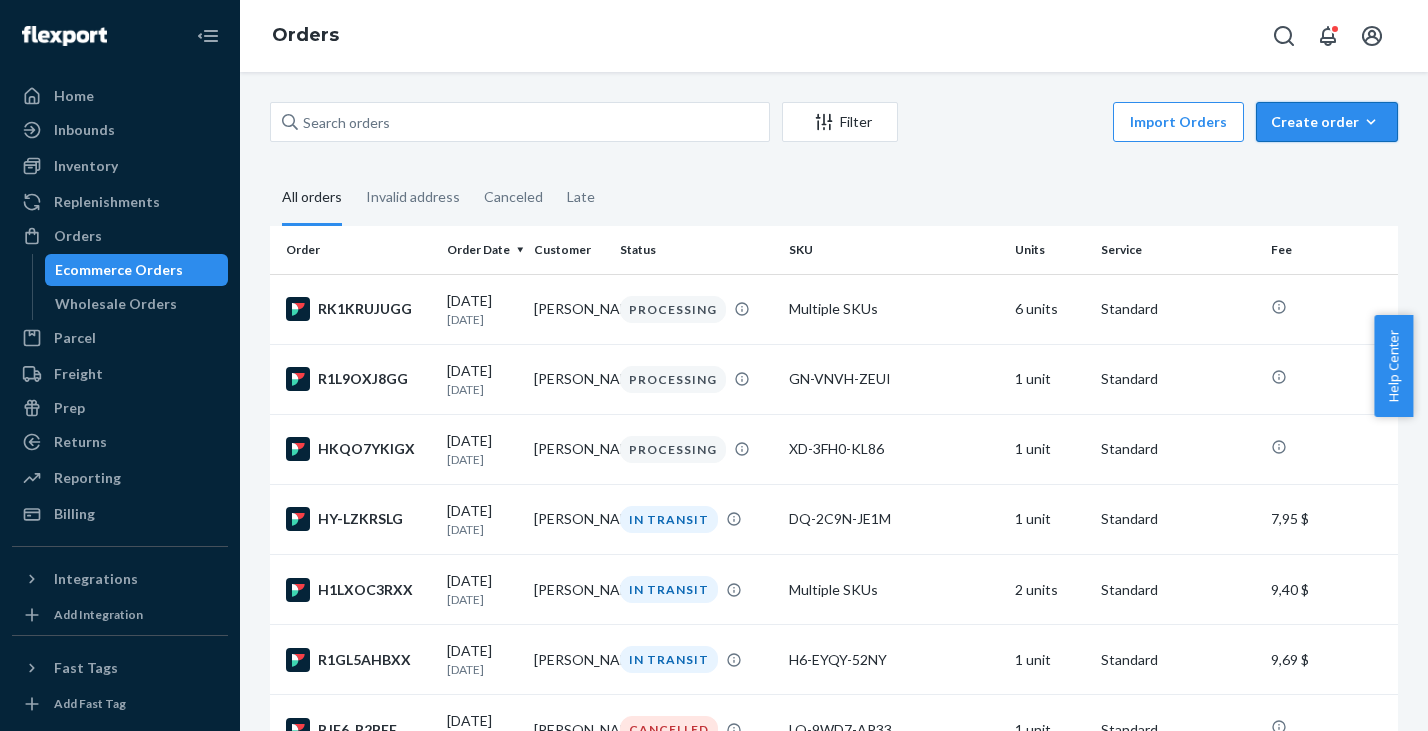click on "Create order" at bounding box center [1327, 122] 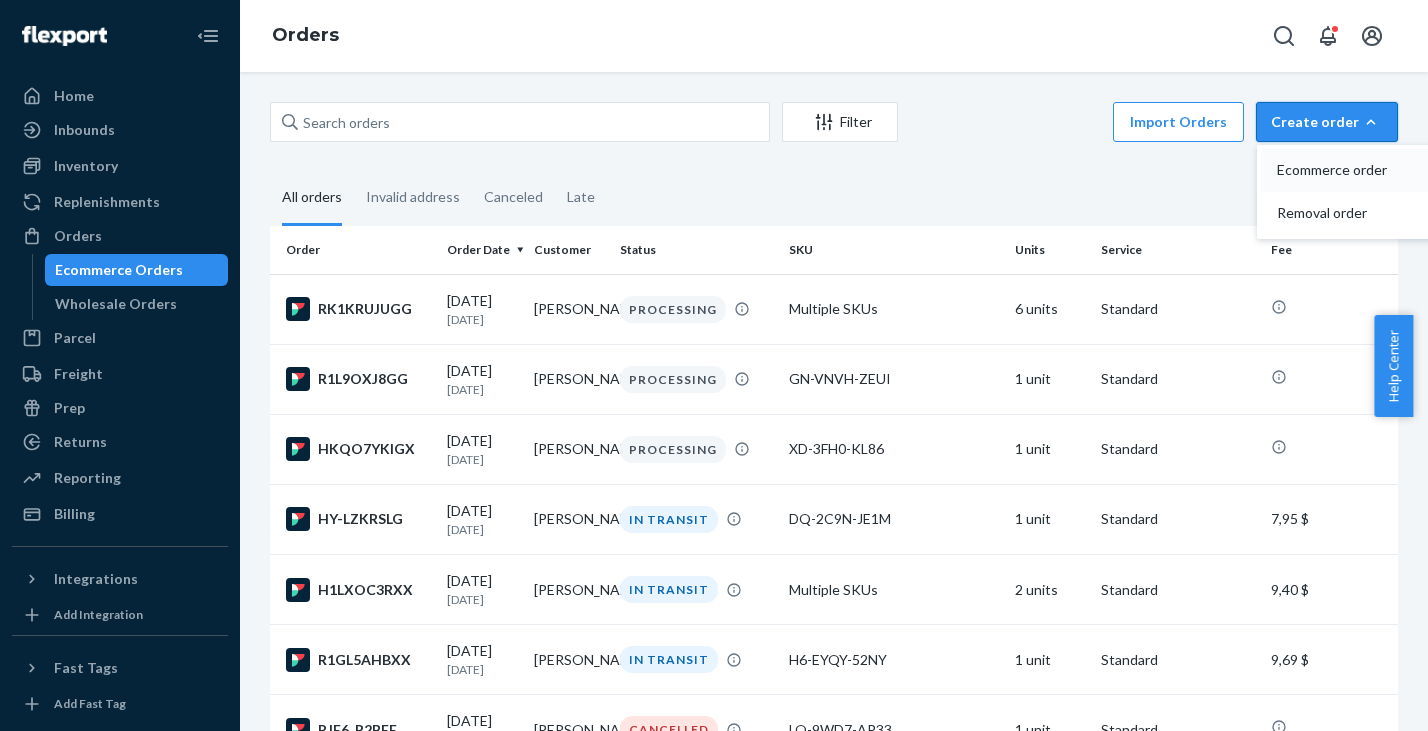click on "Ecommerce order" at bounding box center (1339, 170) 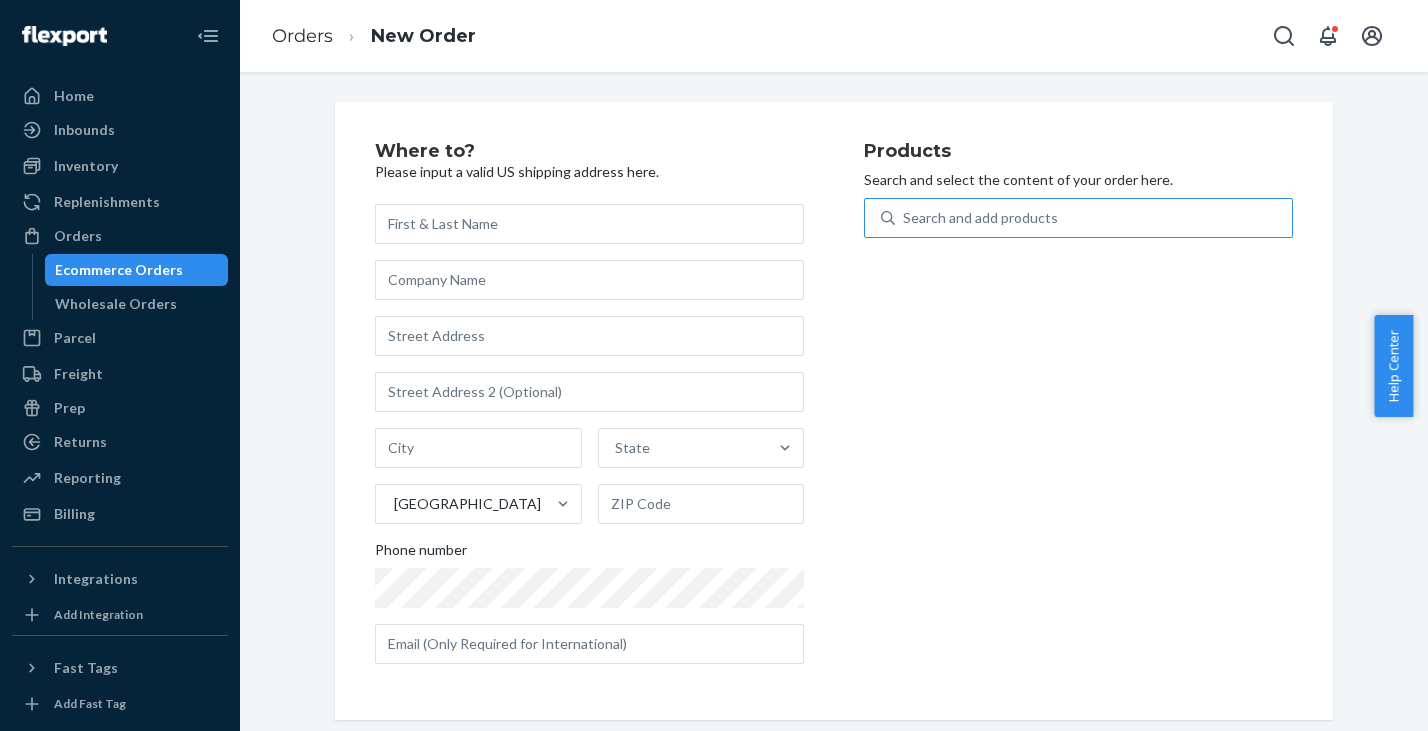 click on "Search and add products" at bounding box center (980, 218) 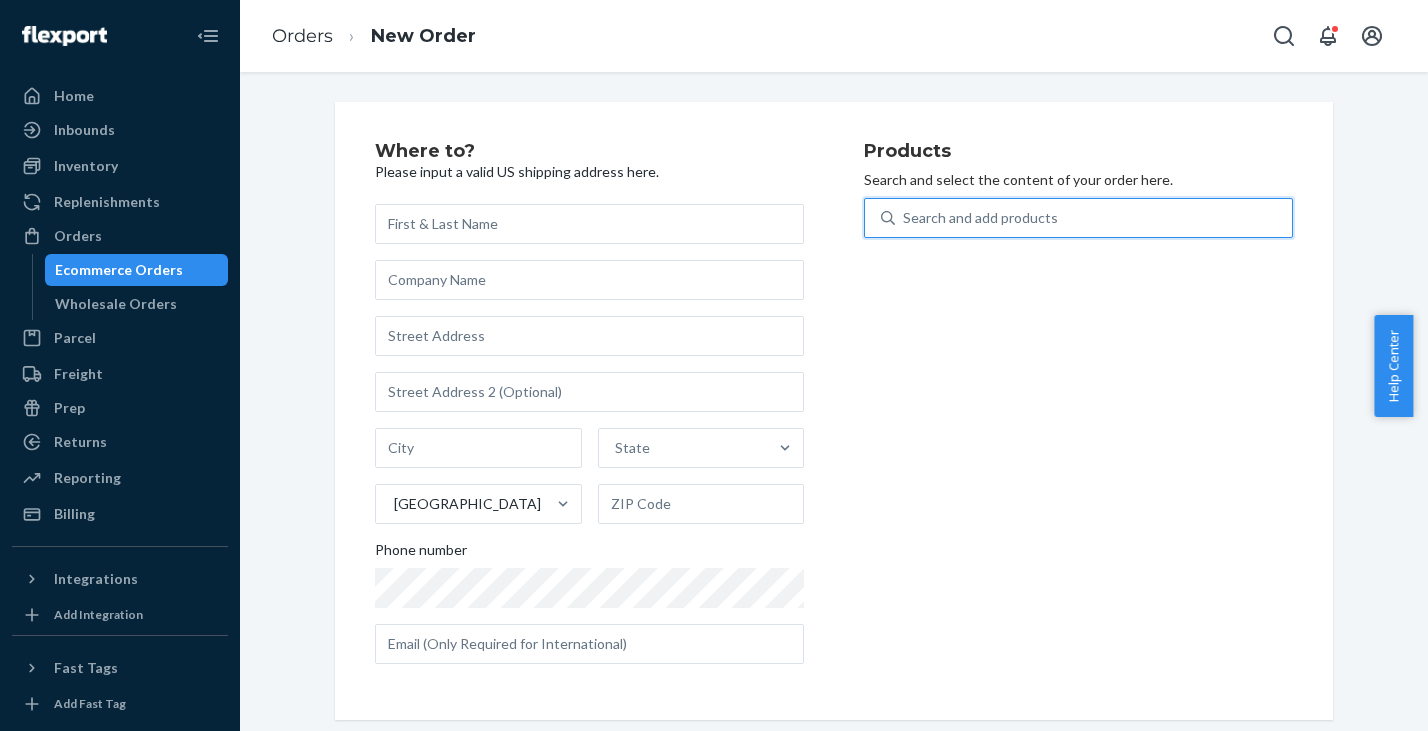 paste on "DQ-2C9N-JE1M" 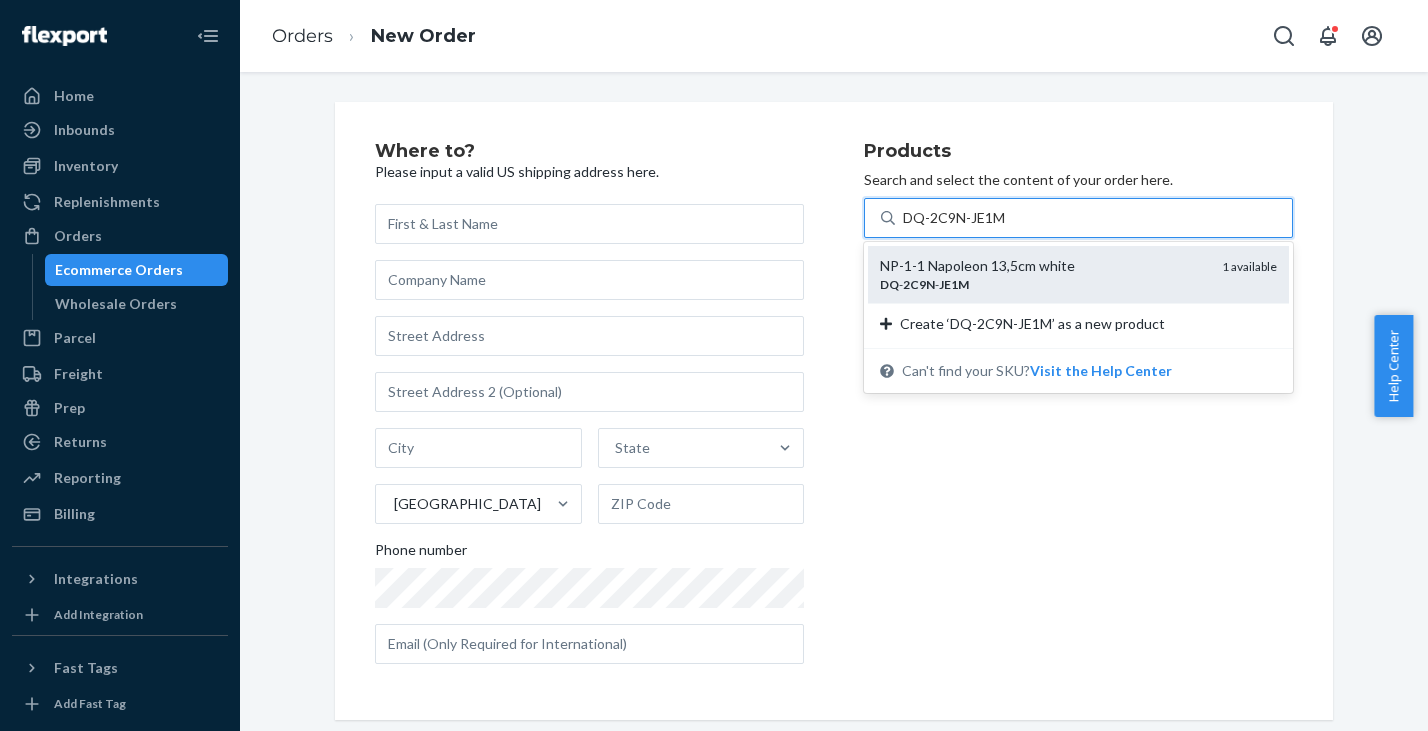 click on "DQ - 2C9N - JE1M" at bounding box center [1043, 284] 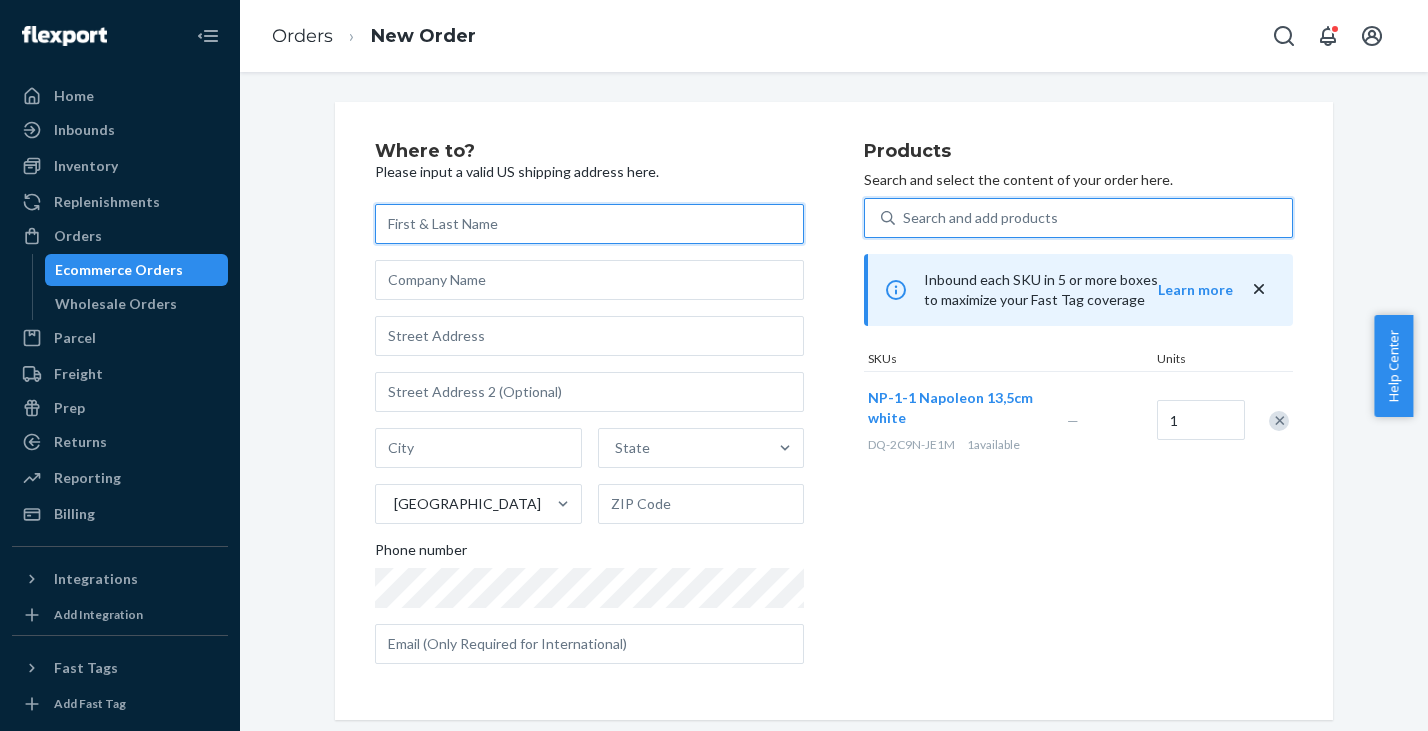 click at bounding box center (589, 224) 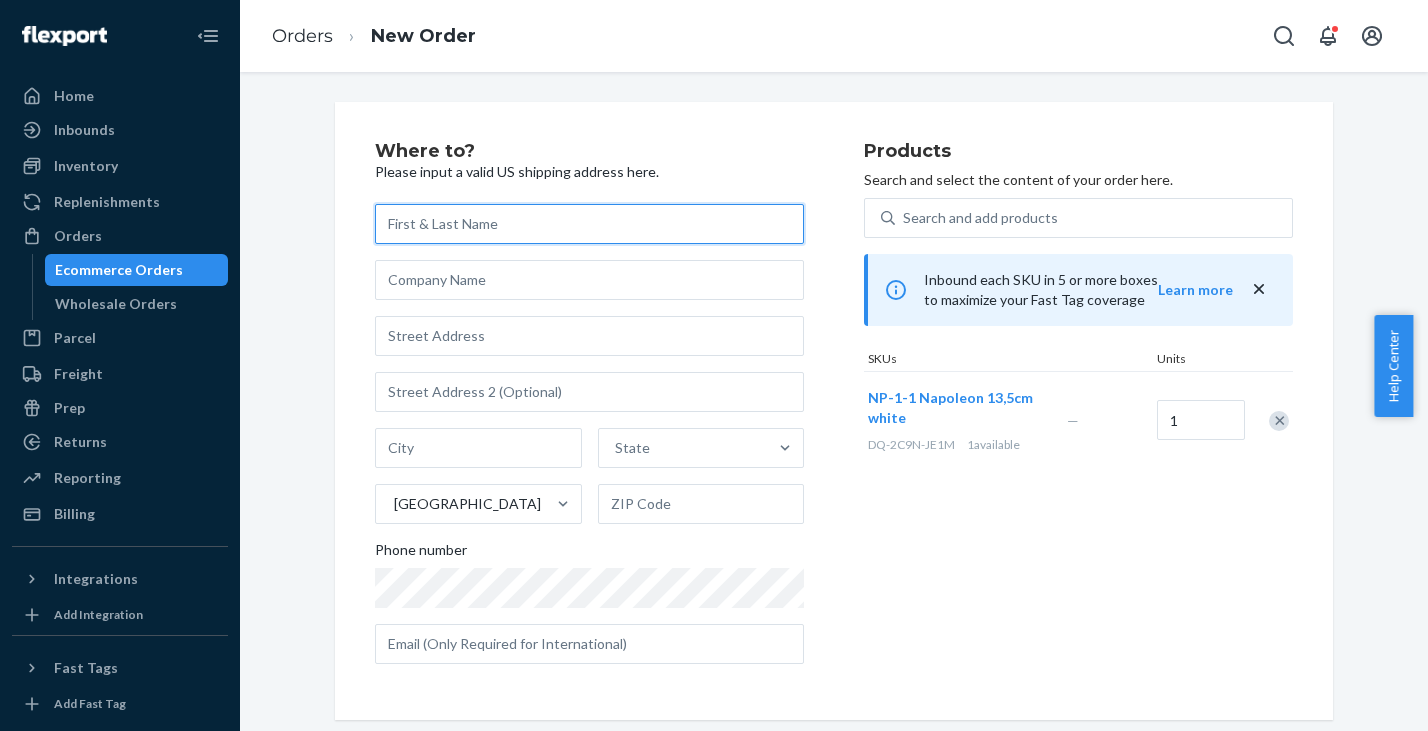 paste on "[PERSON_NAME]" 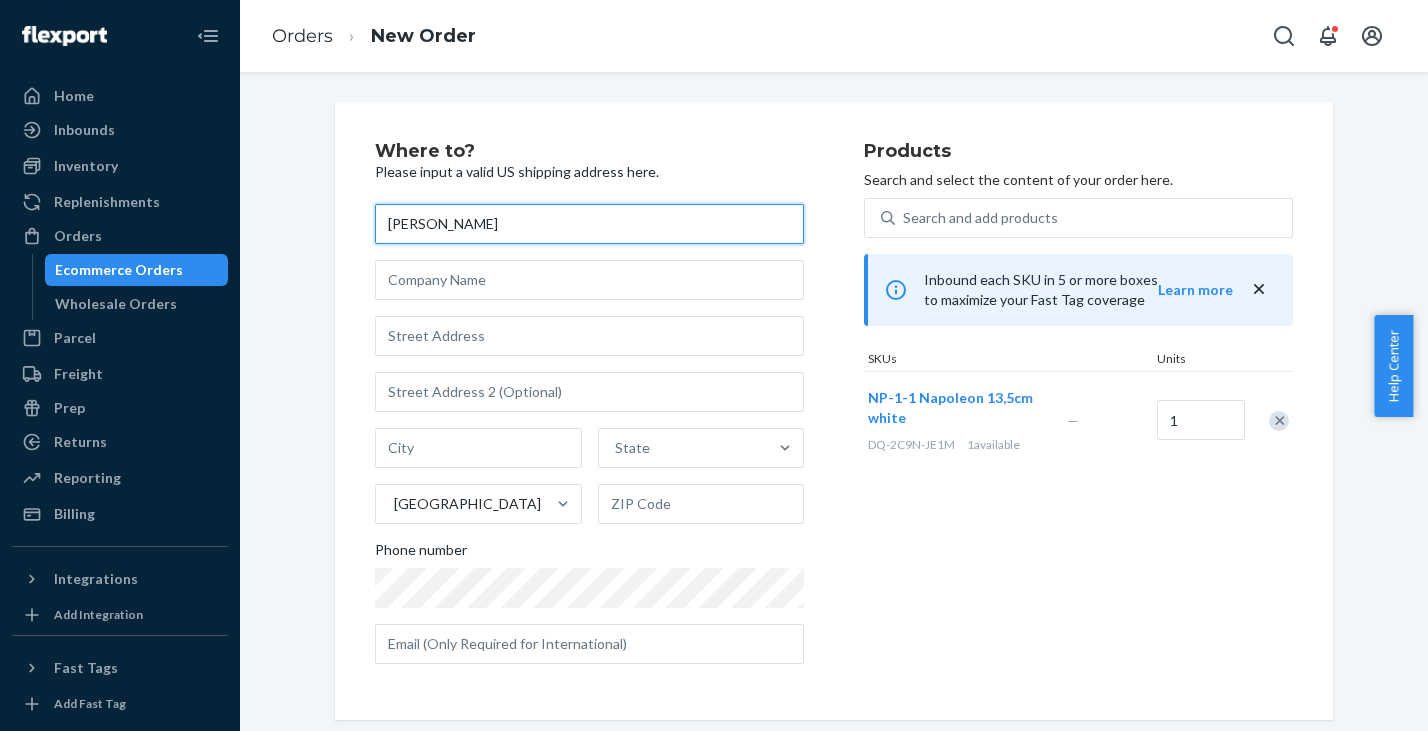 type on "[PERSON_NAME]" 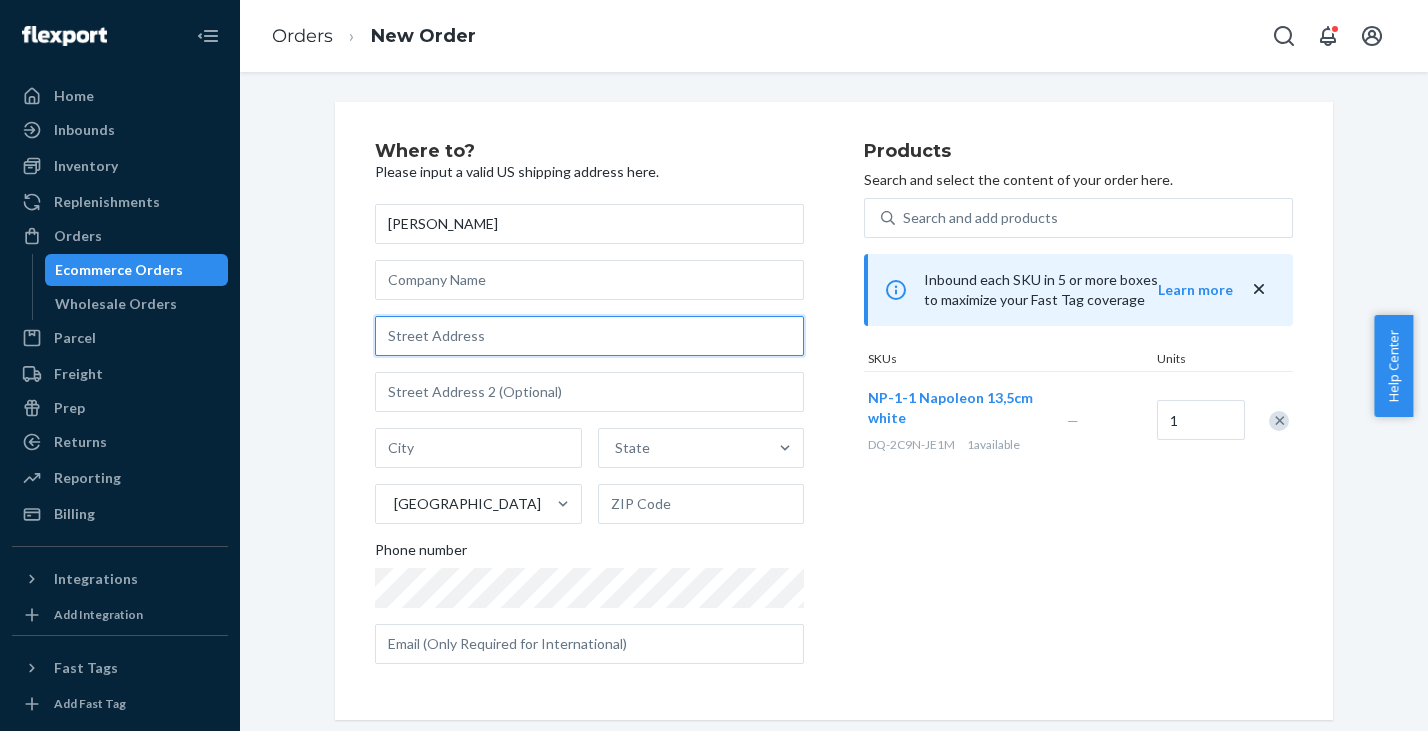 click at bounding box center (589, 336) 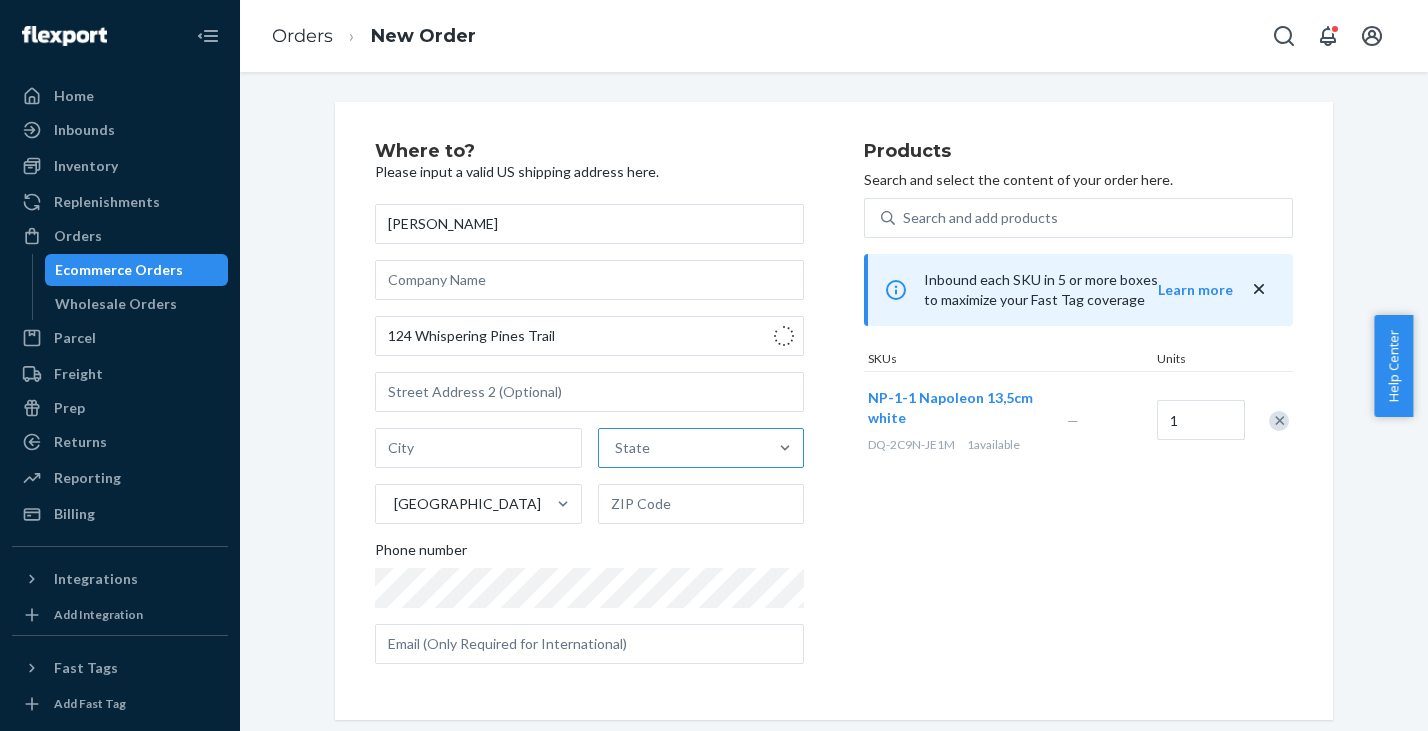 type on "124 Whispering Pnes Trl" 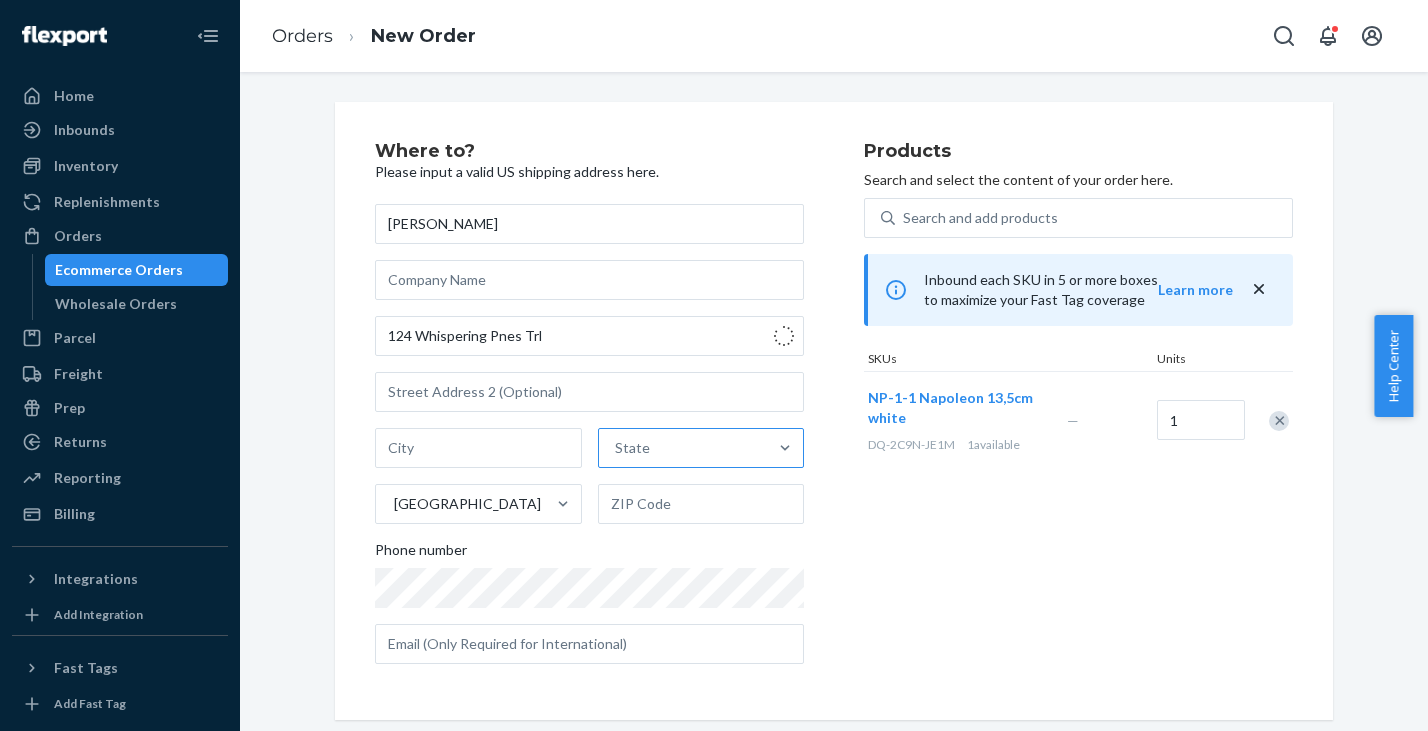 type on "Senoia" 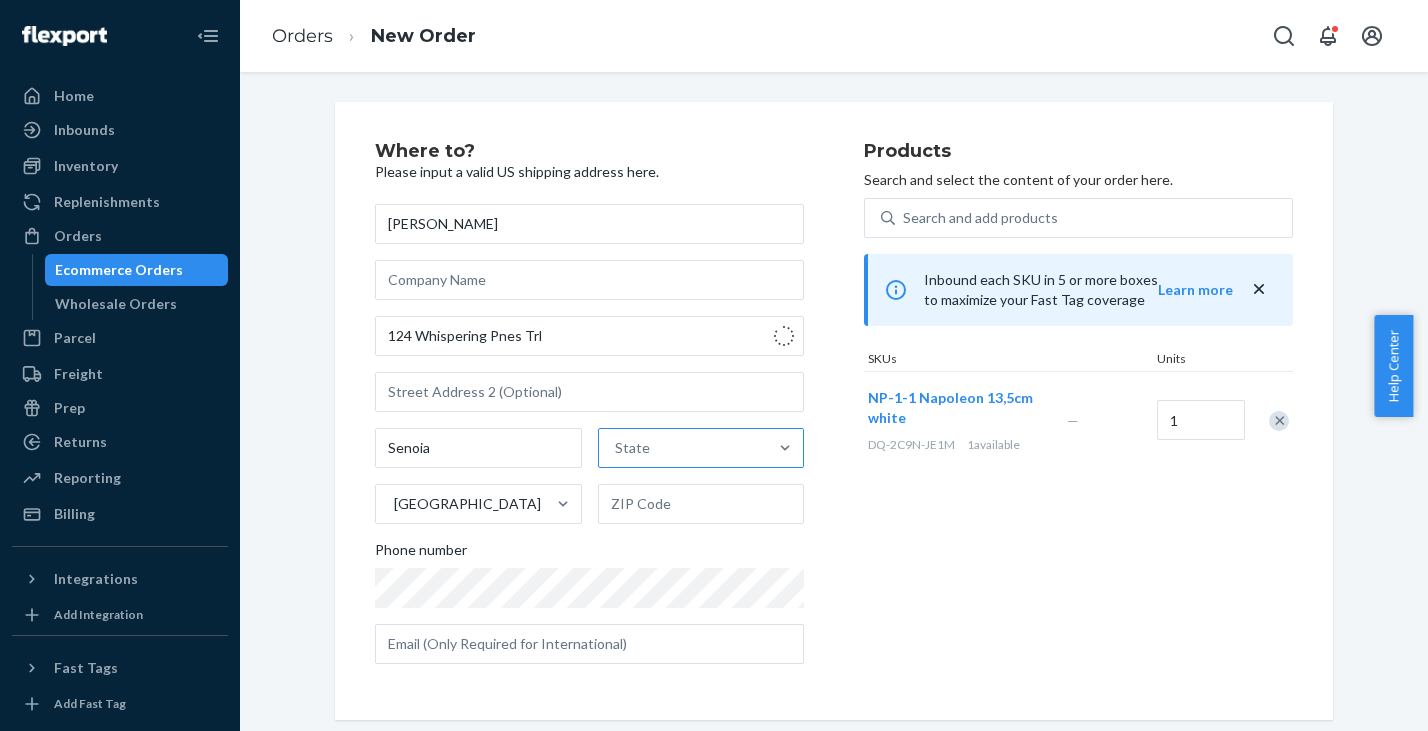 type on "30276" 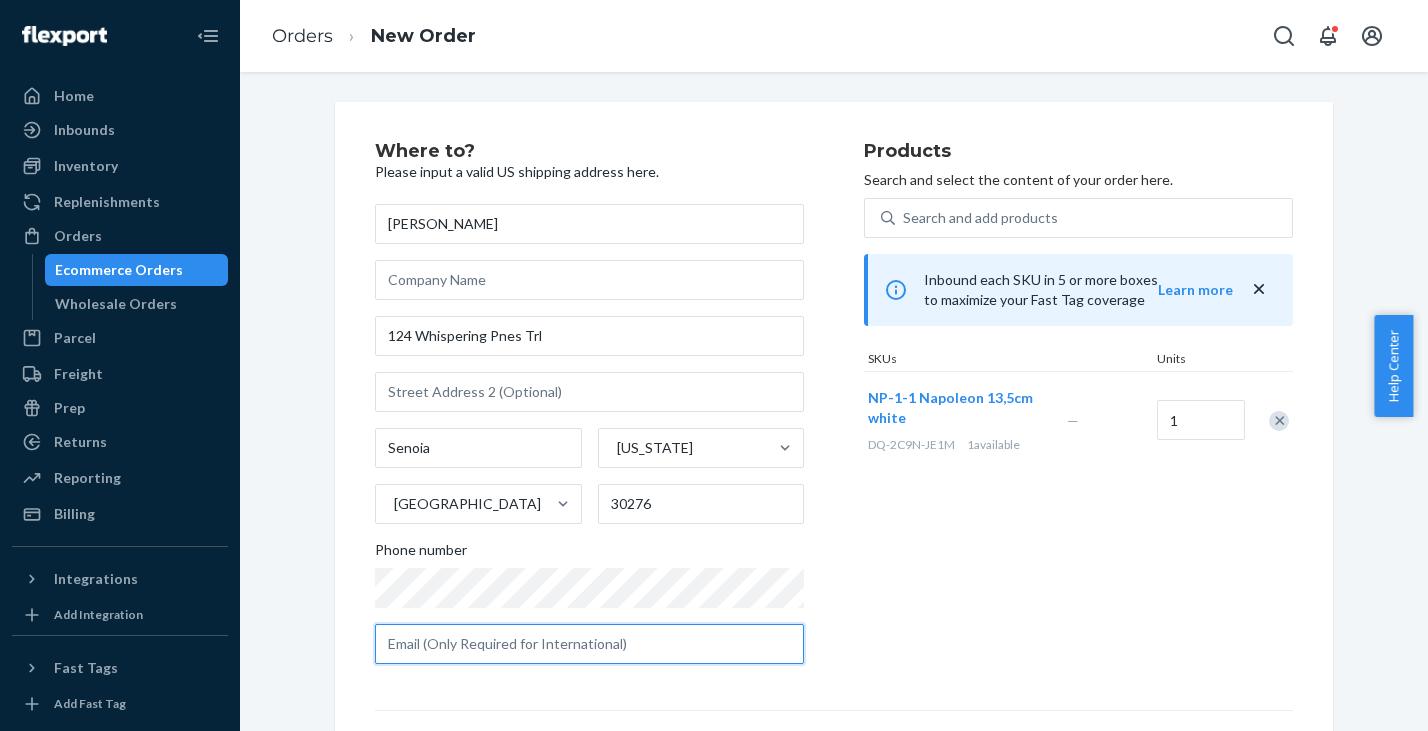 drag, startPoint x: 552, startPoint y: 638, endPoint x: 603, endPoint y: 642, distance: 51.156624 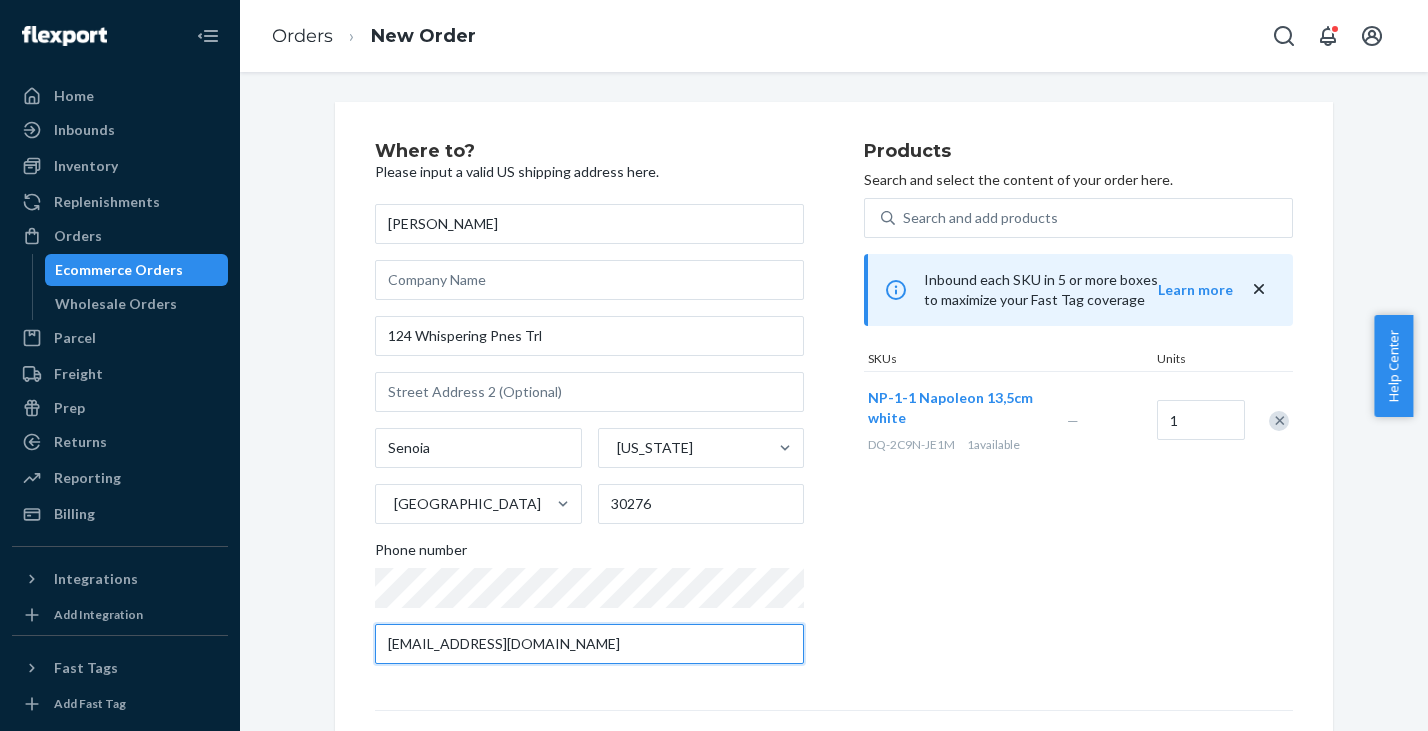 type on "modernhomesolutions@comcast.net" 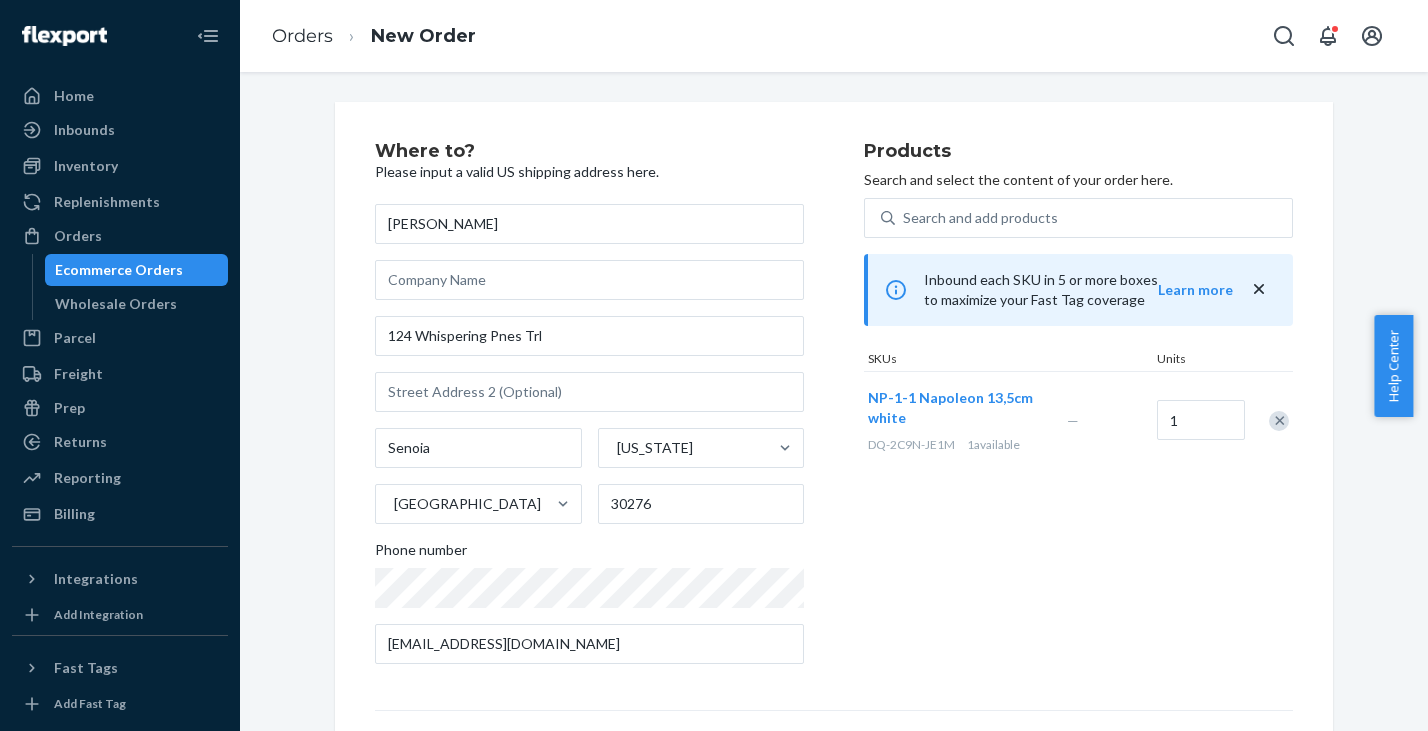 click on "Products Search and select the content of your order here. Search and add products Inbound each SKU in 5 or more boxes to maximize your Fast Tag coverage Learn more SKUs Units NP-1-1 Napoleon 13,5cm white DQ-2C9N-JE1M 1  available — 1" at bounding box center (1078, 411) 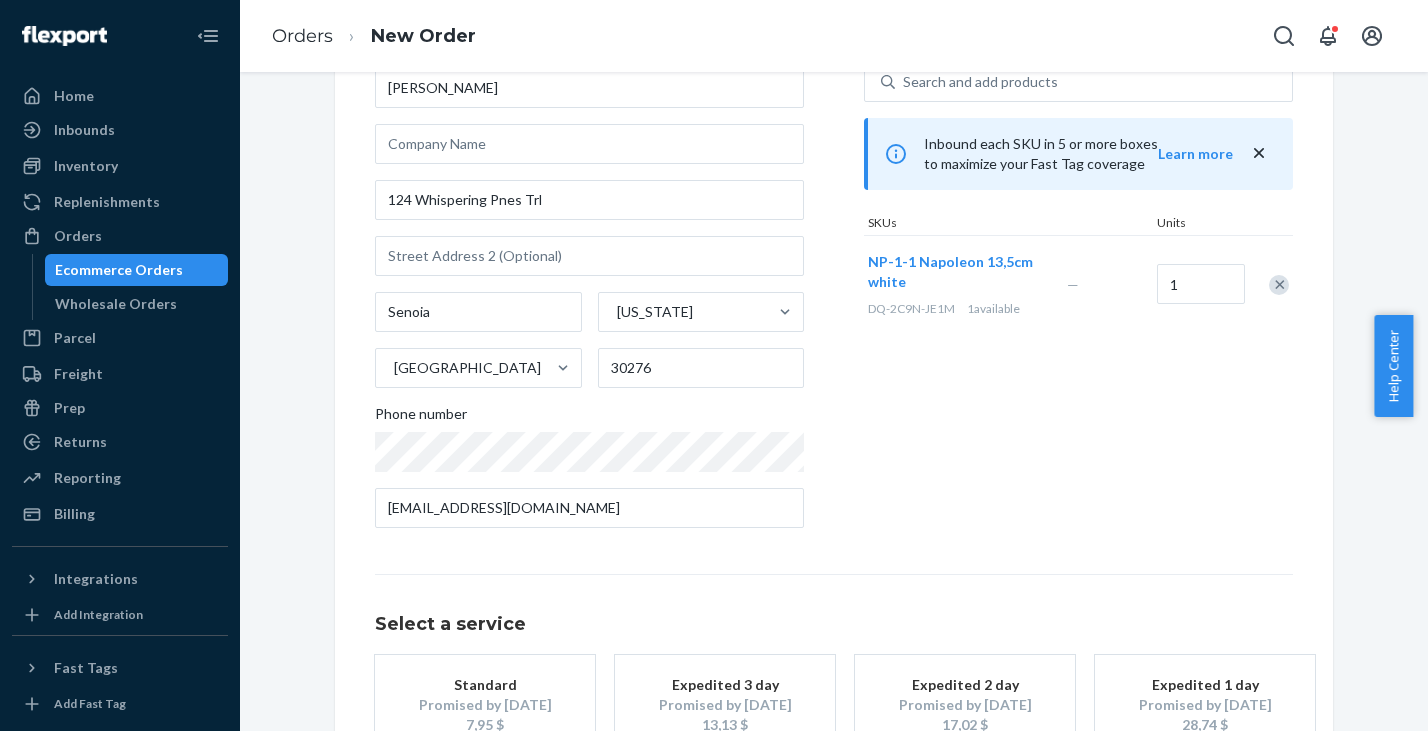 scroll, scrollTop: 238, scrollLeft: 0, axis: vertical 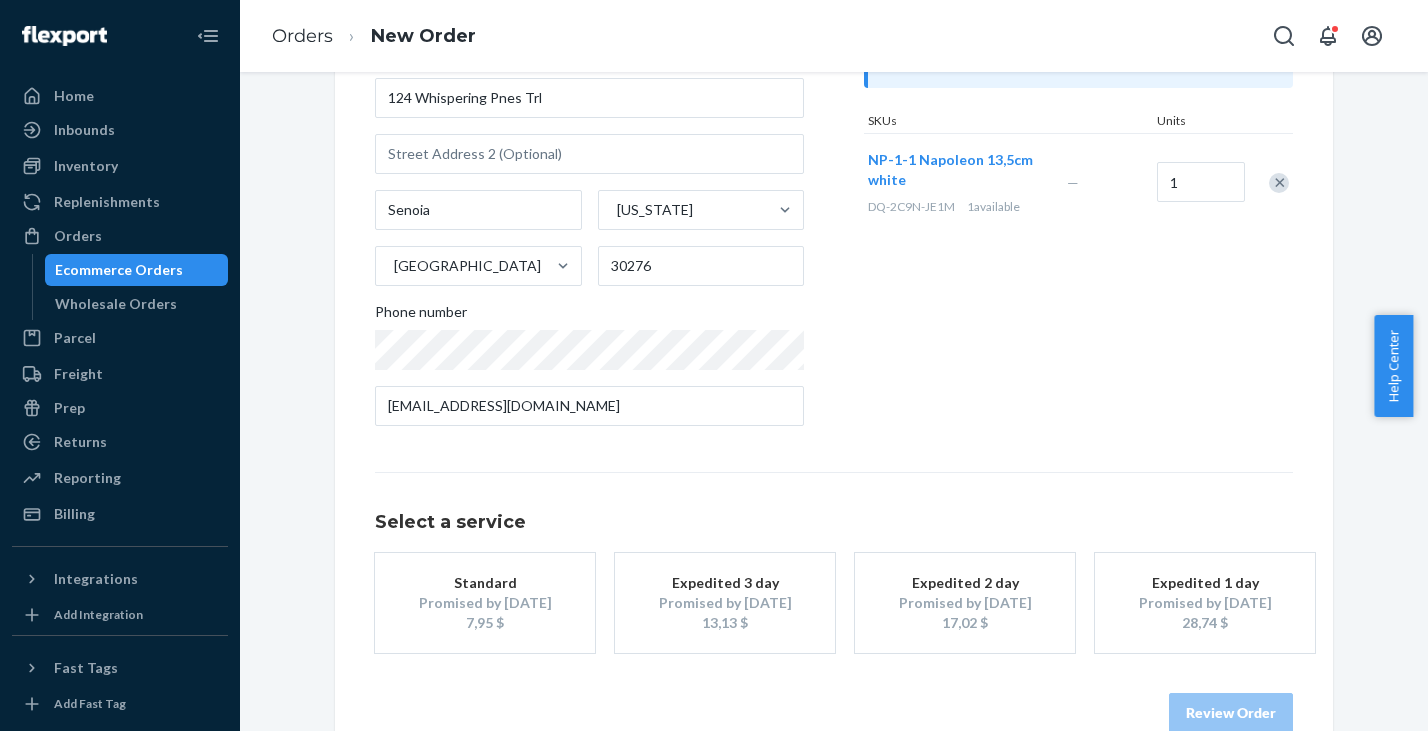 click on "Promised by Jul 23, 2025" at bounding box center [485, 603] 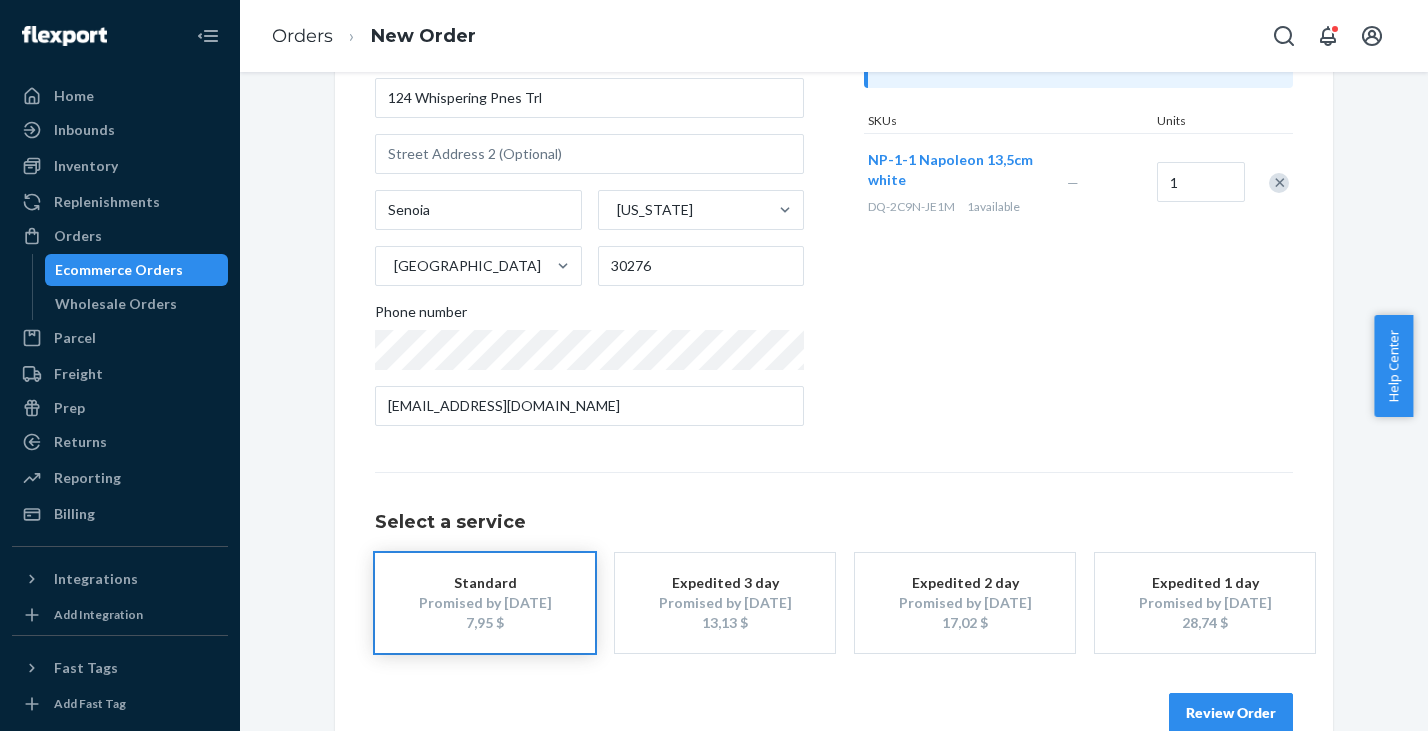 click on "Review Order" at bounding box center [1231, 713] 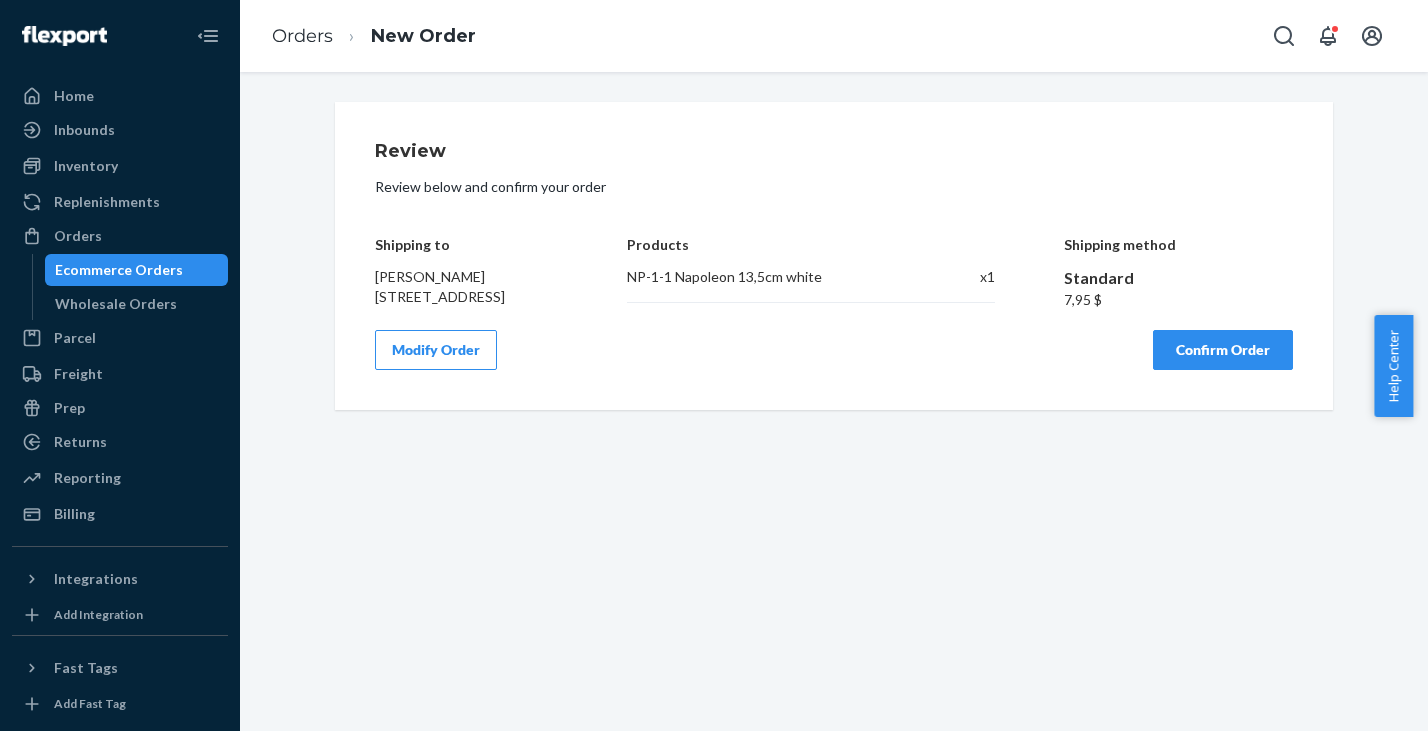 scroll, scrollTop: 0, scrollLeft: 0, axis: both 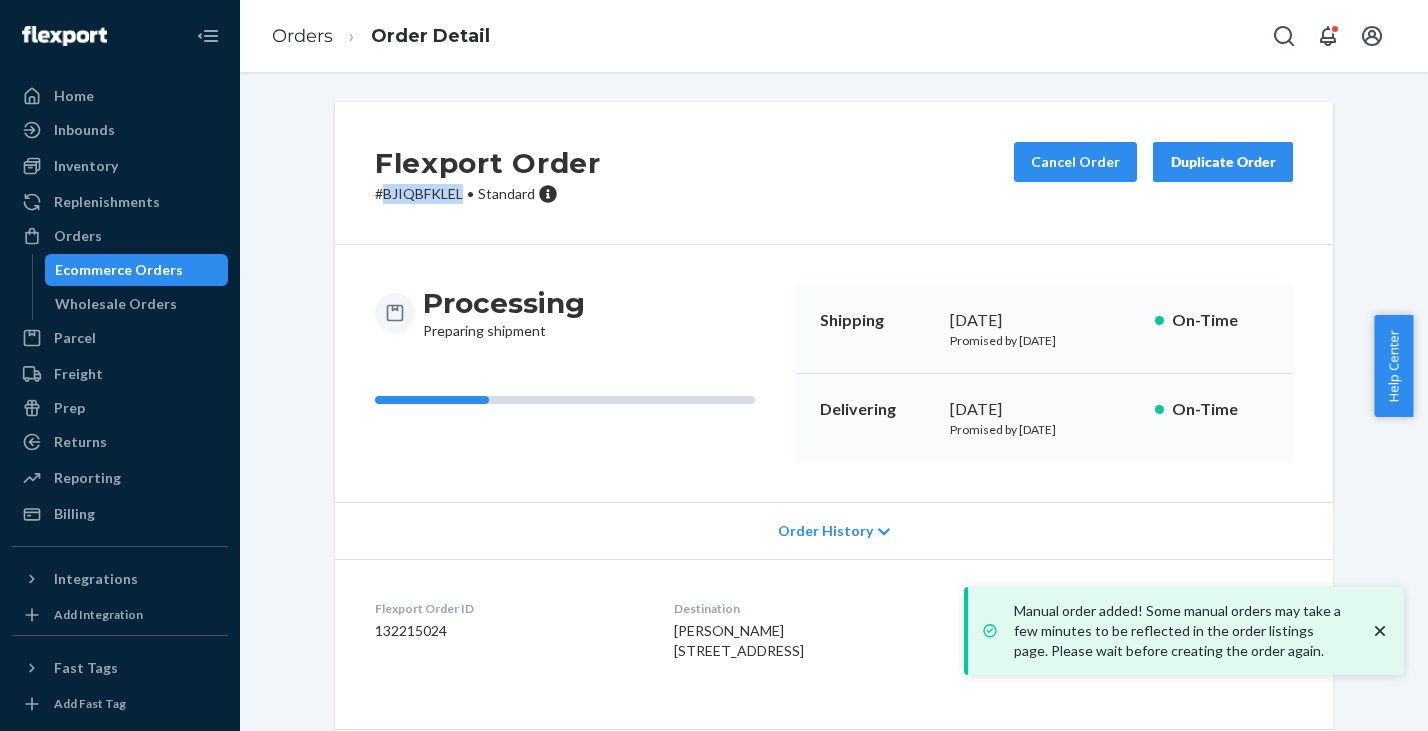 drag, startPoint x: 376, startPoint y: 192, endPoint x: 457, endPoint y: 196, distance: 81.09871 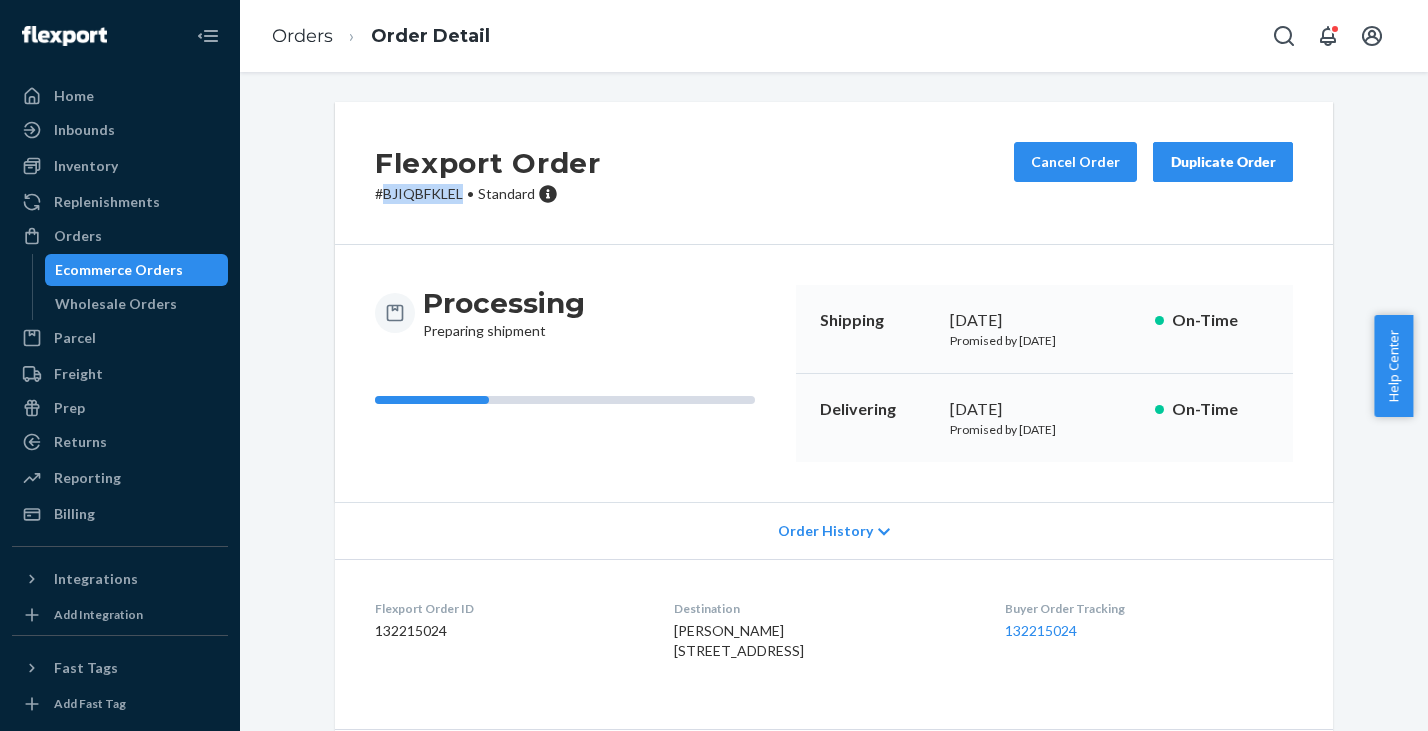 copy on "BJIQBFKLEL" 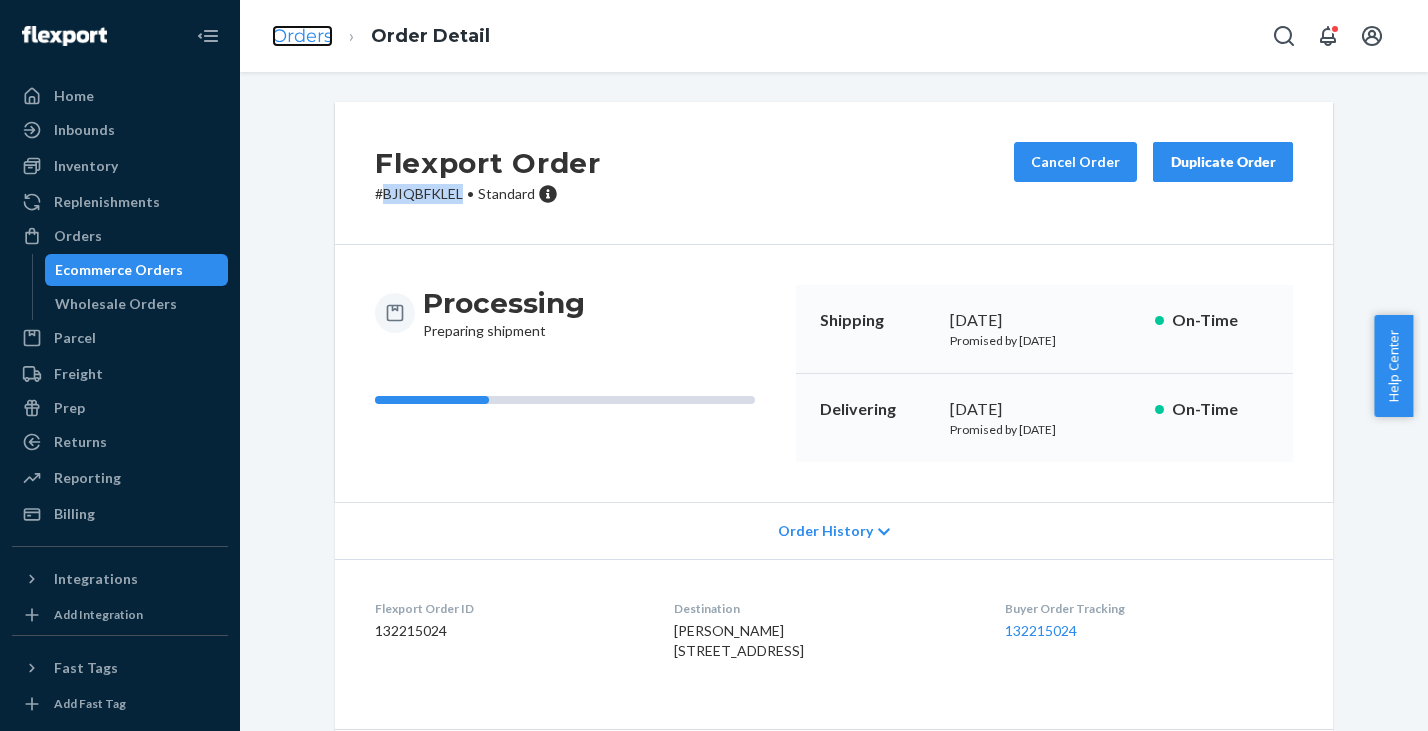 click on "Orders" at bounding box center [302, 36] 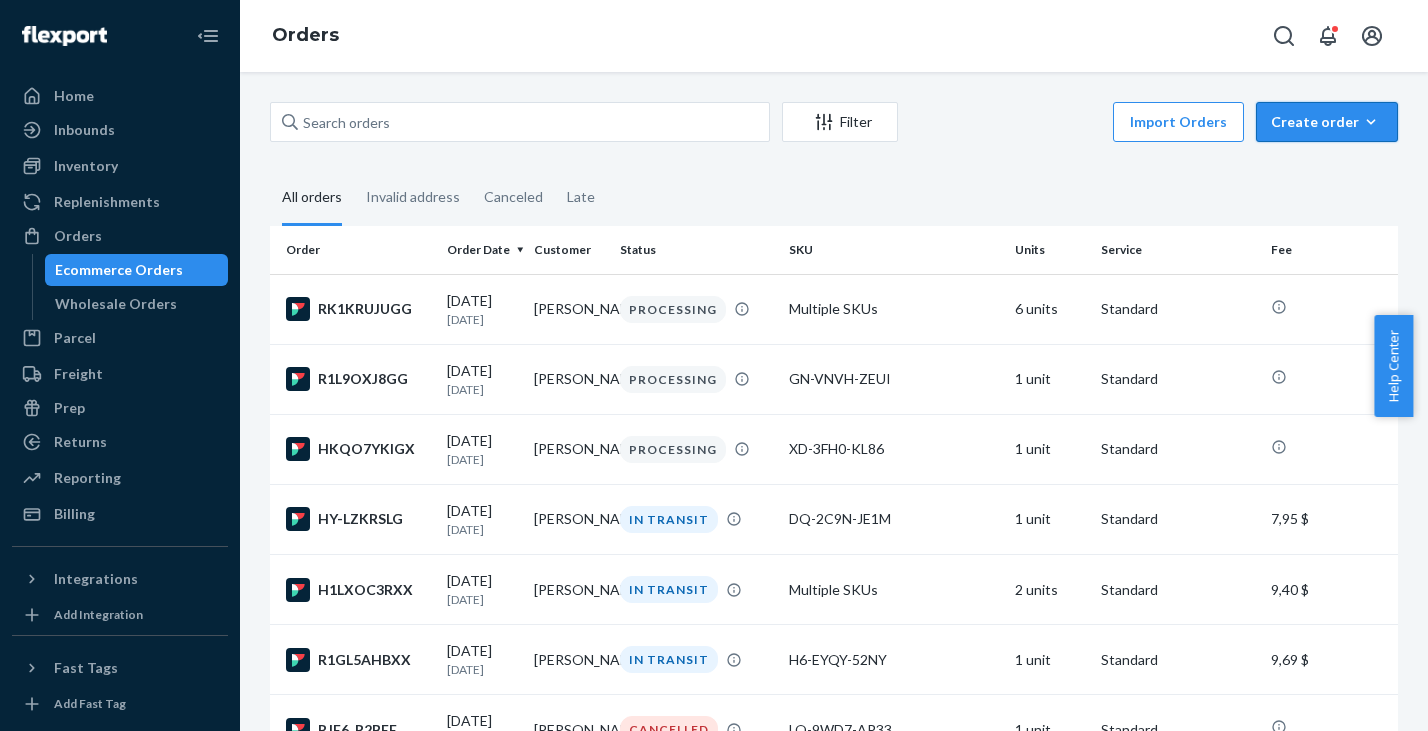 click on "Create order" at bounding box center [1327, 122] 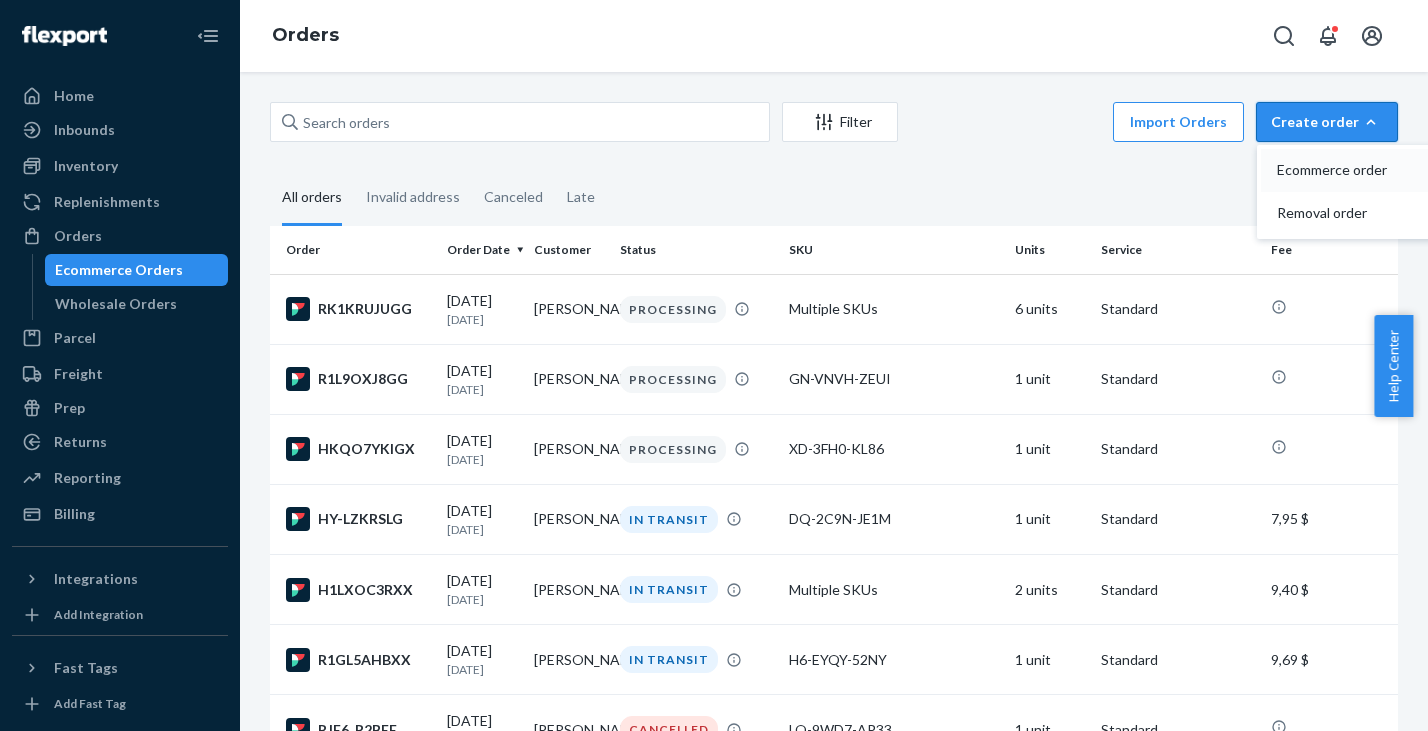 click on "Ecommerce order" at bounding box center (1339, 170) 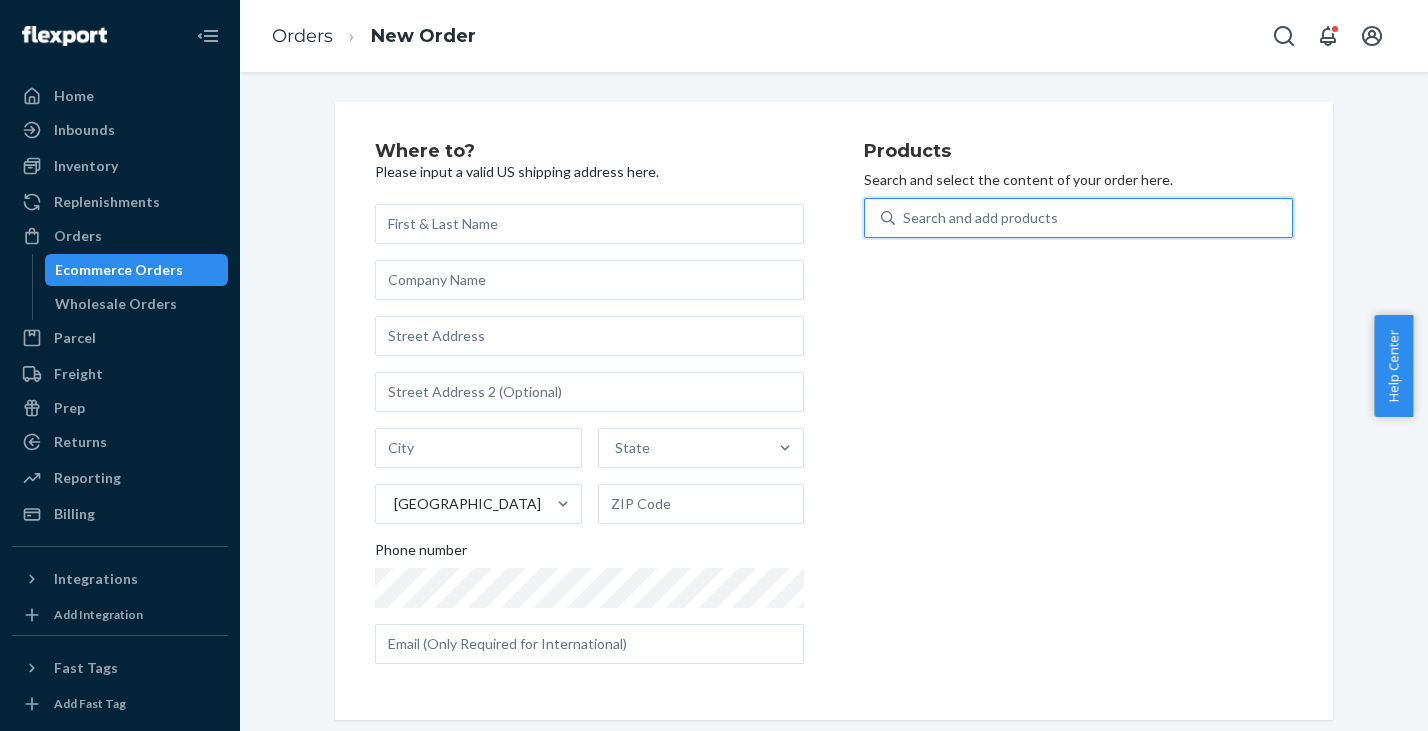 click on "Search and add products" at bounding box center (980, 218) 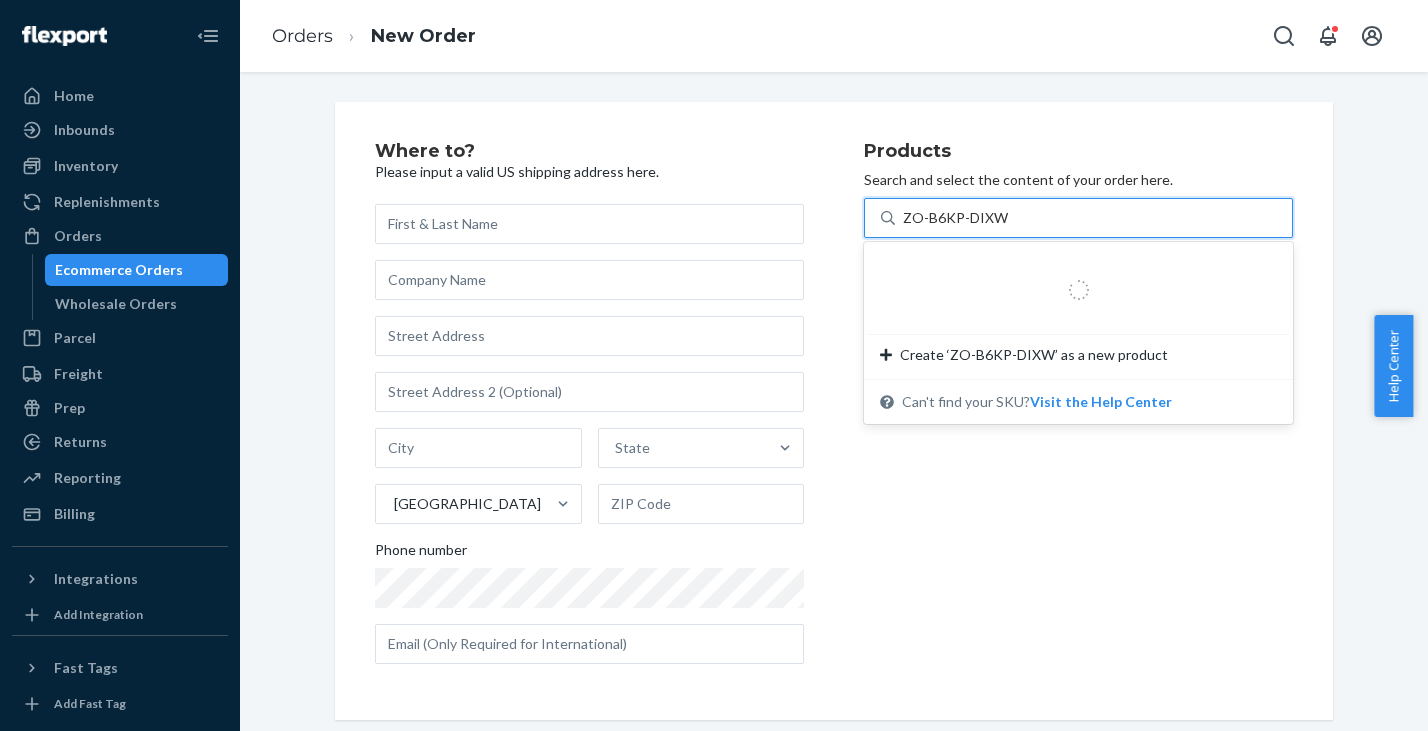 type on "ZO-B6KP-DIXW" 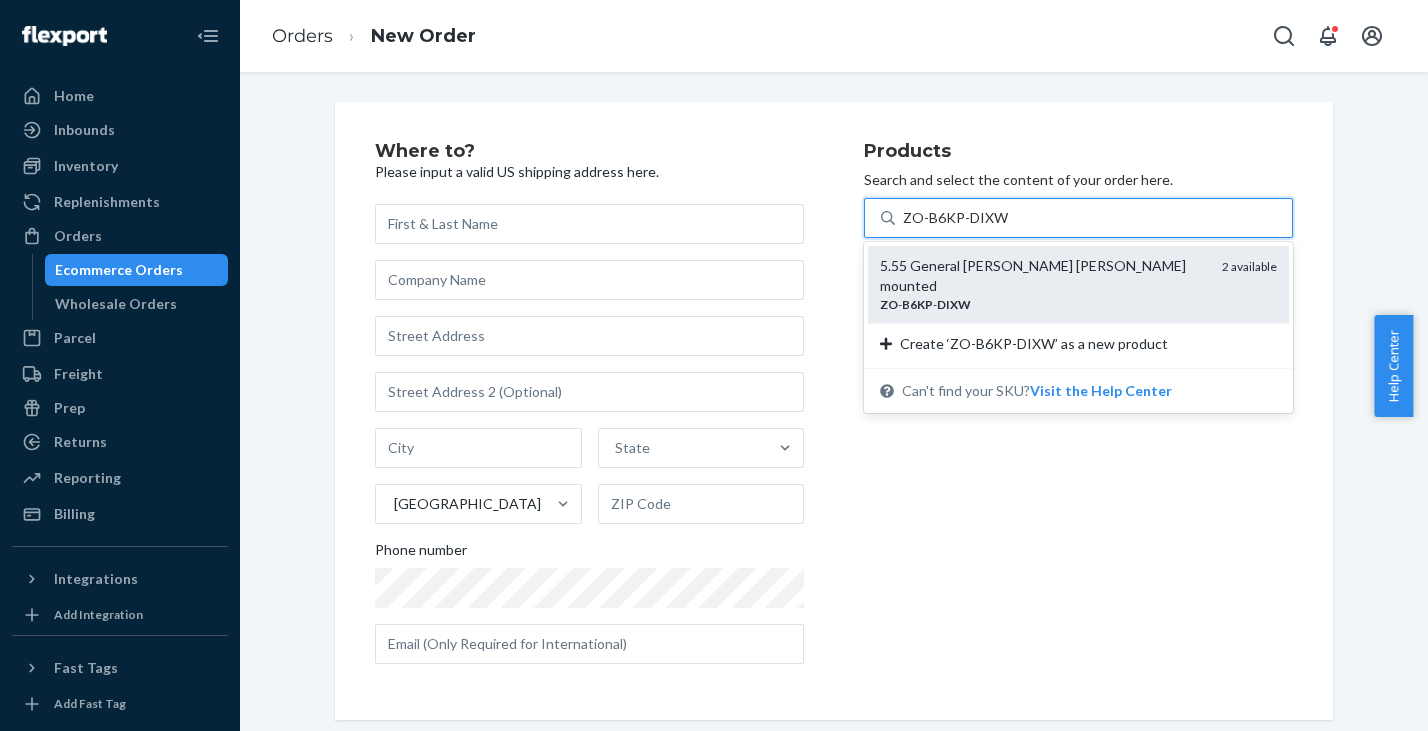 click on "5.55 General Stonewall Jackson mounted" at bounding box center (1043, 276) 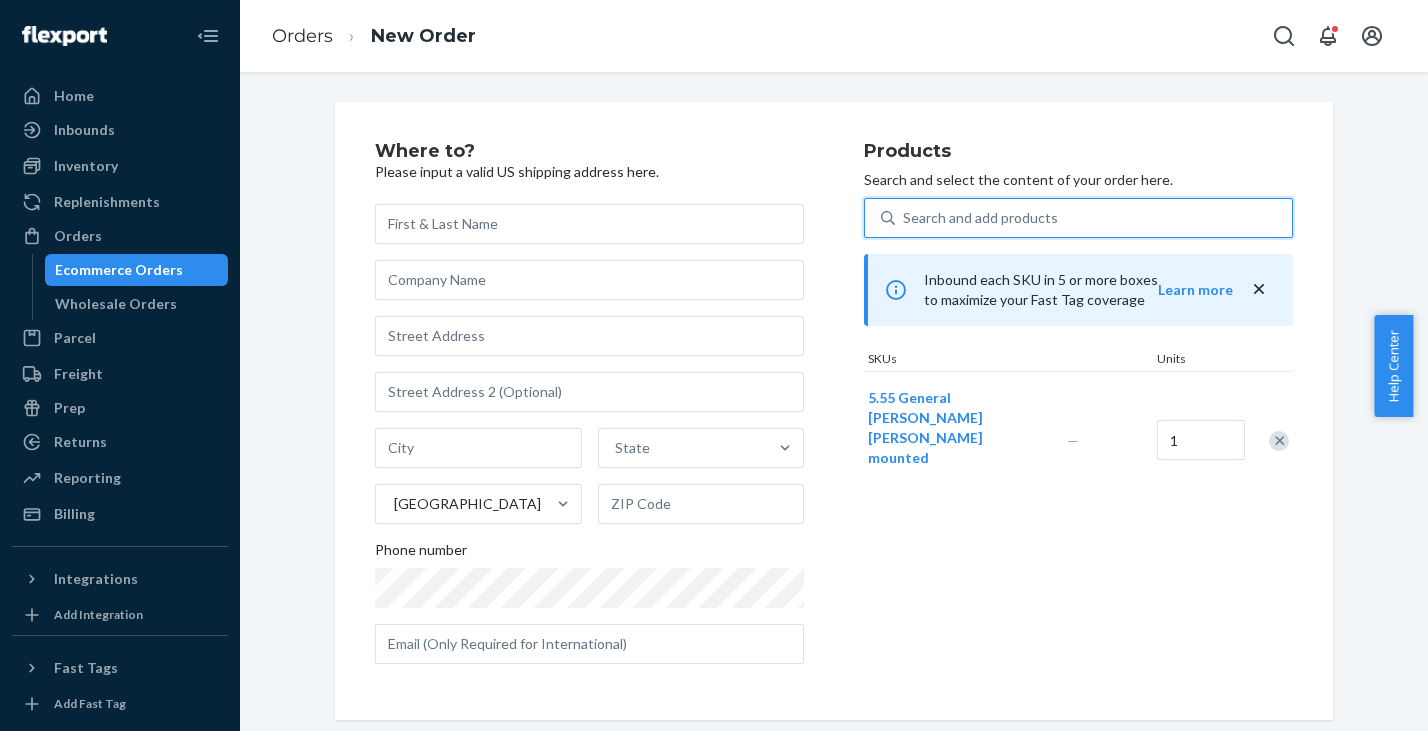 type 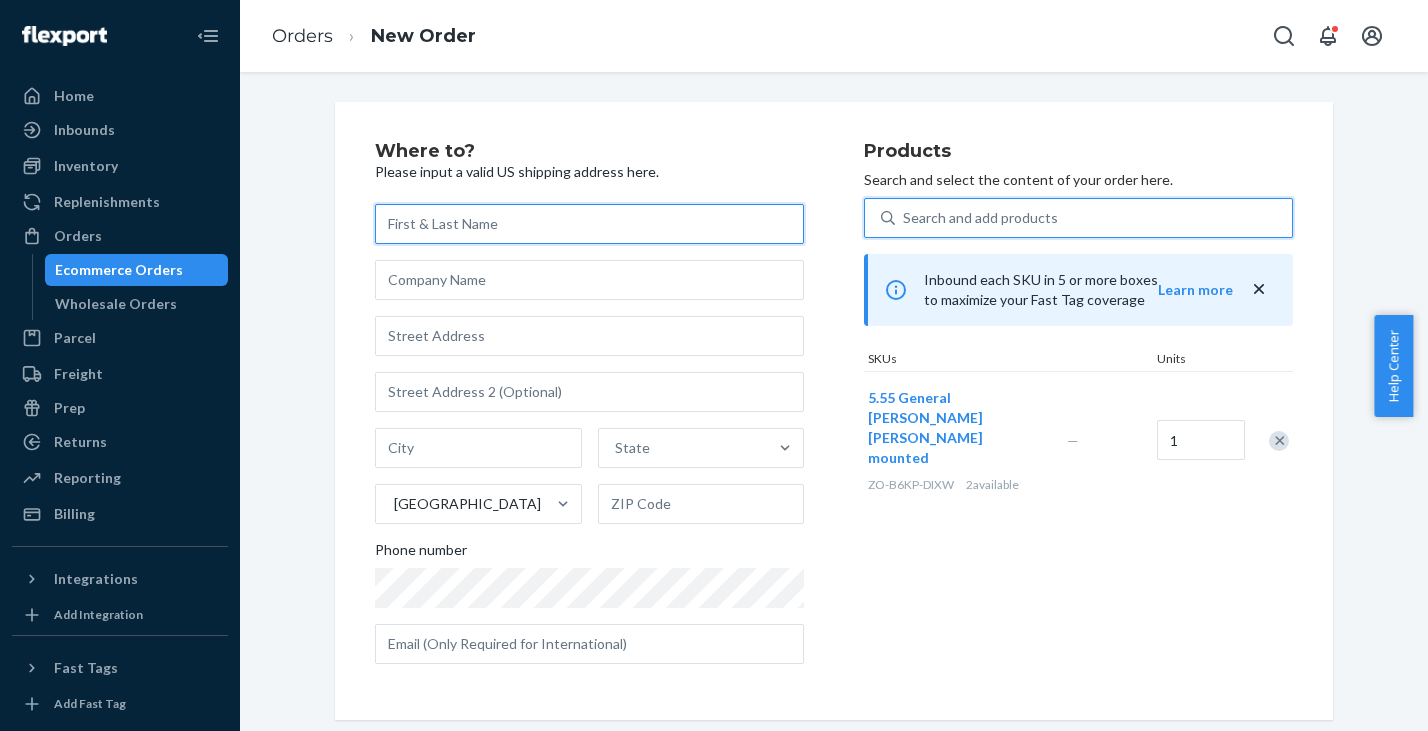 click at bounding box center (589, 224) 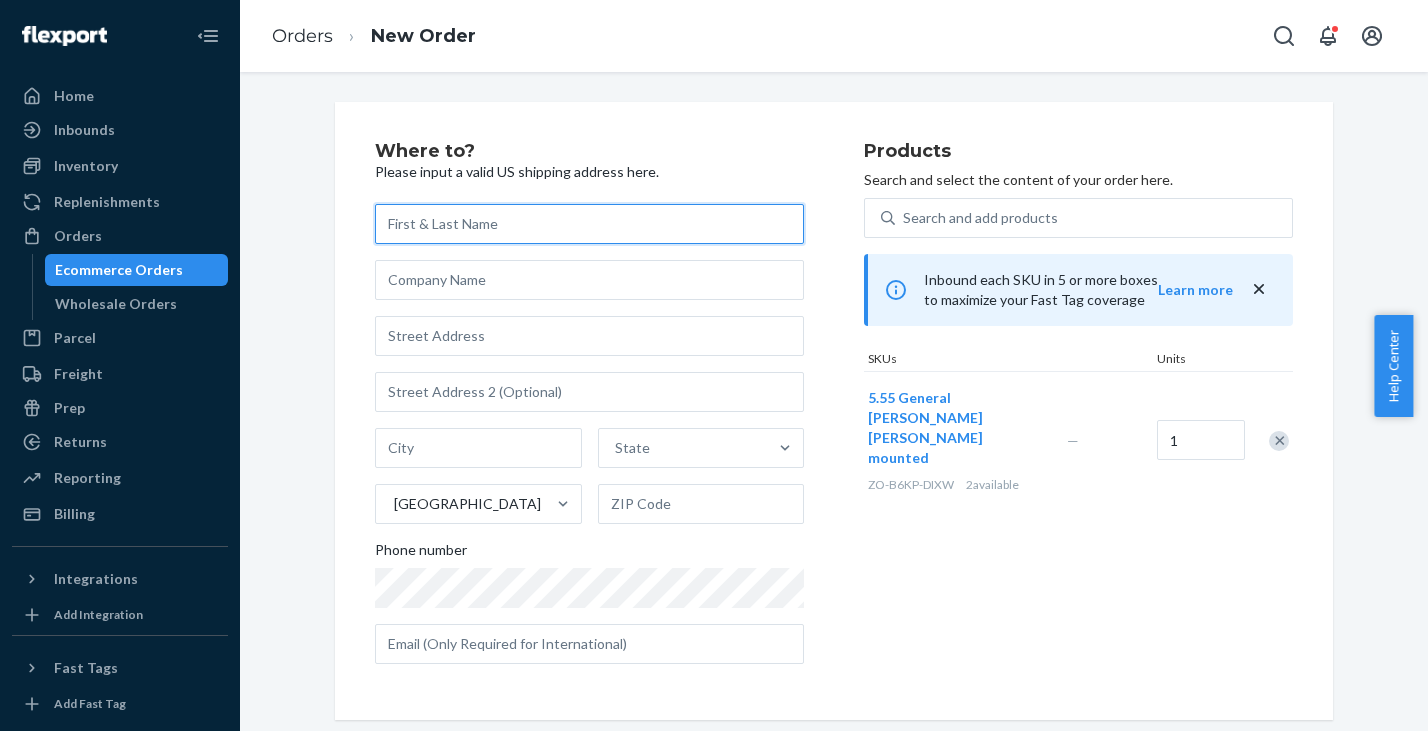 paste on "[PERSON_NAME]" 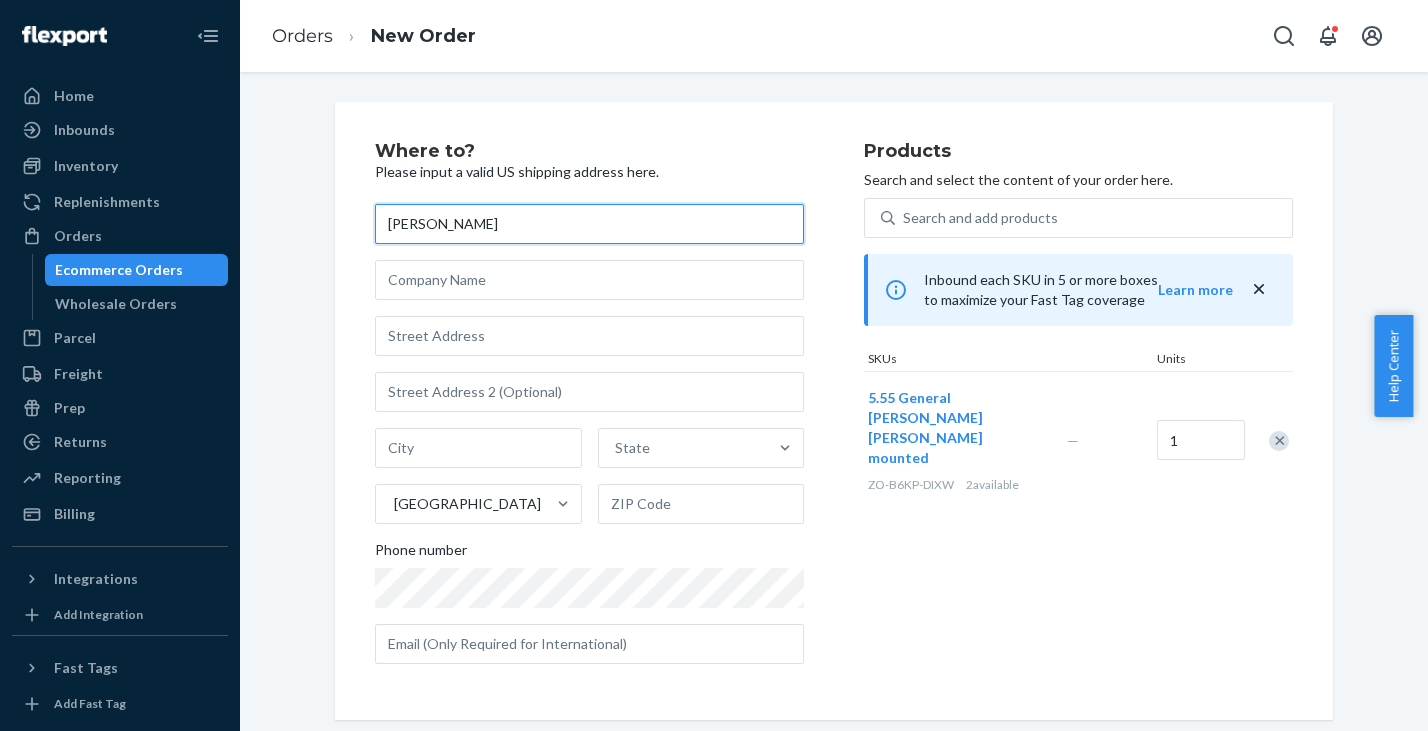 type on "[PERSON_NAME]" 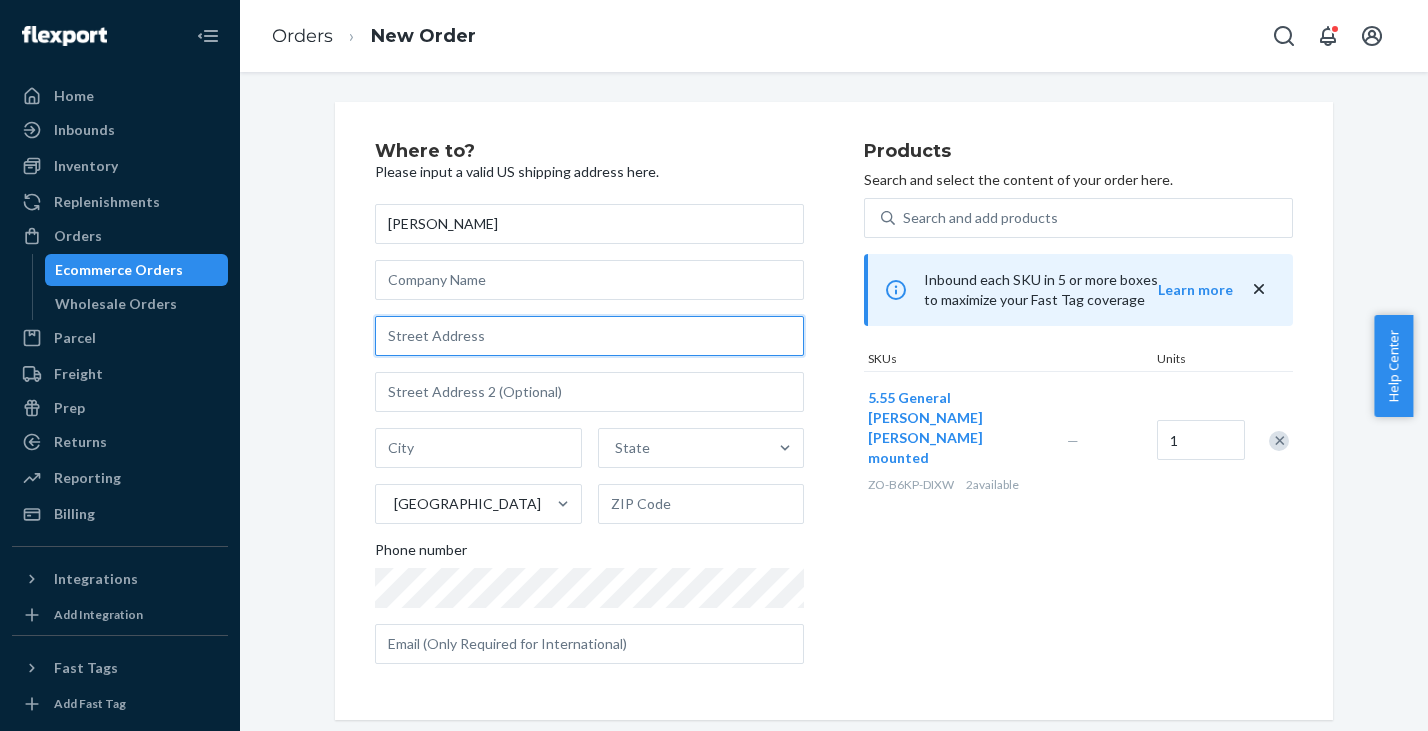 click at bounding box center [589, 336] 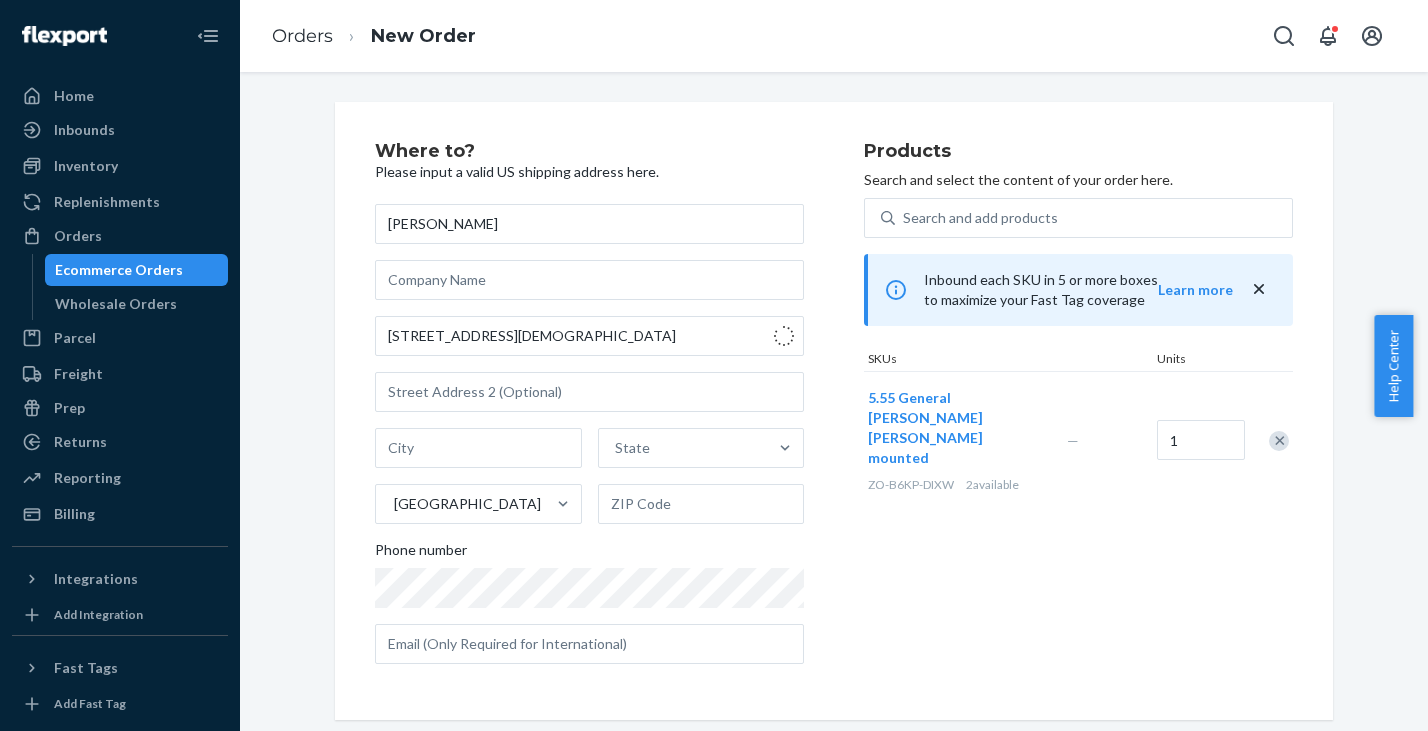 type on "191 Hopeful Church Ln" 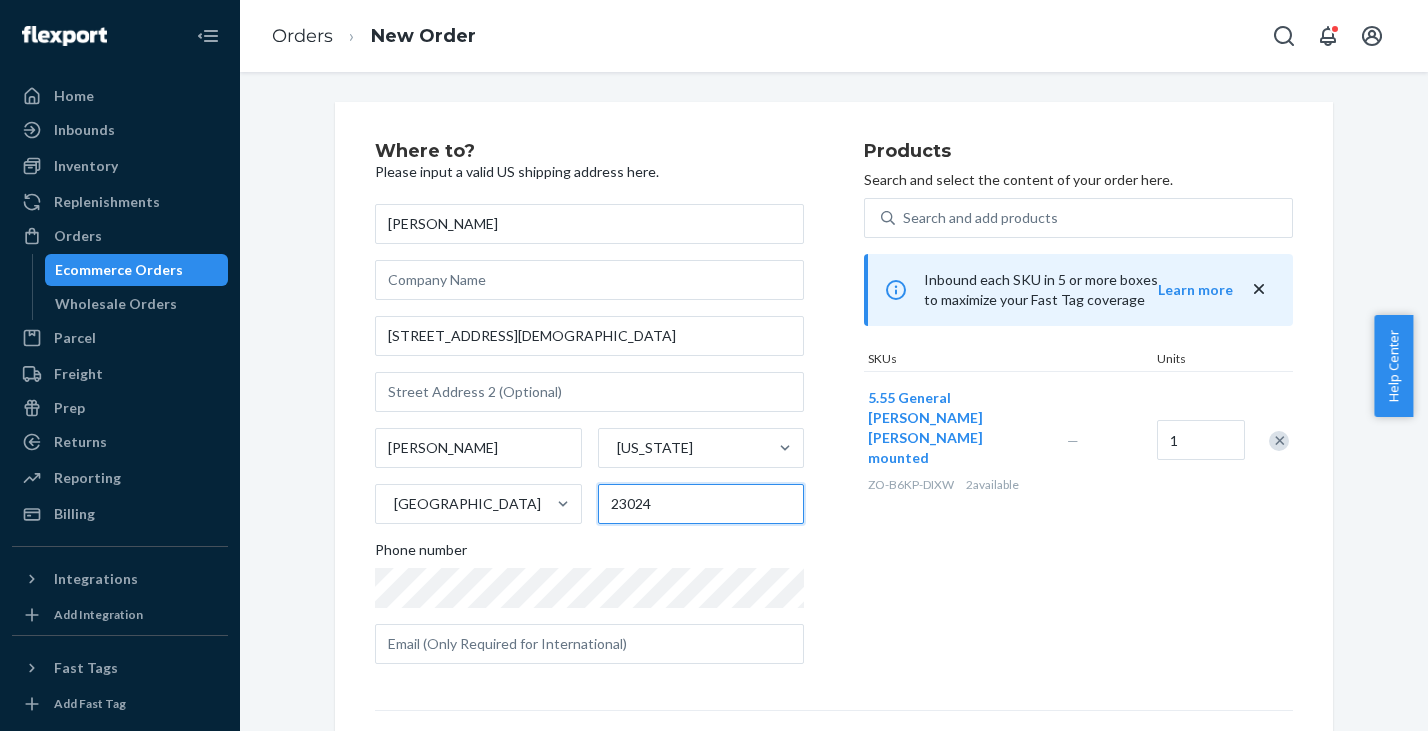 drag, startPoint x: 663, startPoint y: 504, endPoint x: 569, endPoint y: 500, distance: 94.08507 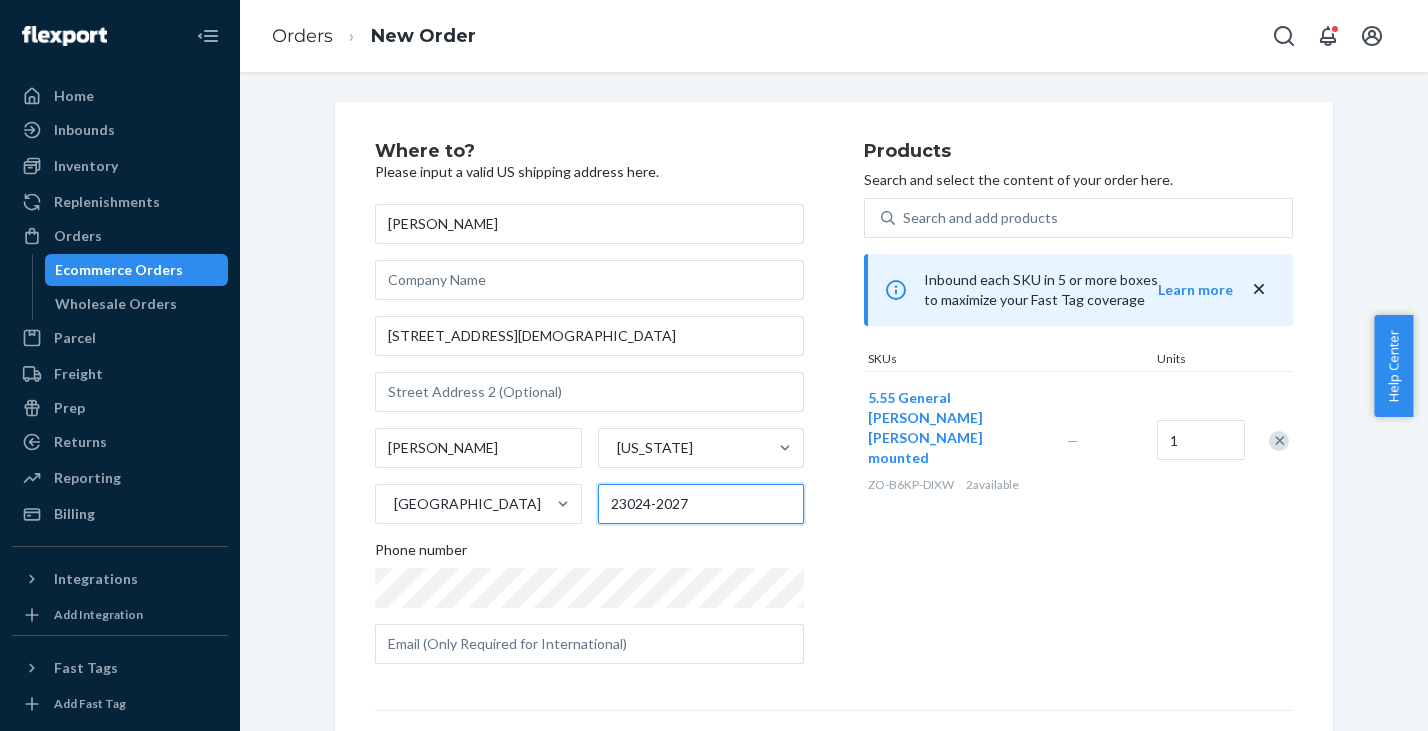 type on "23024-2027" 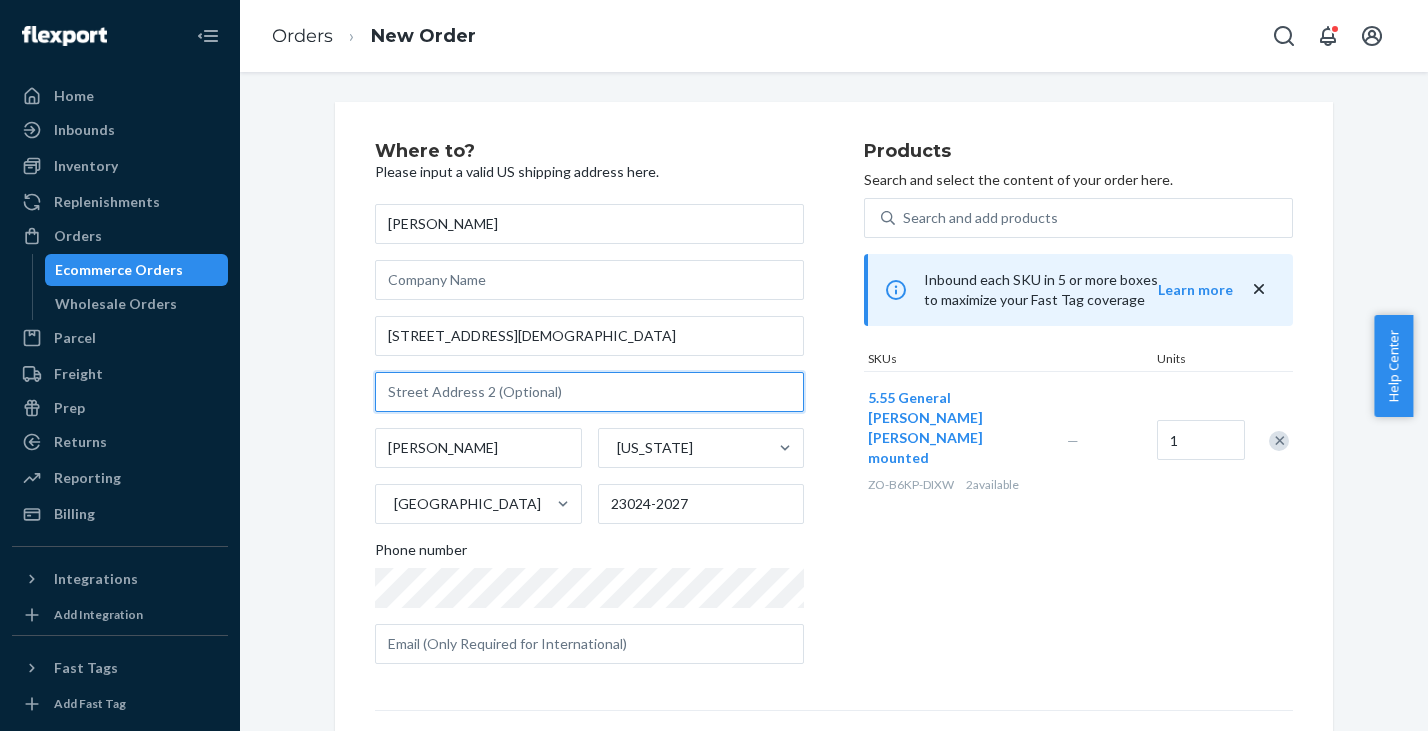 click at bounding box center [589, 392] 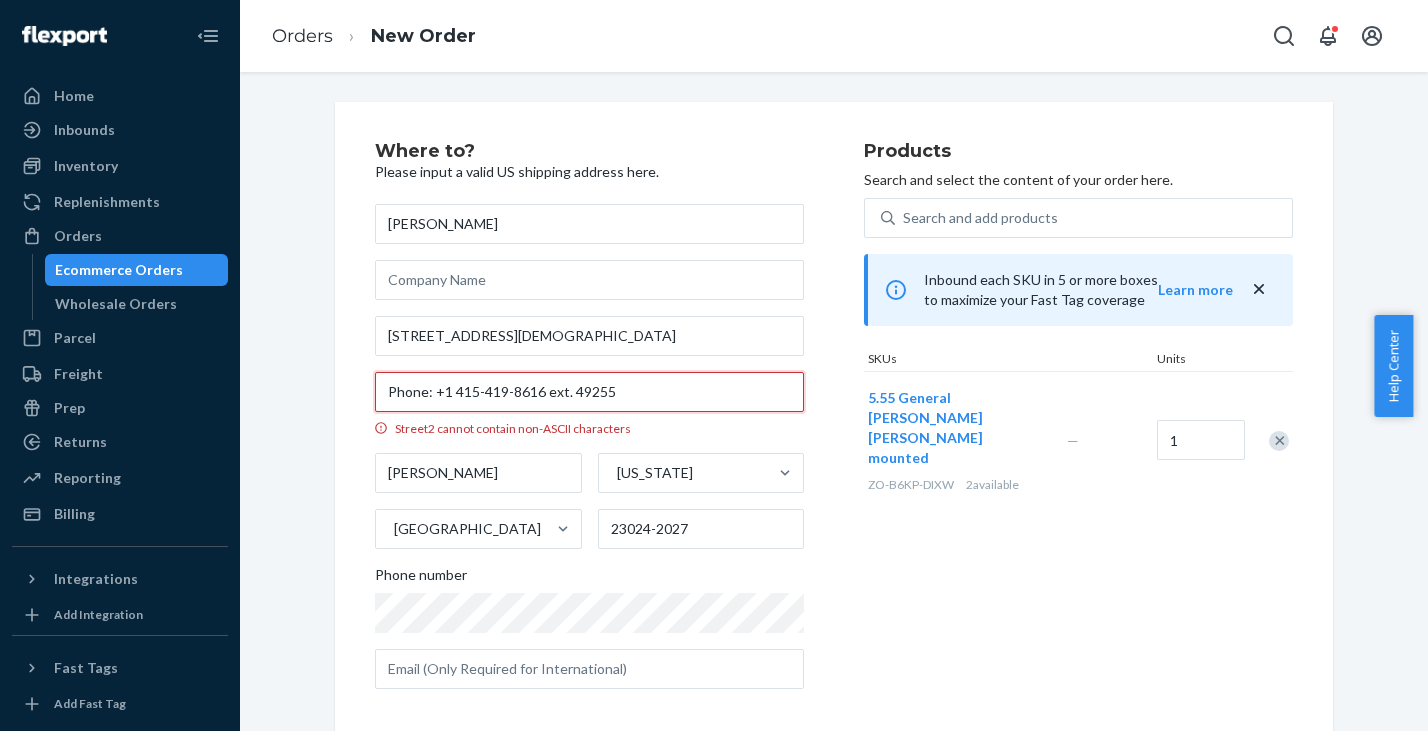 click on "Phone:	+1 415-419-8616 ext. 49255" at bounding box center (589, 392) 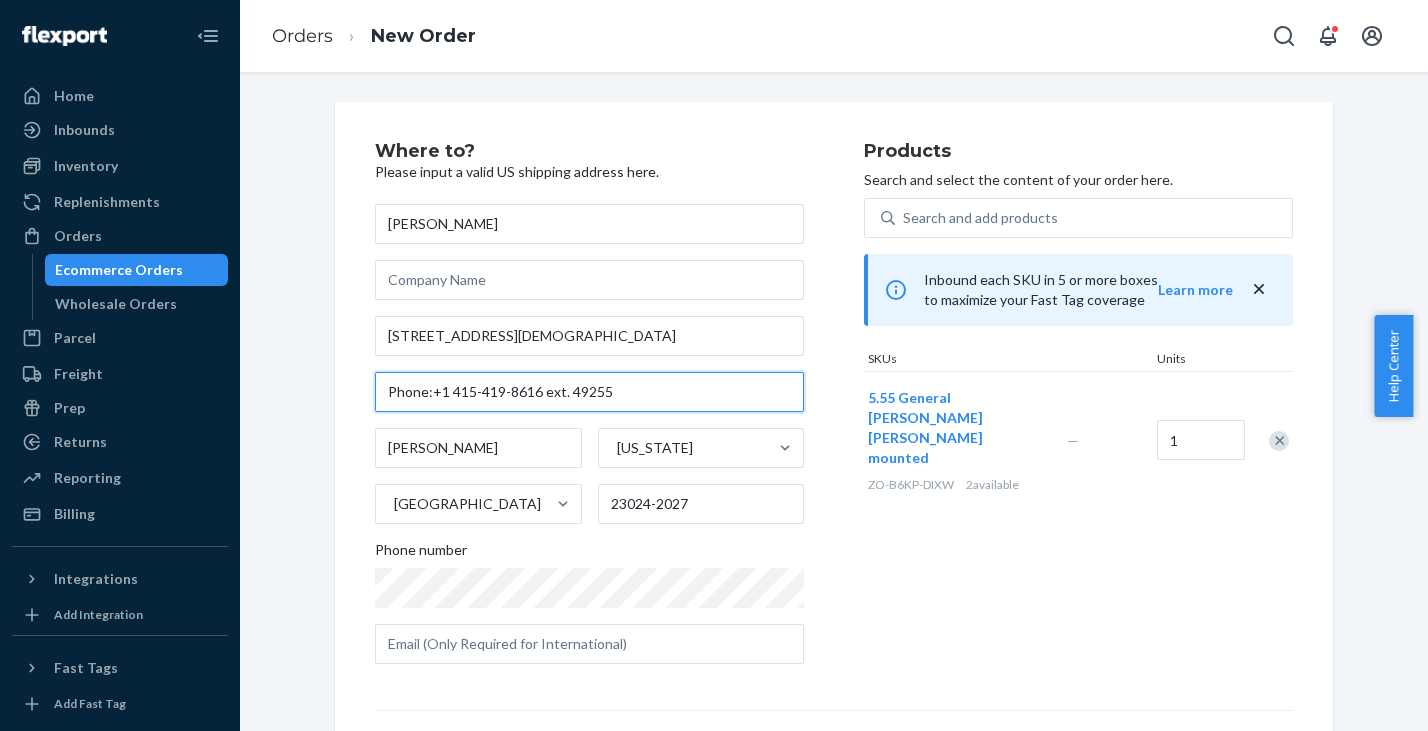 type on "Phone:+1 415-419-8616 ext. 49255" 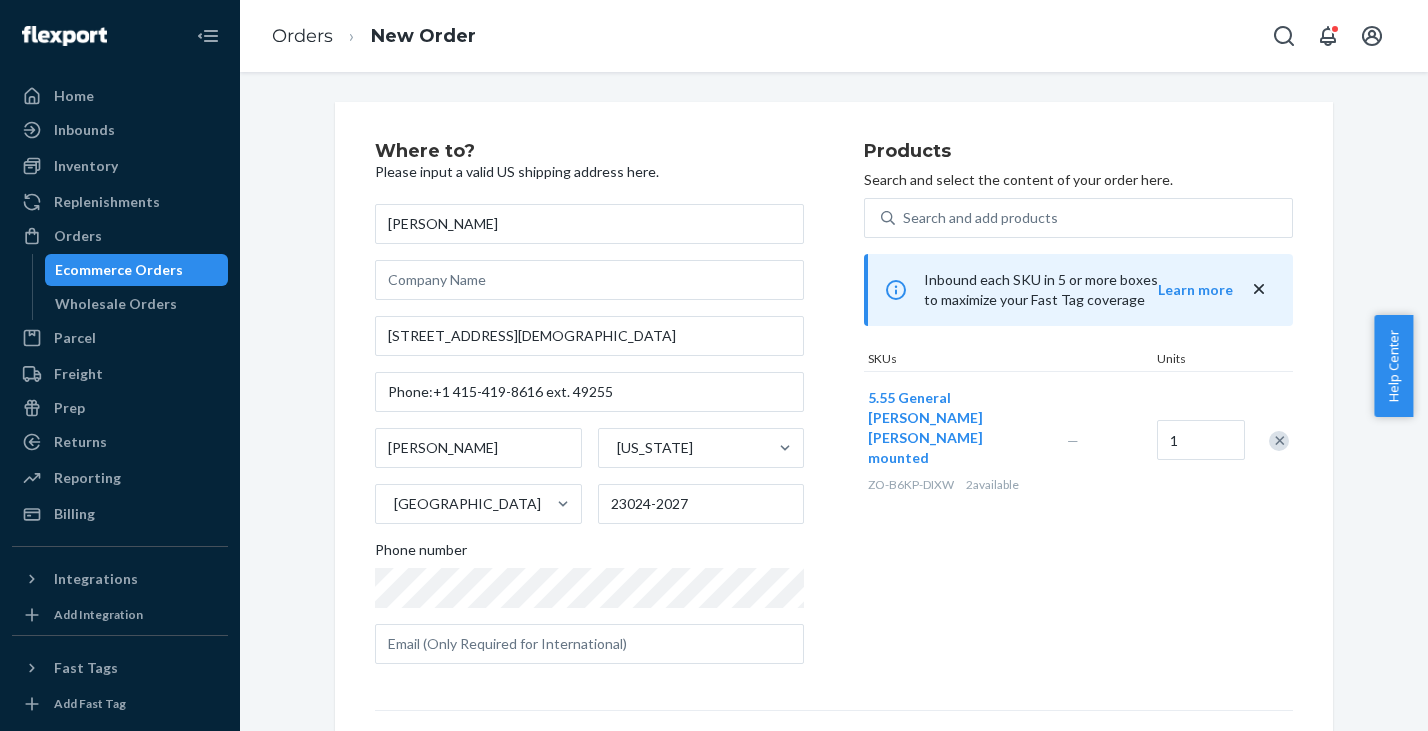 click on "Products Search and select the content of your order here. Search and add products Inbound each SKU in 5 or more boxes to maximize your Fast Tag coverage Learn more SKUs Units 5.55 General Stonewall Jackson mounted ZO-B6KP-DIXW 2  available — 1" at bounding box center (1078, 411) 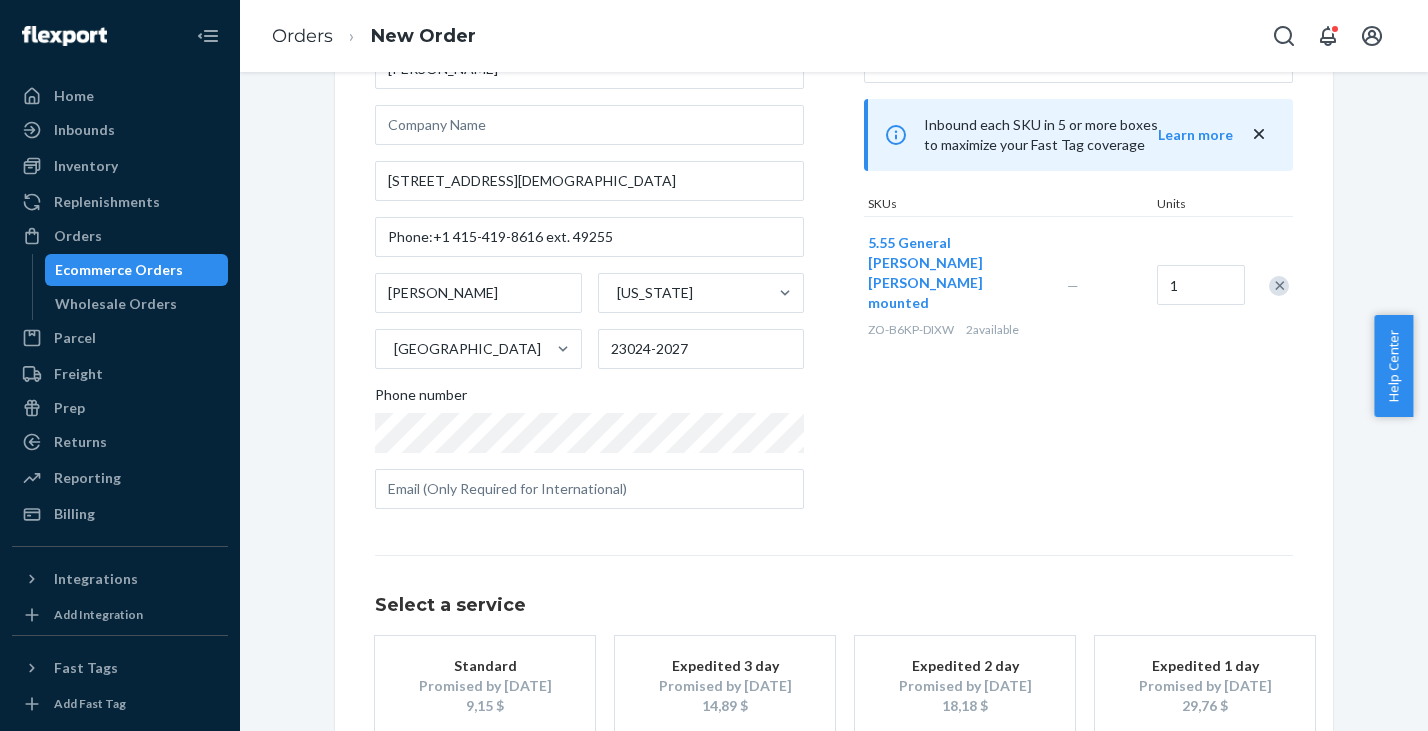 scroll, scrollTop: 272, scrollLeft: 0, axis: vertical 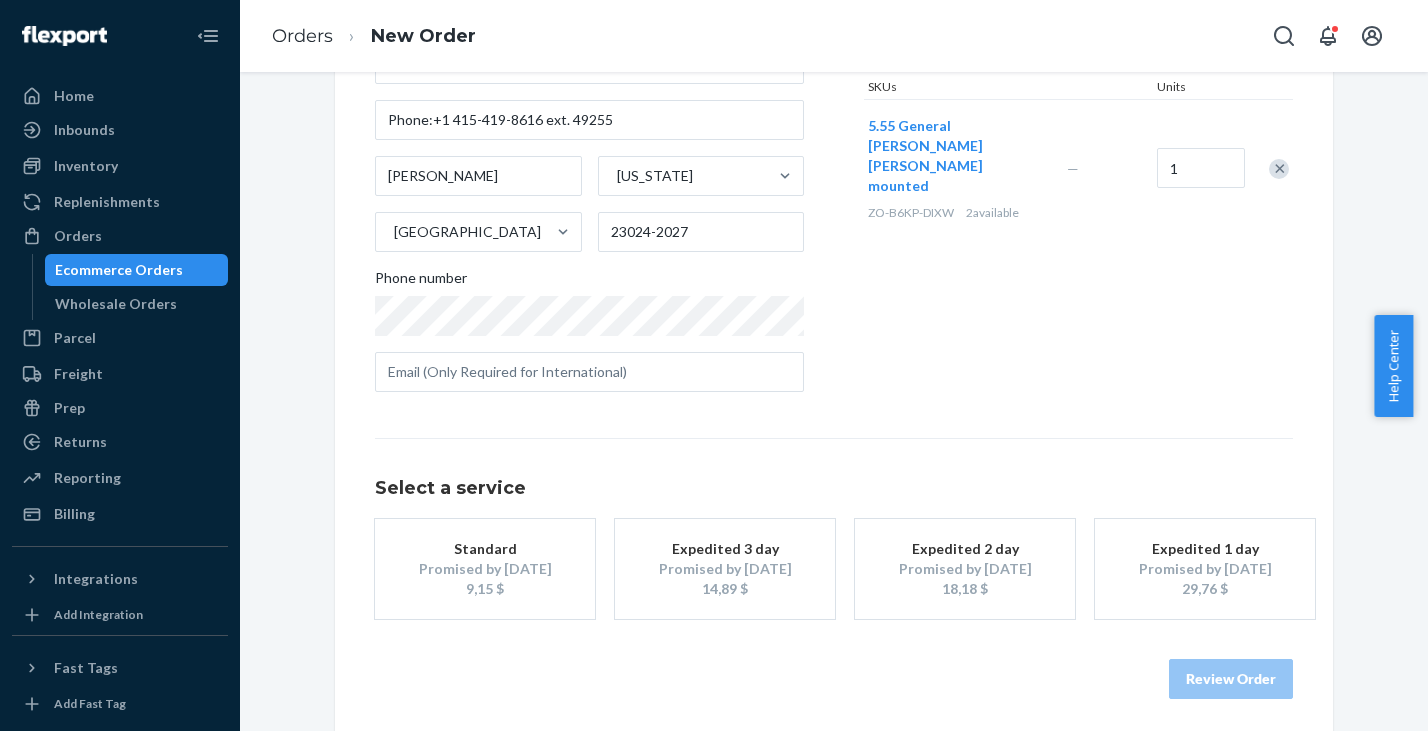 click on "Promised by Jul 23, 2025" at bounding box center [485, 569] 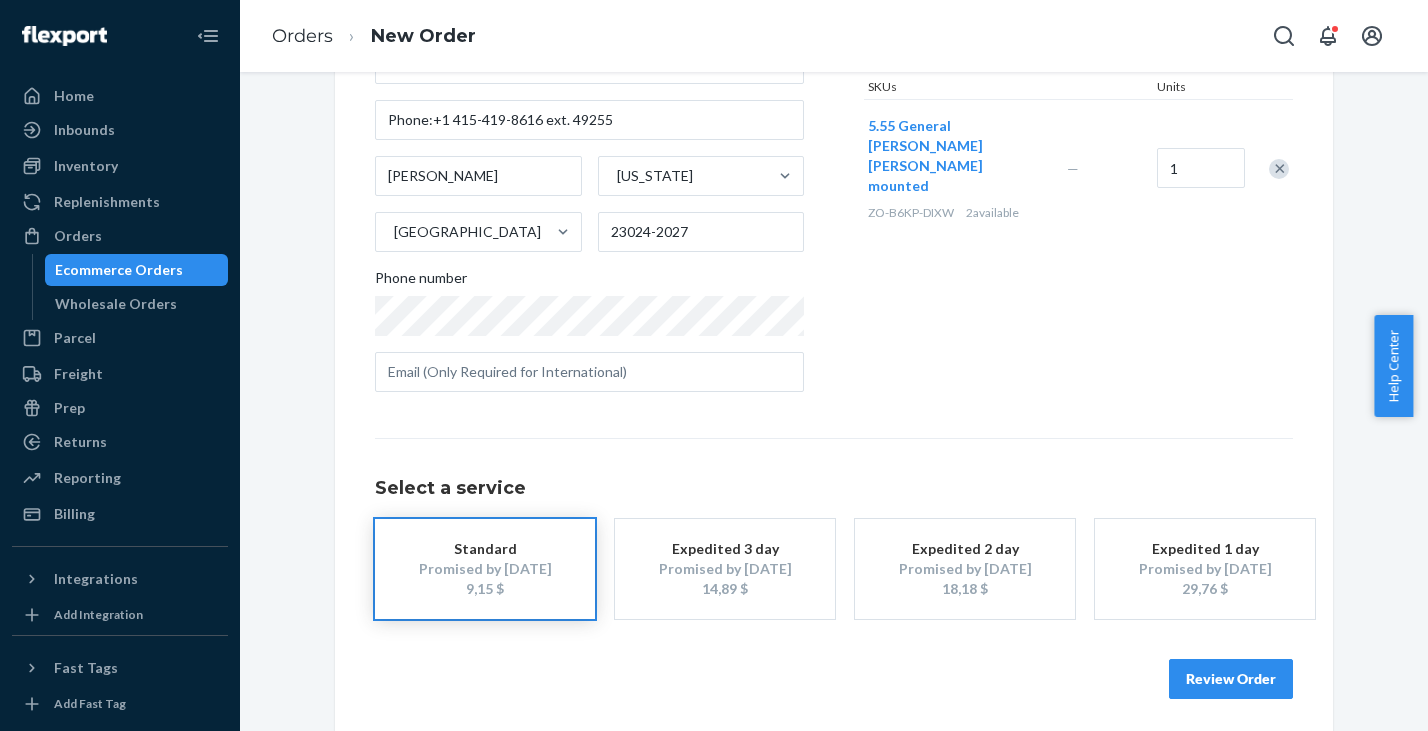 click on "Review Order" at bounding box center (1231, 679) 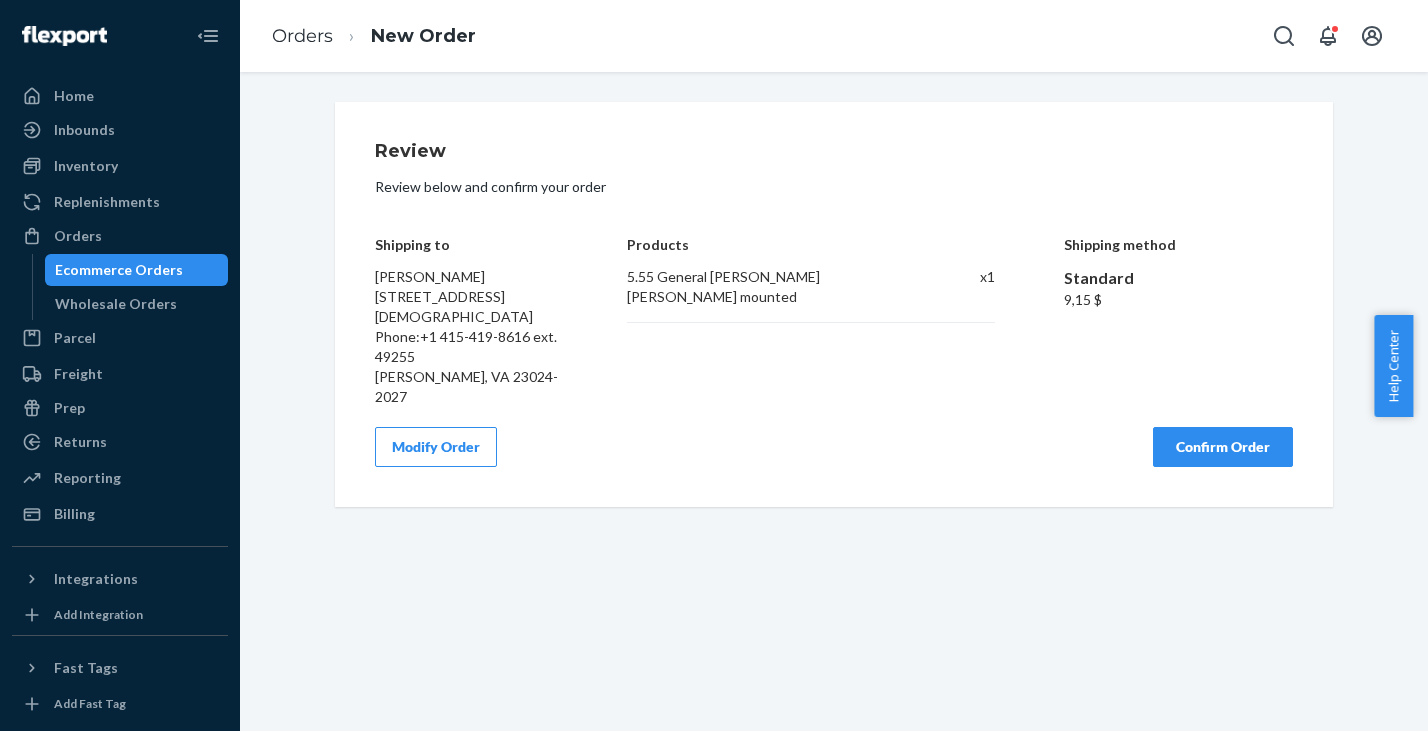 scroll, scrollTop: 0, scrollLeft: 0, axis: both 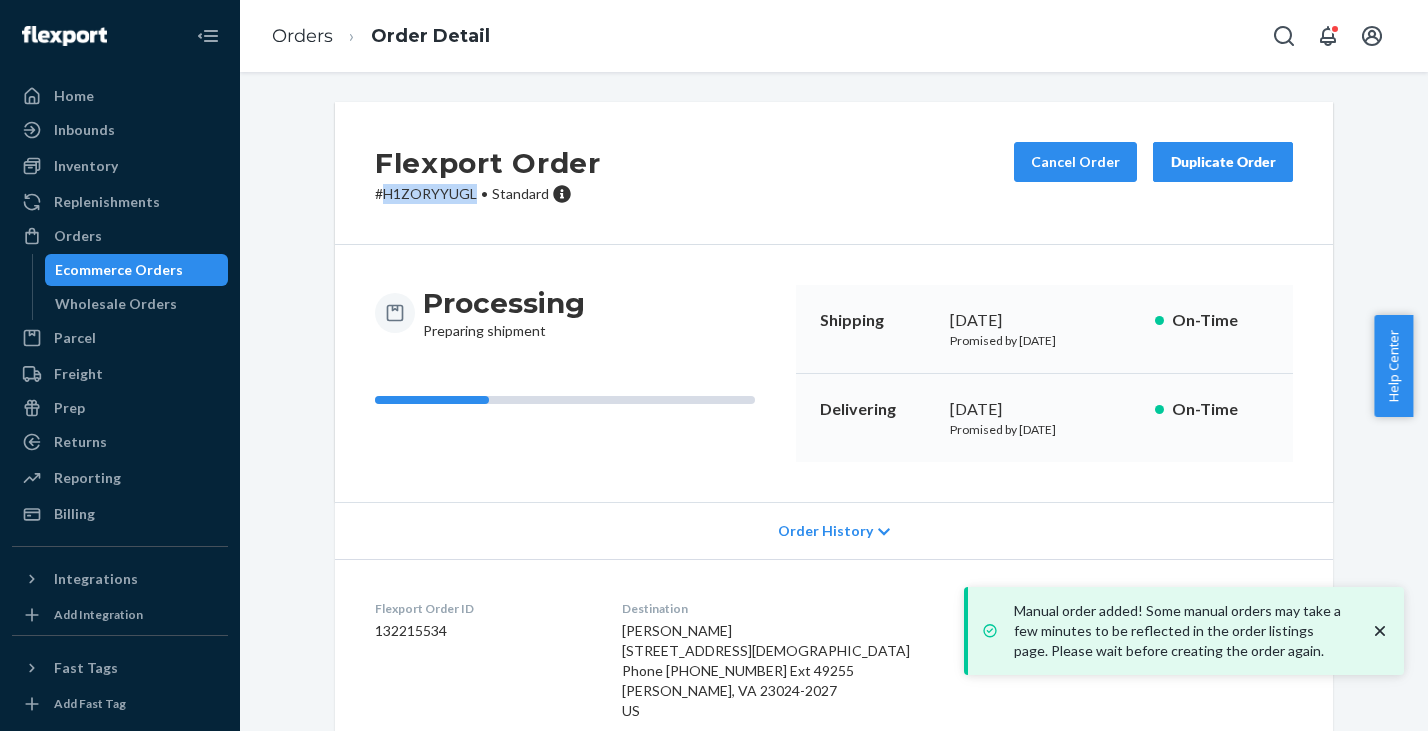 drag, startPoint x: 375, startPoint y: 196, endPoint x: 466, endPoint y: 194, distance: 91.02197 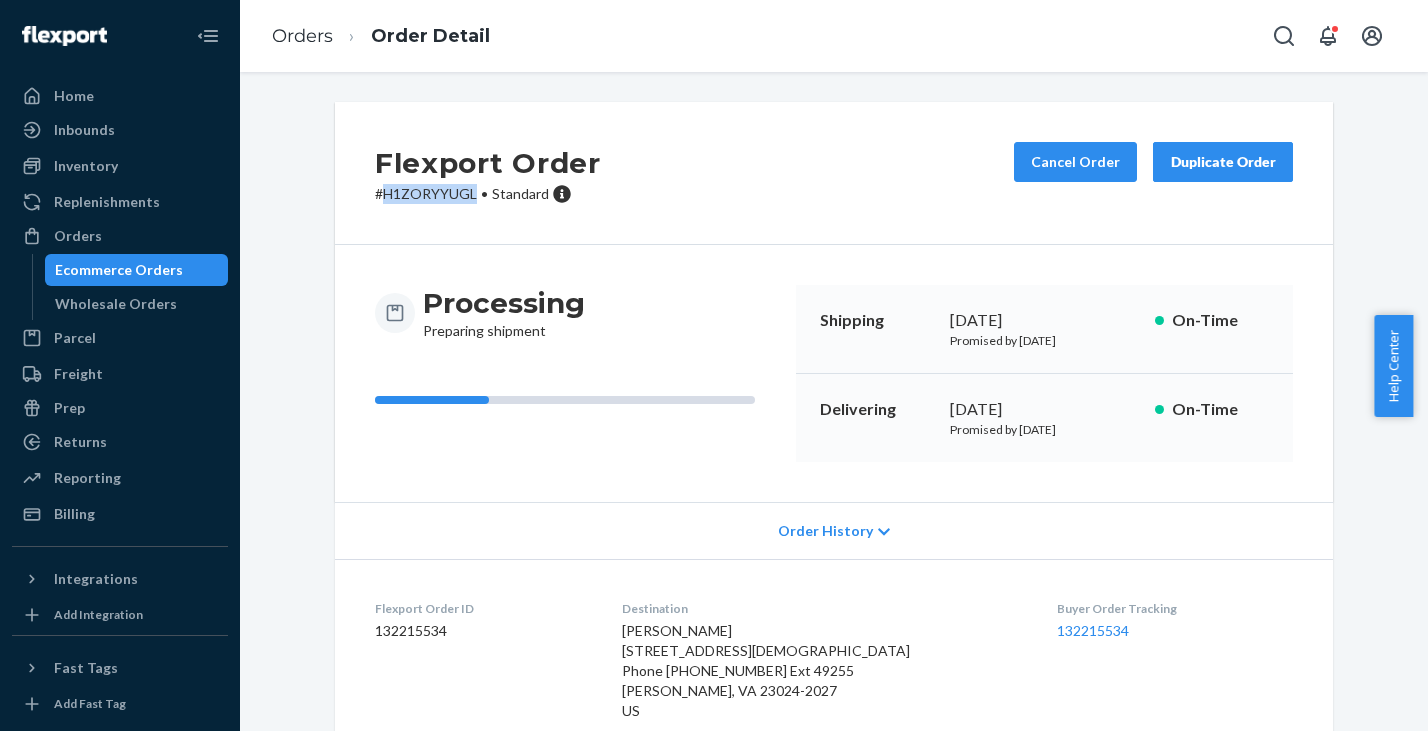 copy on "H1ZORYYUGL" 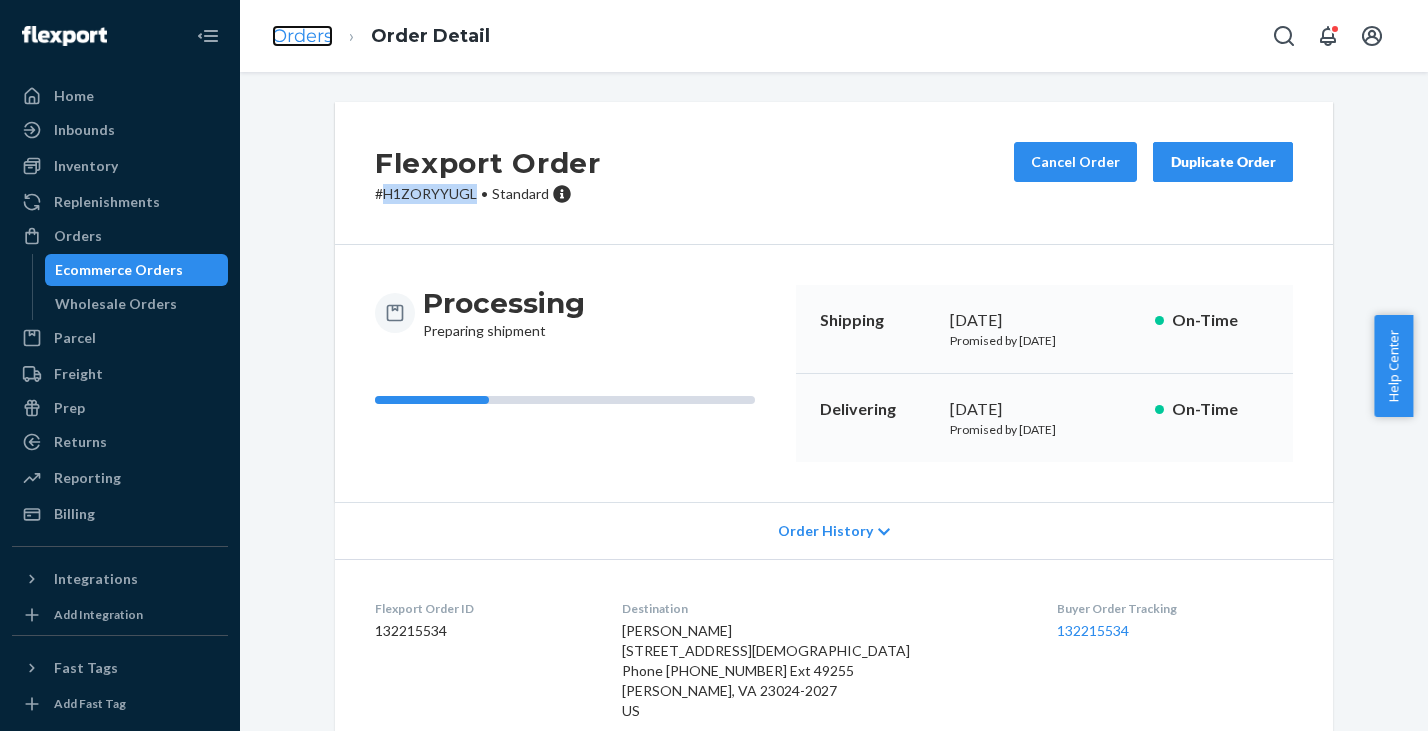 click on "Orders" at bounding box center (302, 36) 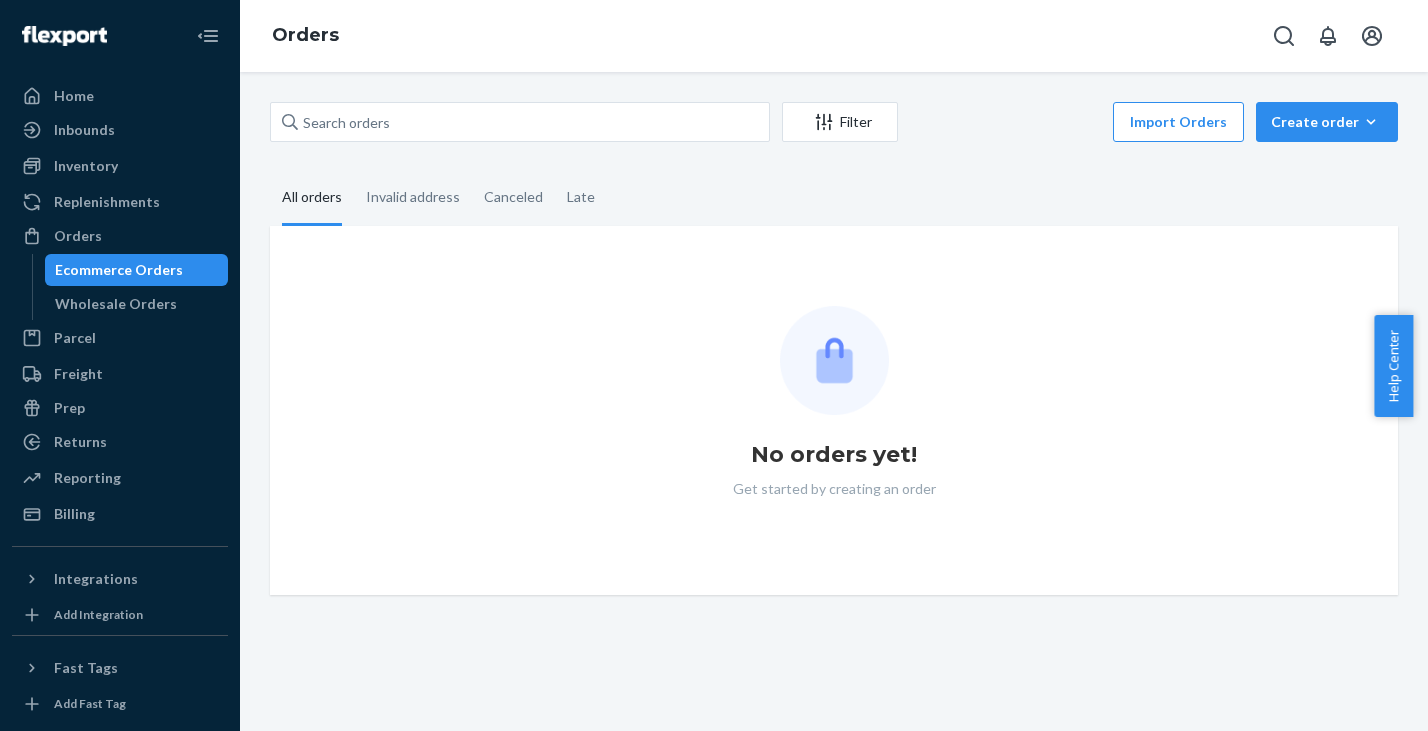 scroll, scrollTop: 0, scrollLeft: 0, axis: both 